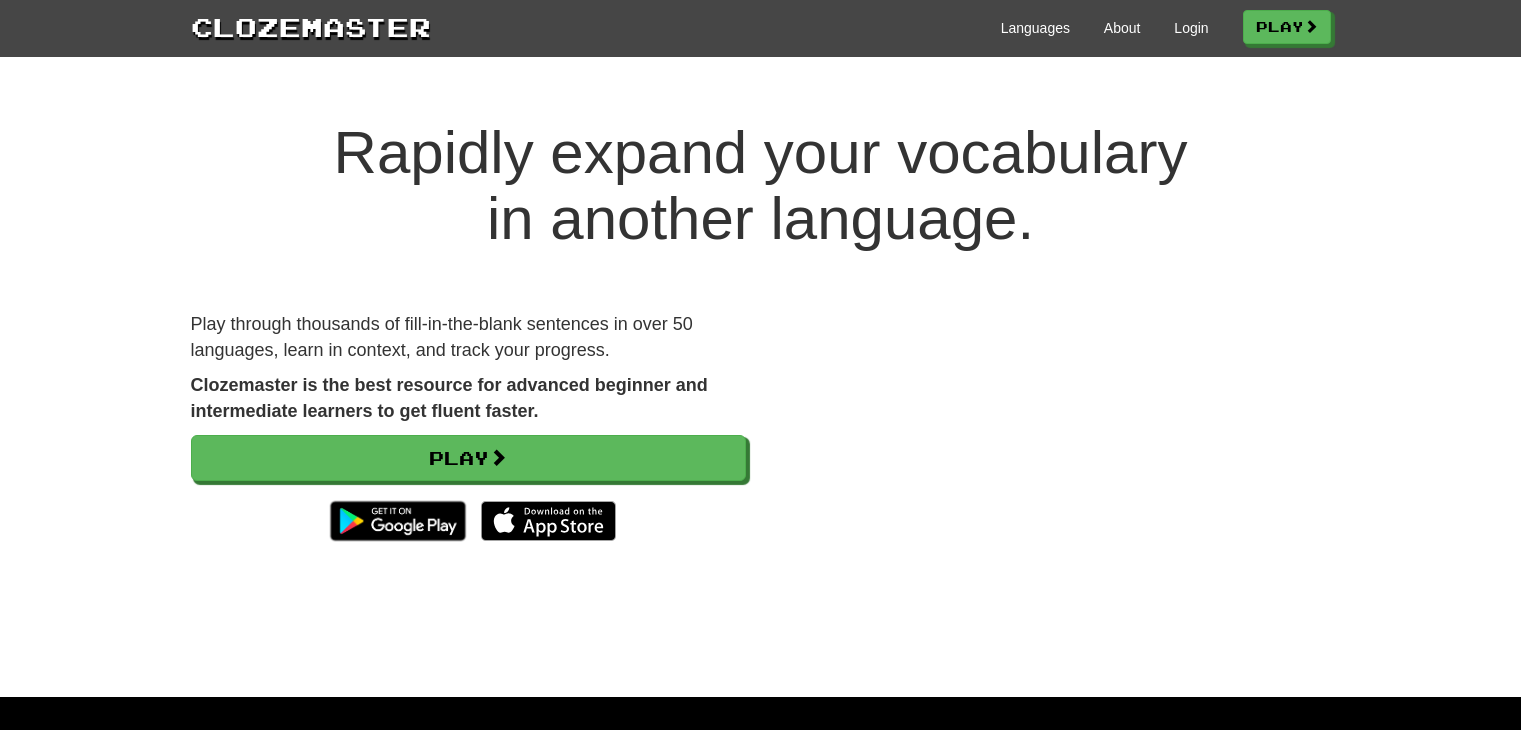 scroll, scrollTop: 0, scrollLeft: 0, axis: both 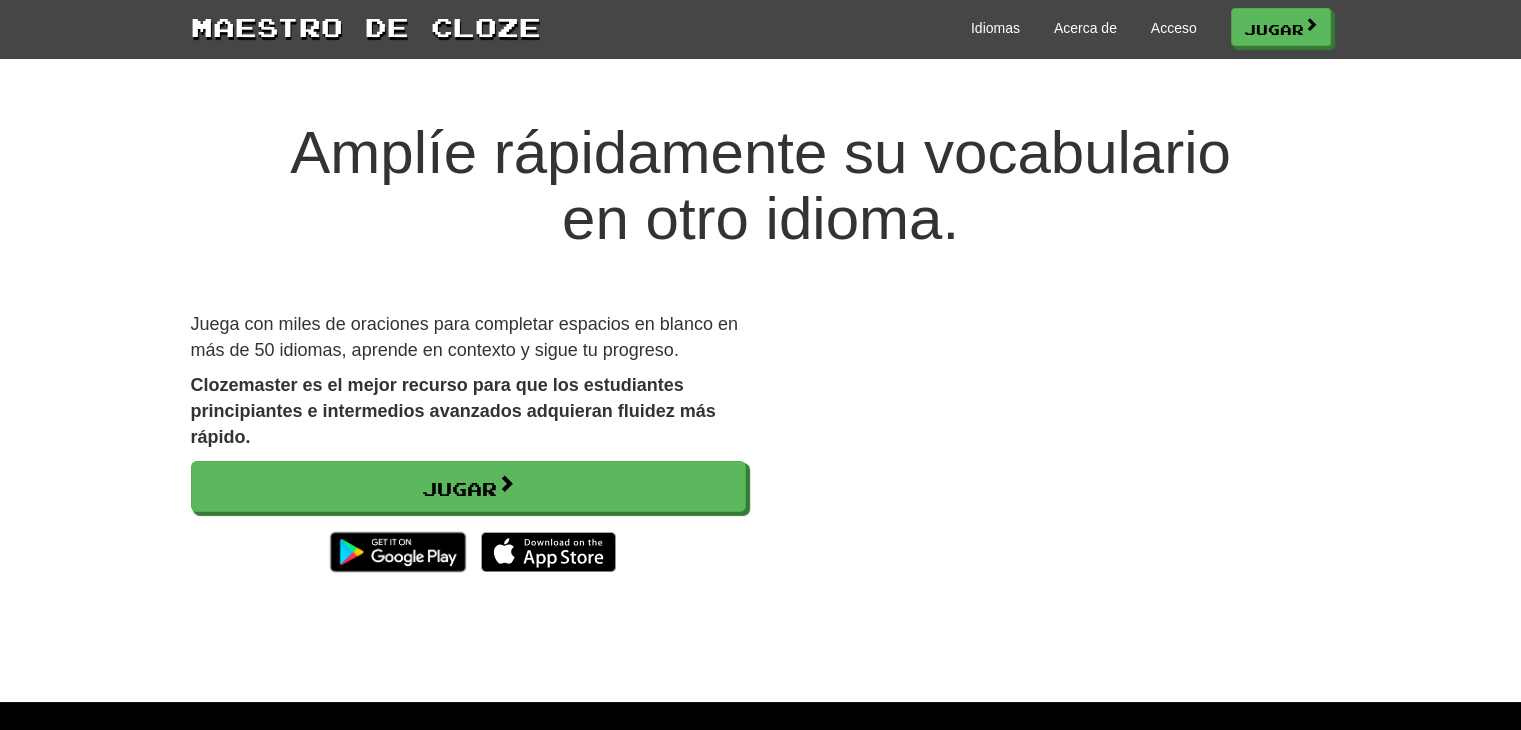 click on "Amplíe rápidamente su vocabulario en otro idioma." at bounding box center [760, 186] 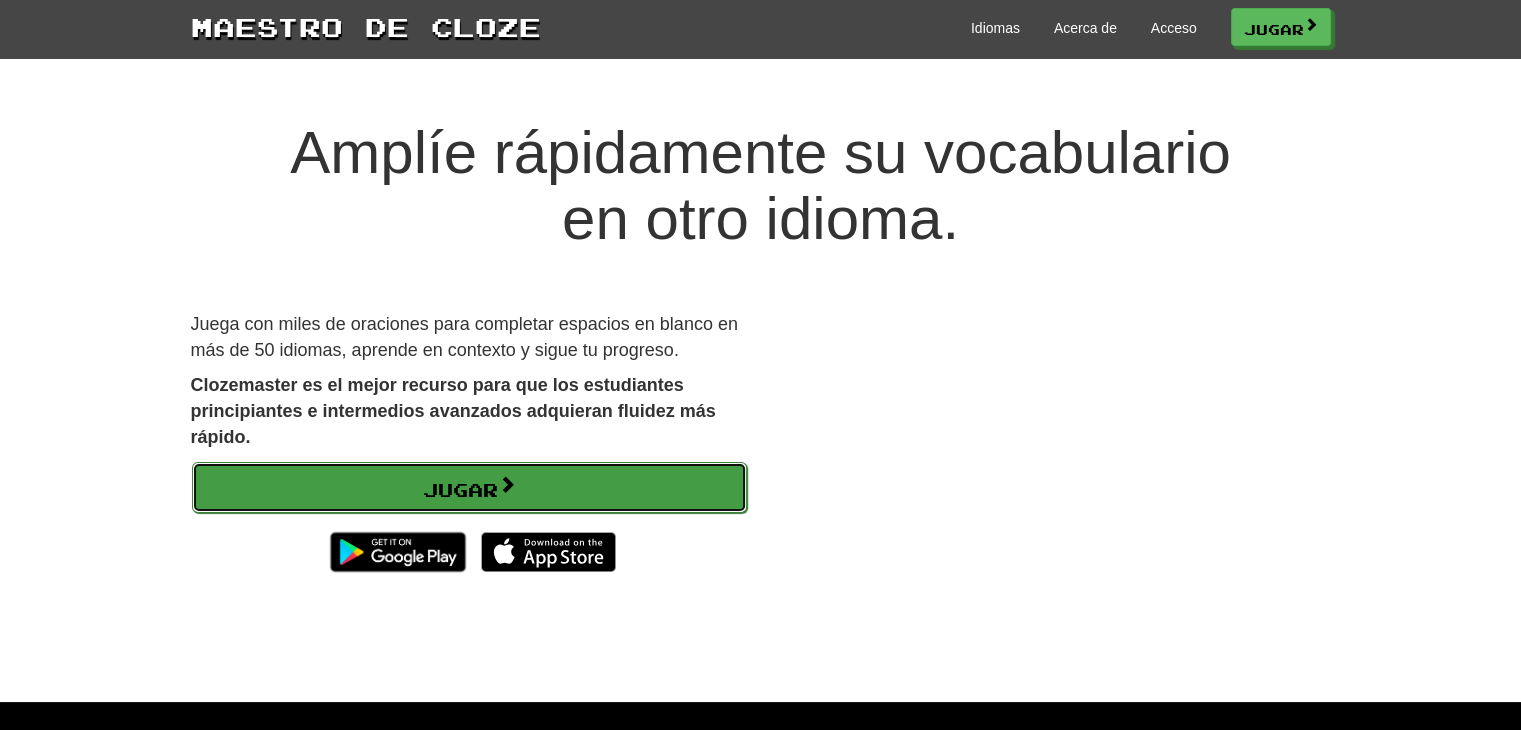 click on "Jugar" at bounding box center (469, 488) 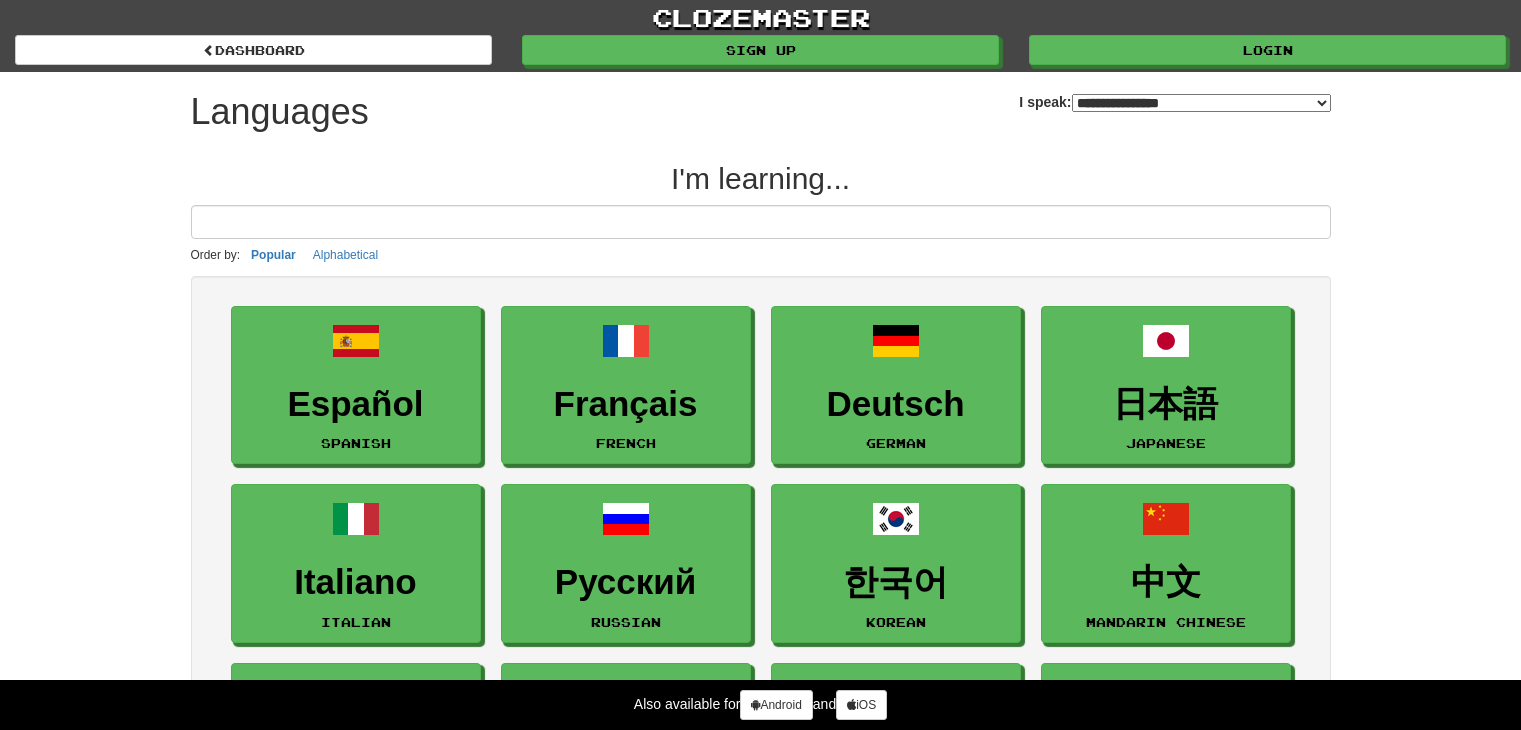 select on "*******" 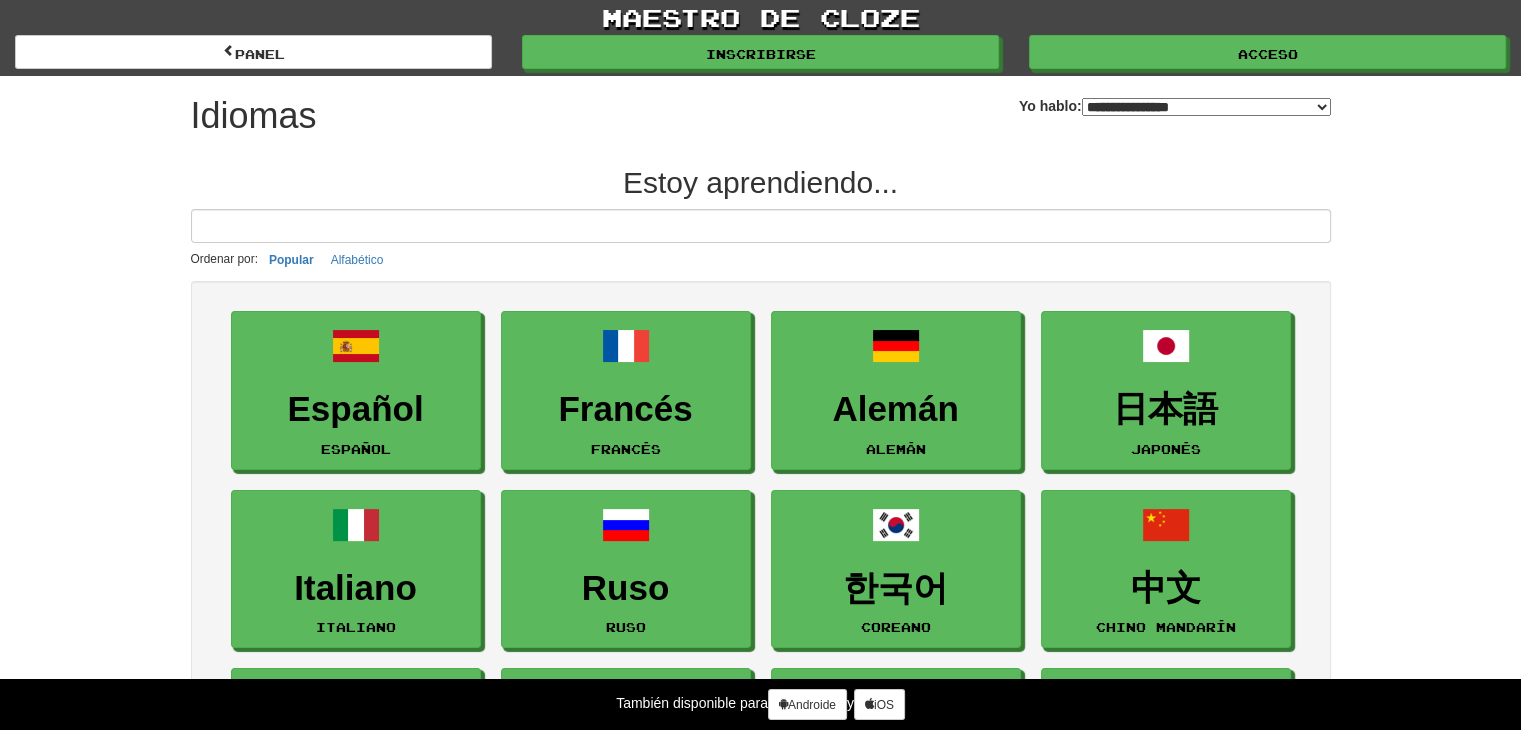 click on "**********" at bounding box center [761, 1909] 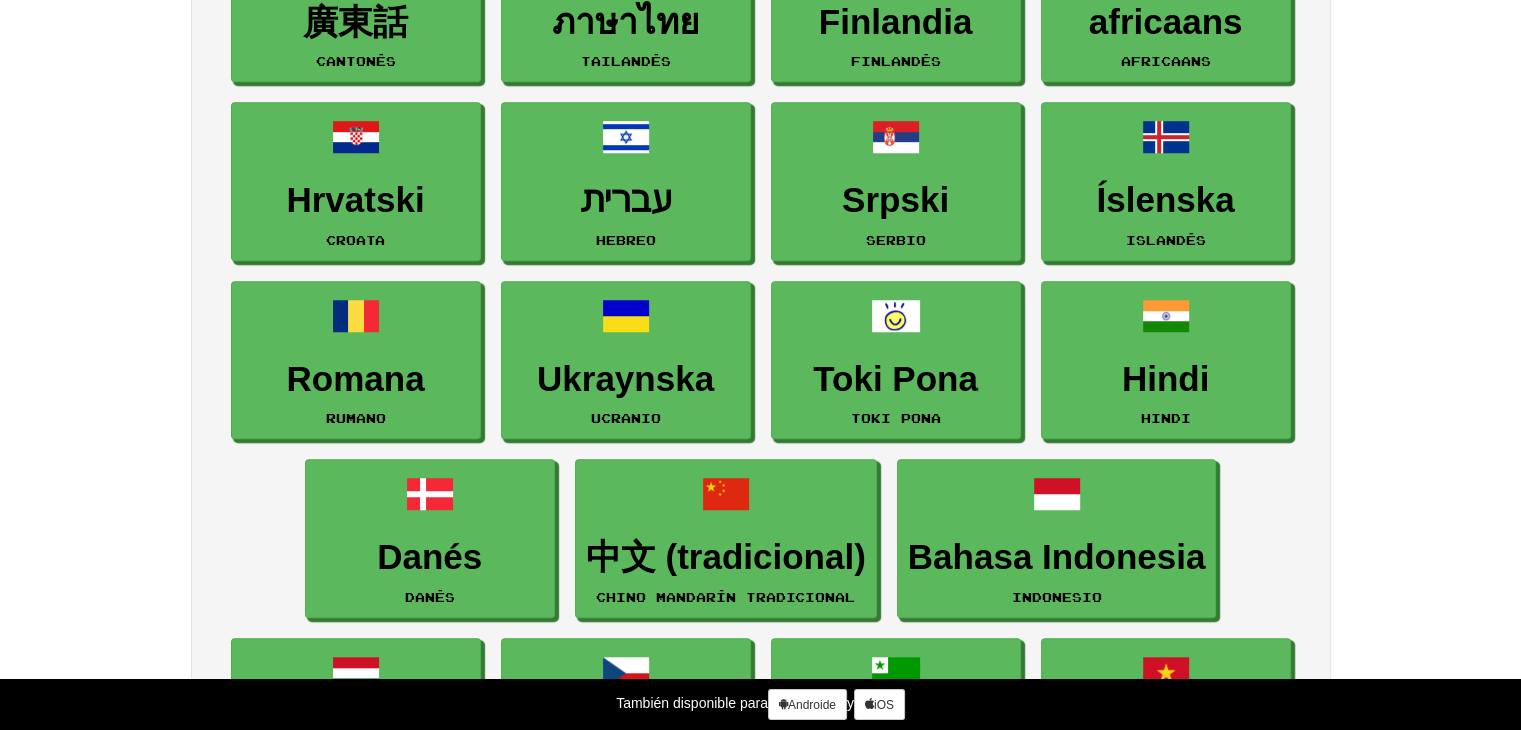 scroll, scrollTop: 1280, scrollLeft: 0, axis: vertical 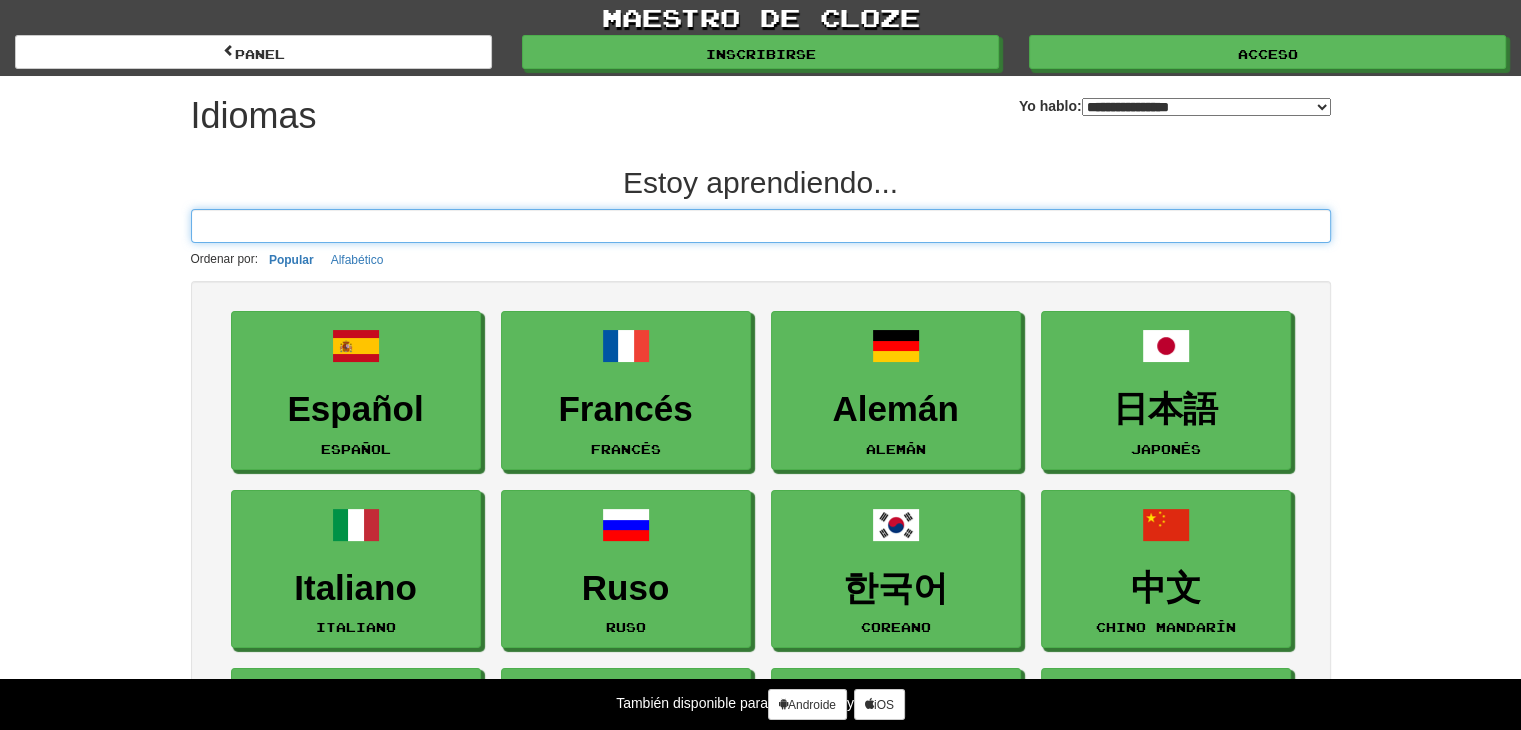 click at bounding box center (761, 226) 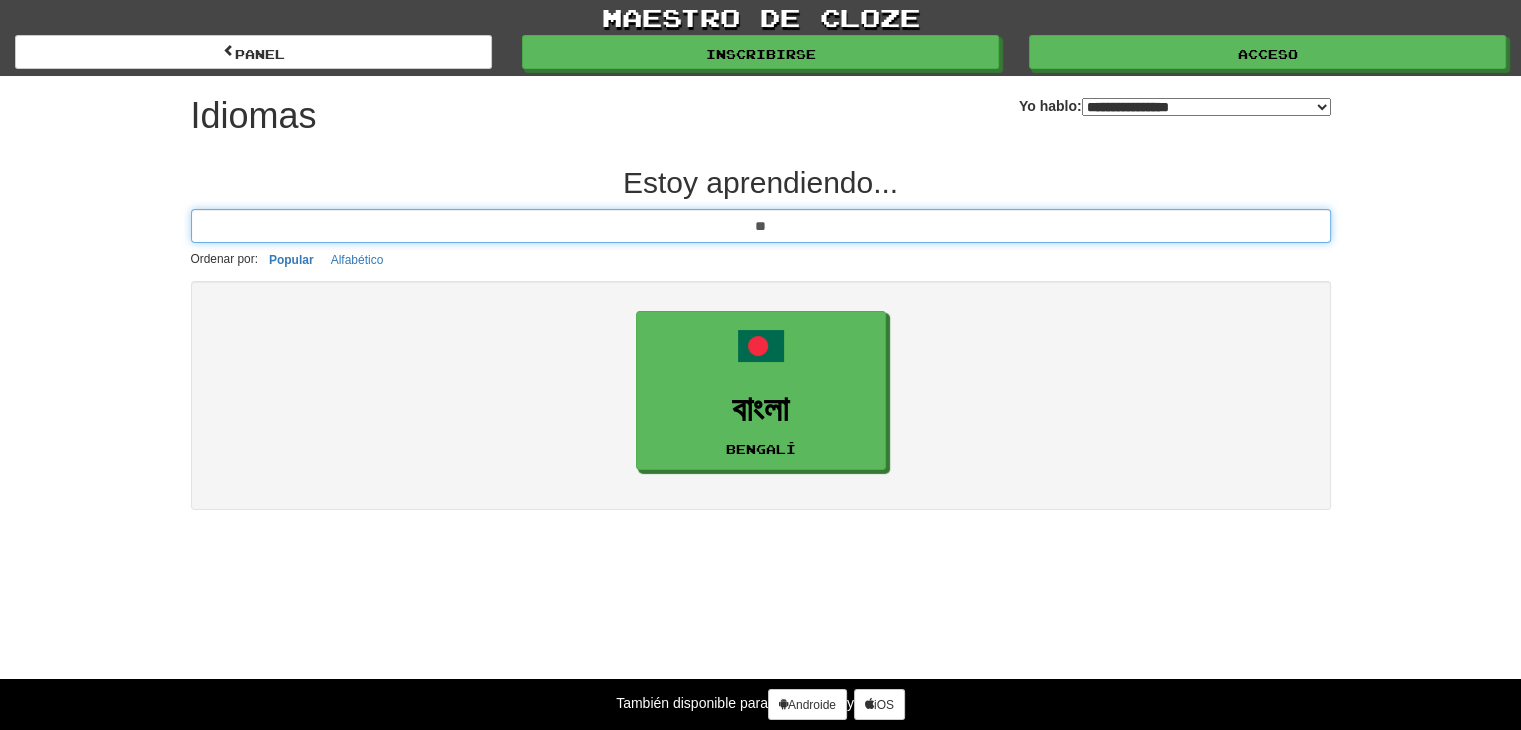 type on "*" 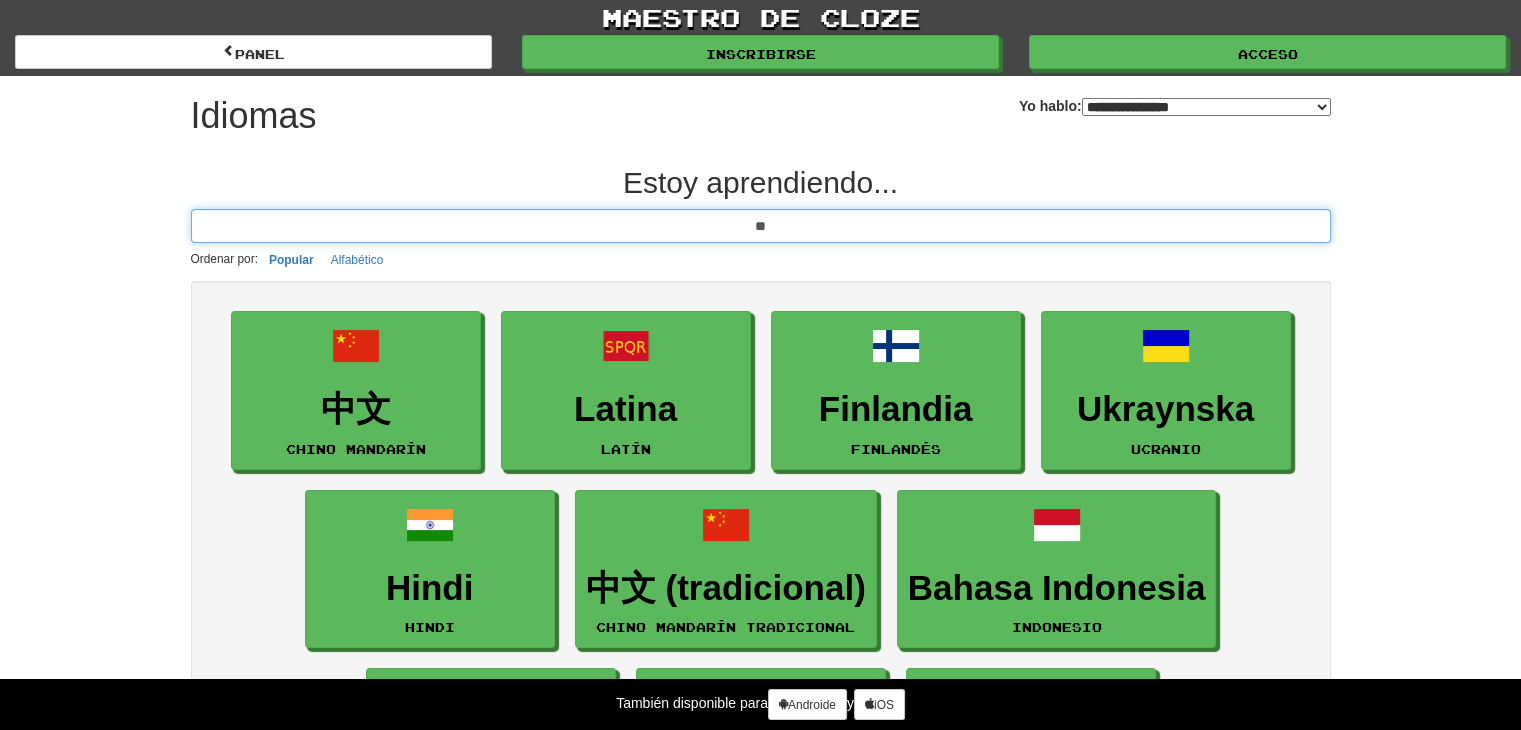 type on "*" 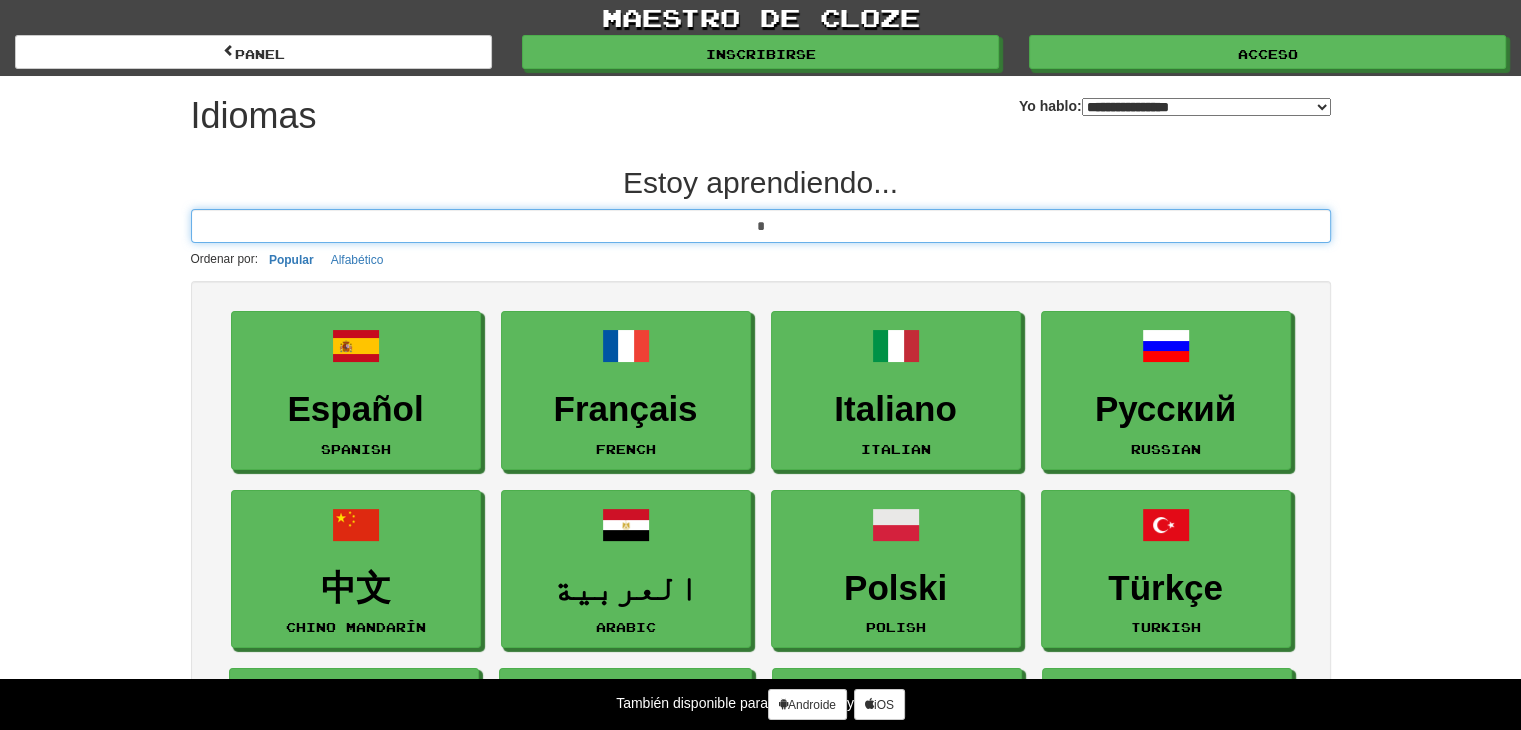 type 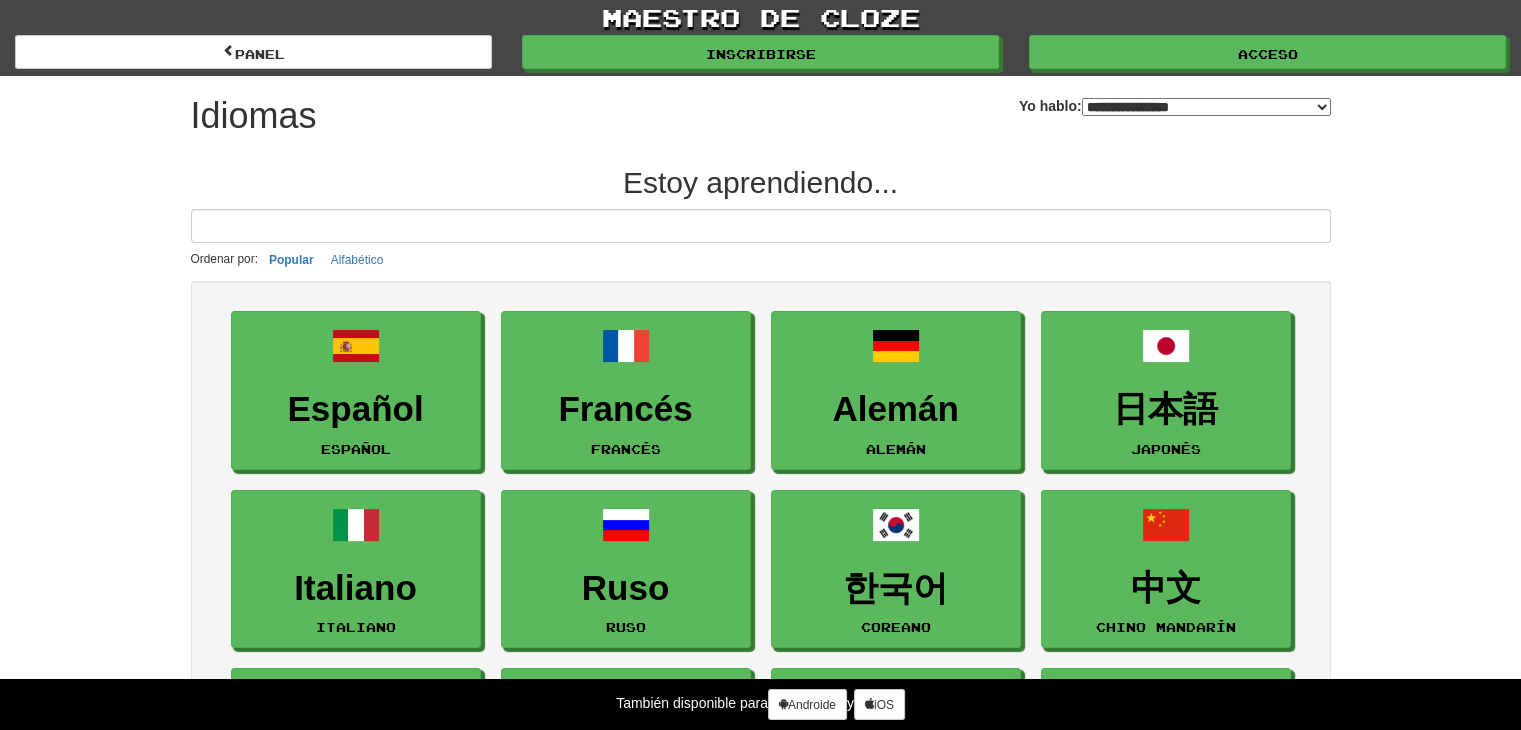 click on "**********" at bounding box center [760, 1871] 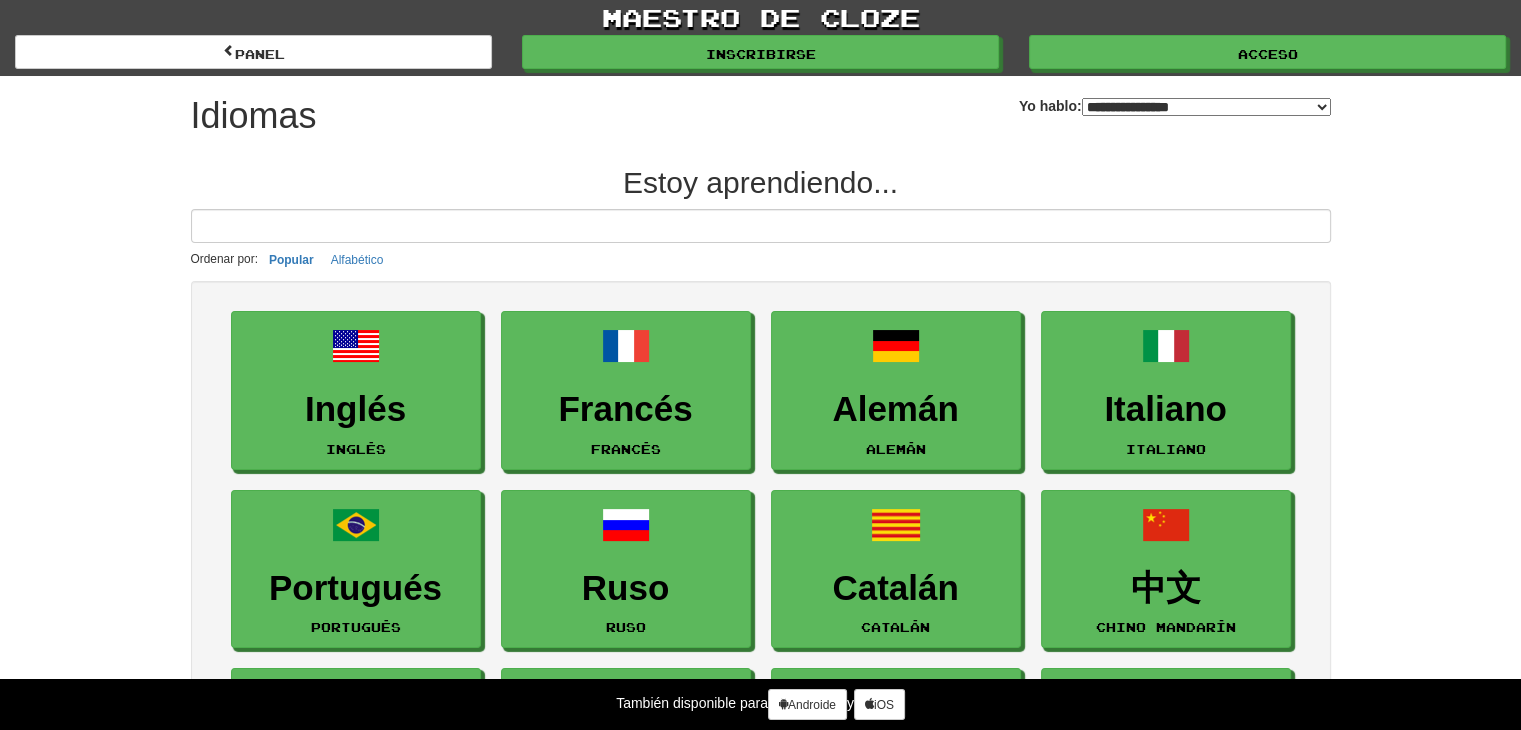 click on "**********" at bounding box center (760, 622) 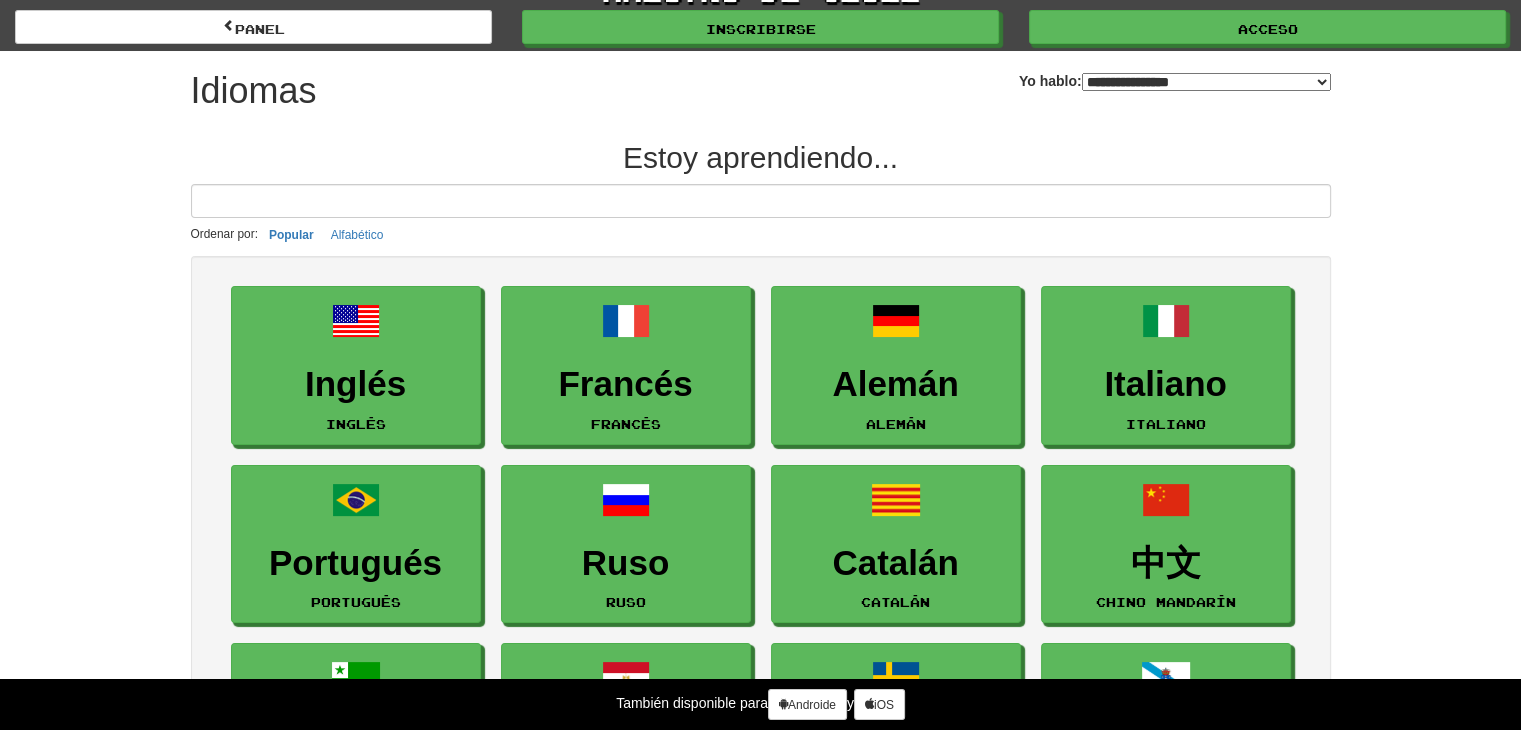 scroll, scrollTop: 40, scrollLeft: 0, axis: vertical 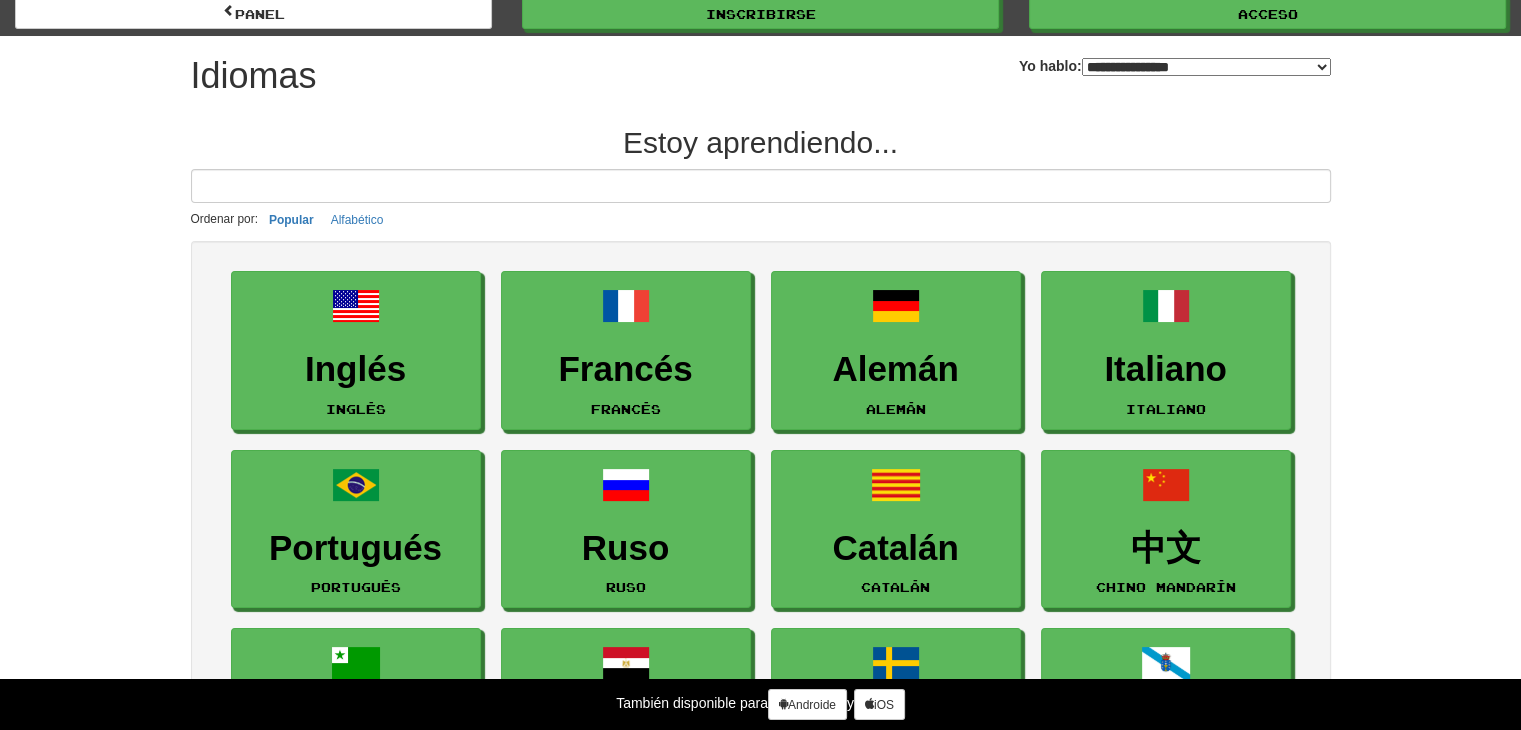 click on "Inglés Inglés Francés Francés Alemán Alemán Italiano italiano Portugués portugués Ruso ruso Catalán catalán 中文 chino mandarín esperanto esperanto Alá árabe Sueco sueco Gallego gallego Euskara vasco bokmål noruego Bokmål noruego Danés danés occitano occitano Hindi hindi Piamonte Piamonteses" at bounding box center (761, 712) 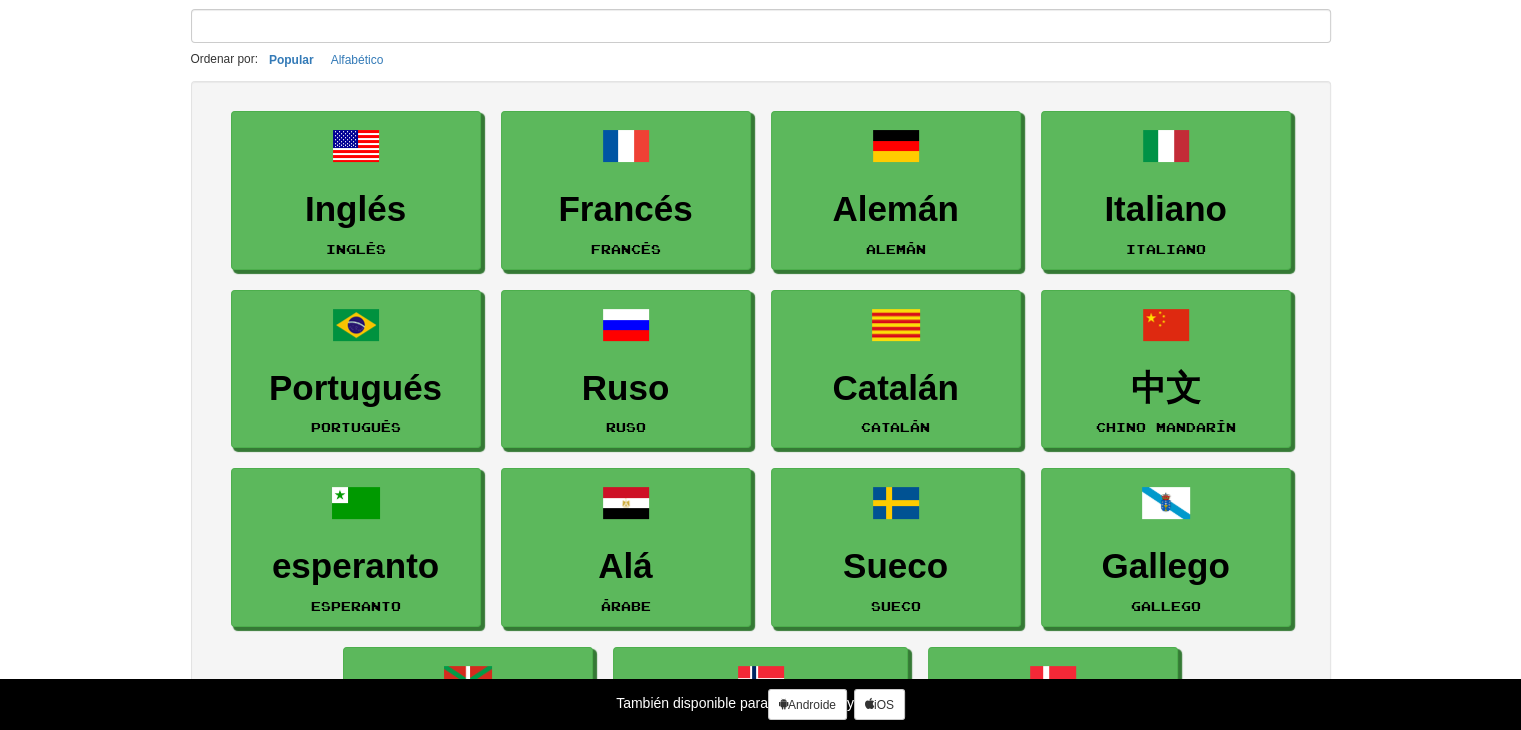 scroll, scrollTop: 0, scrollLeft: 0, axis: both 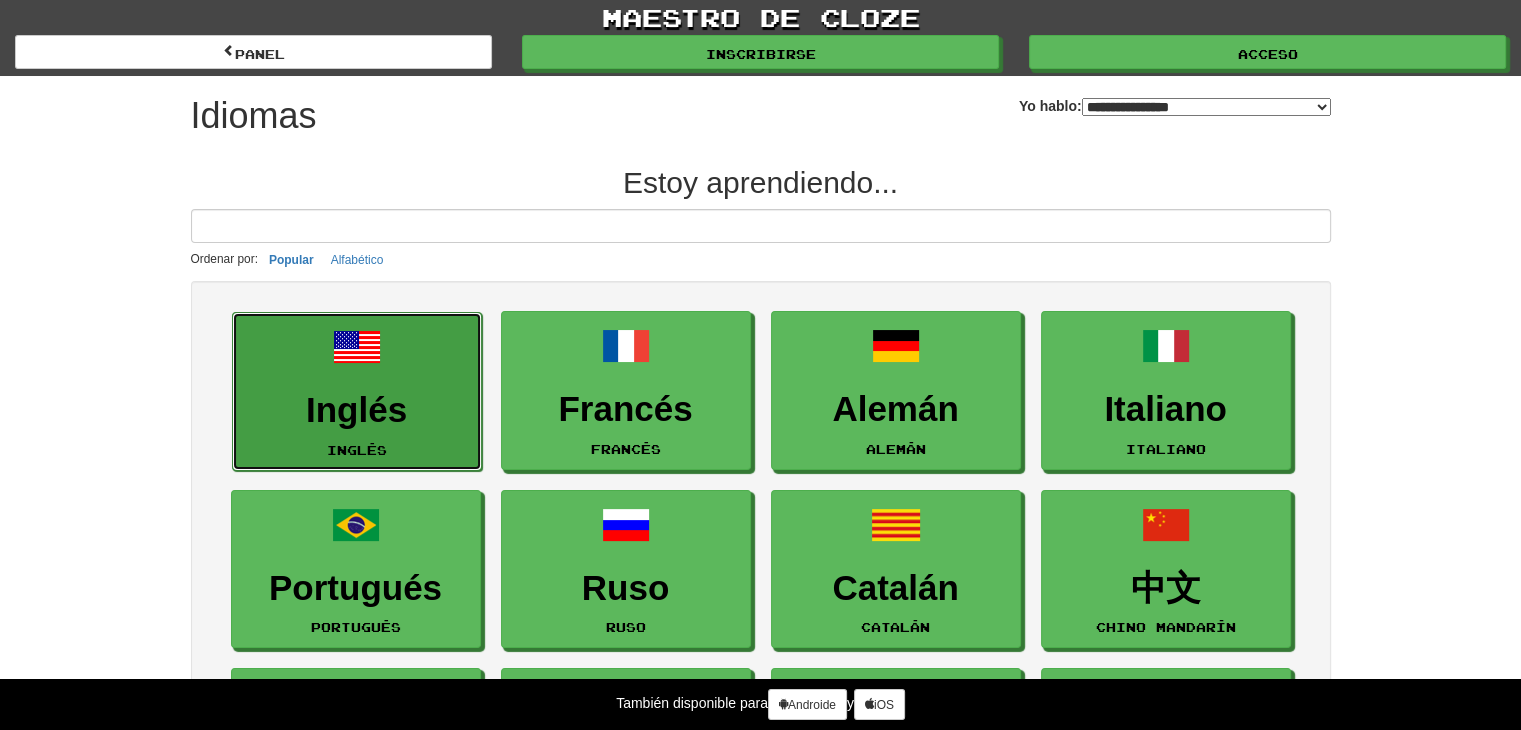 click on "Inglés Inglés" at bounding box center [357, 391] 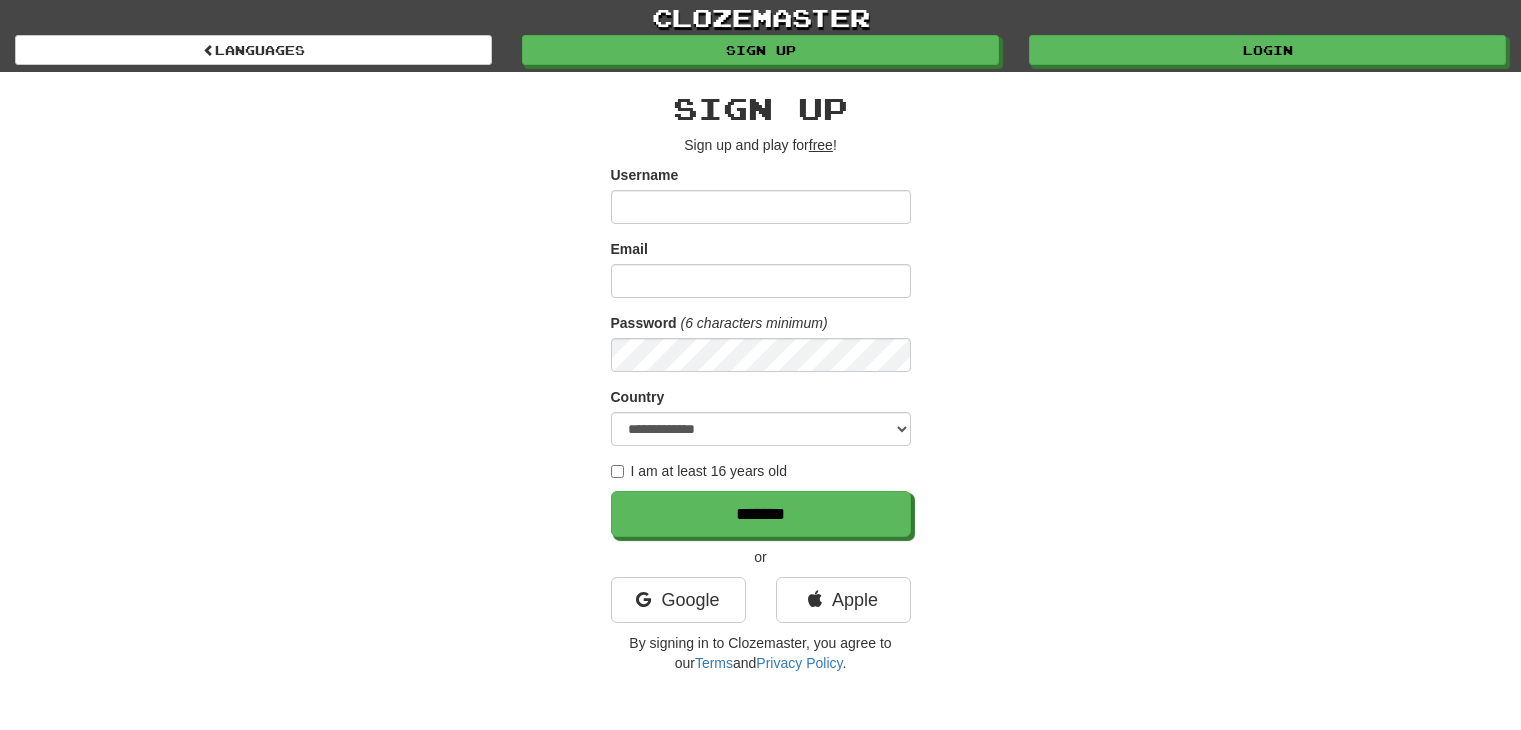 scroll, scrollTop: 0, scrollLeft: 0, axis: both 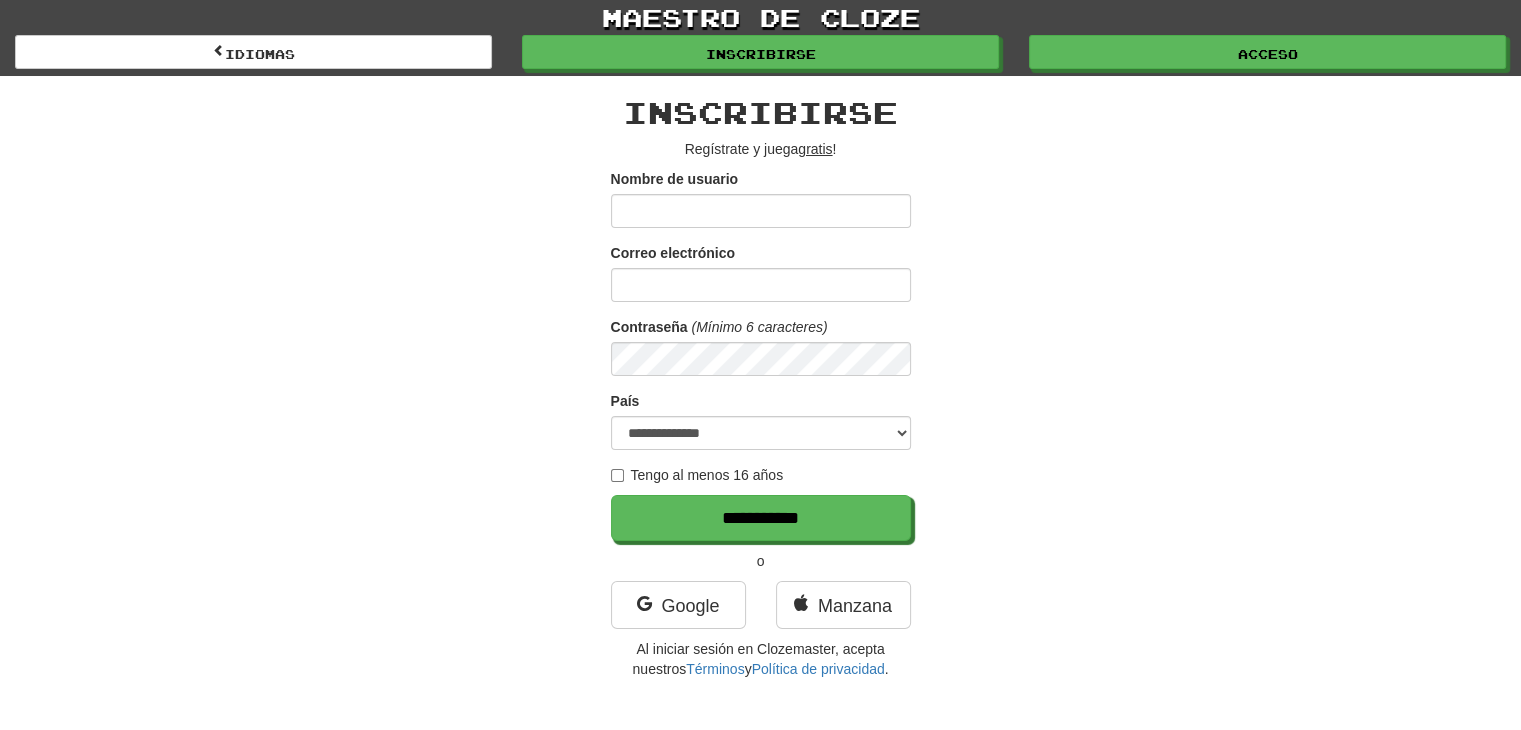 click on "Nombre de usuario" at bounding box center (761, 211) 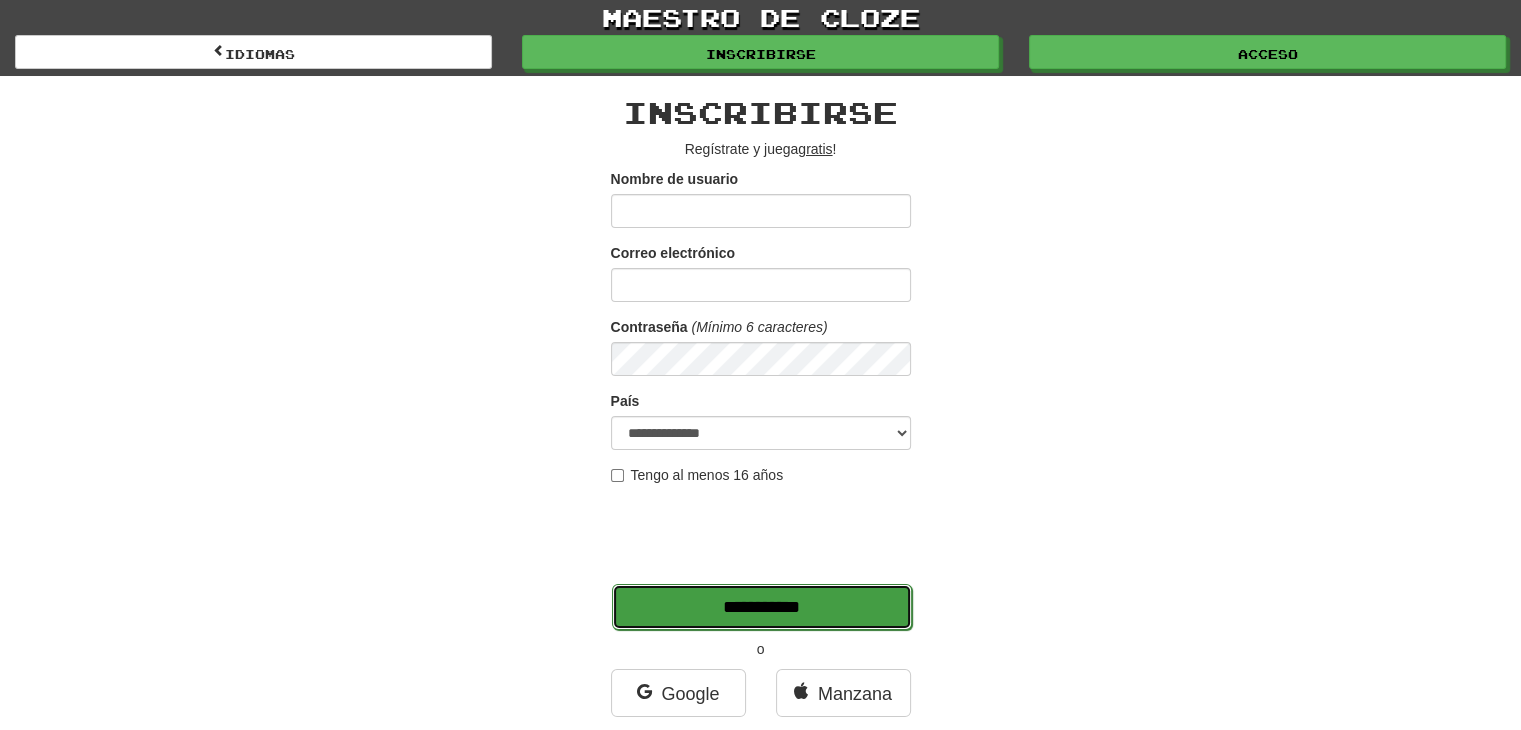 click on "**********" at bounding box center (762, 607) 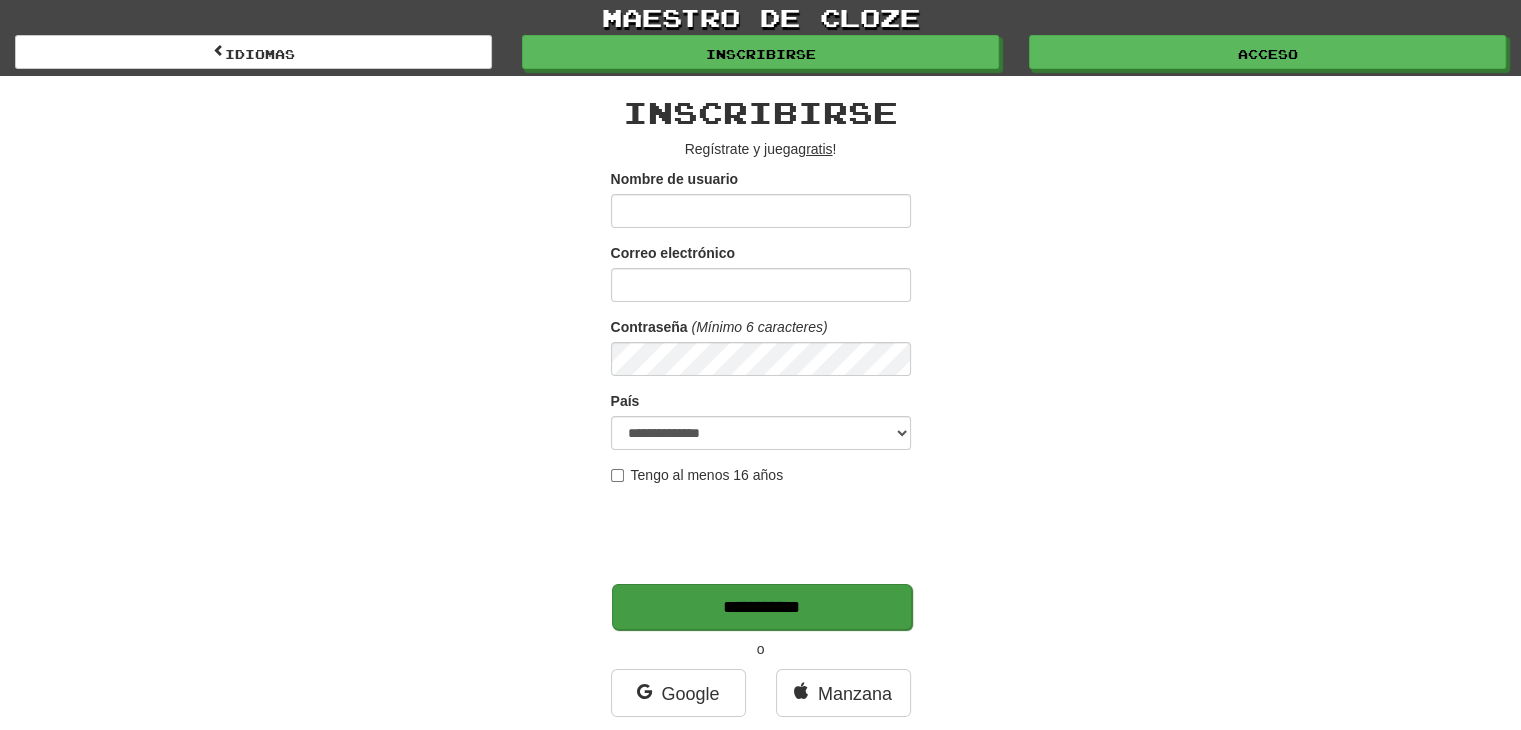 type on "*******" 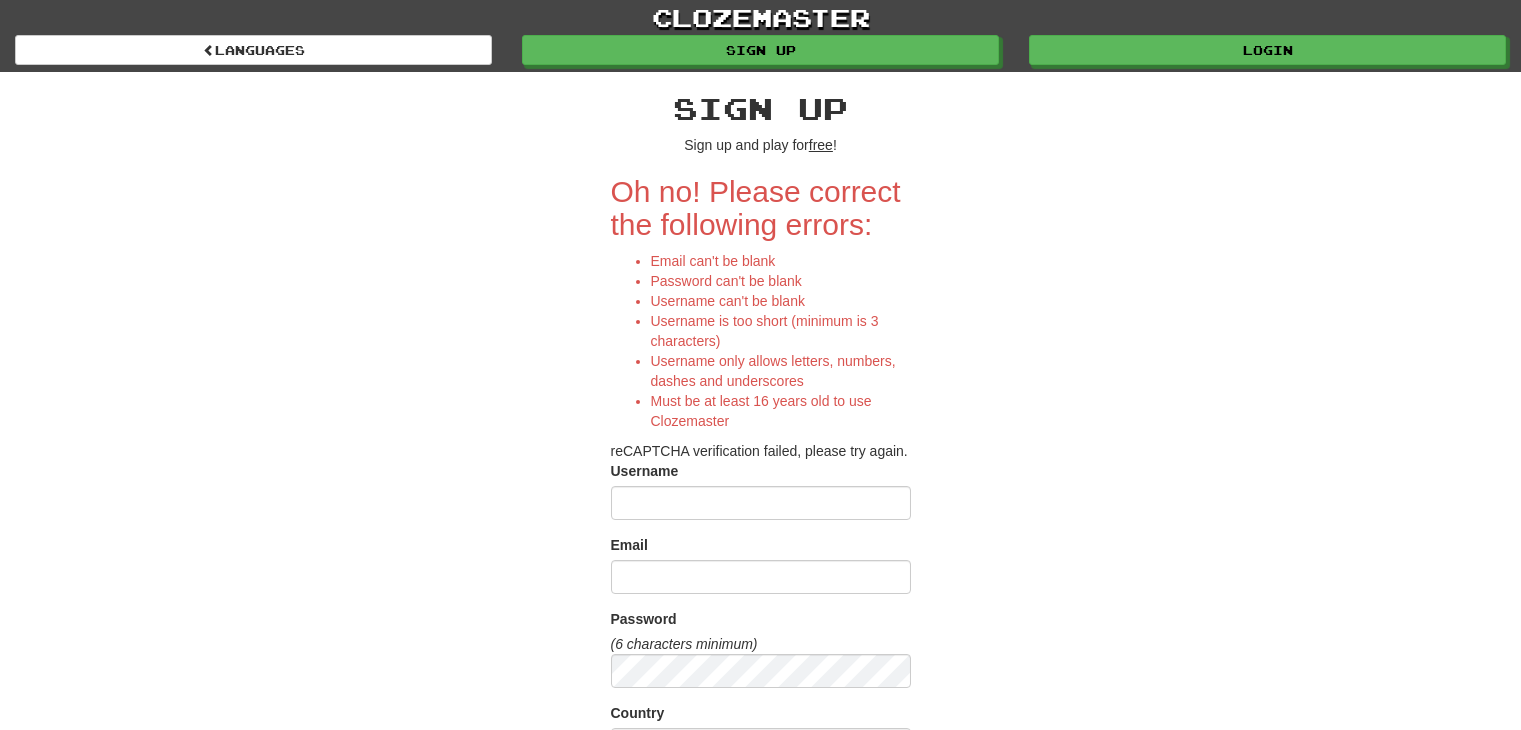 scroll, scrollTop: 0, scrollLeft: 0, axis: both 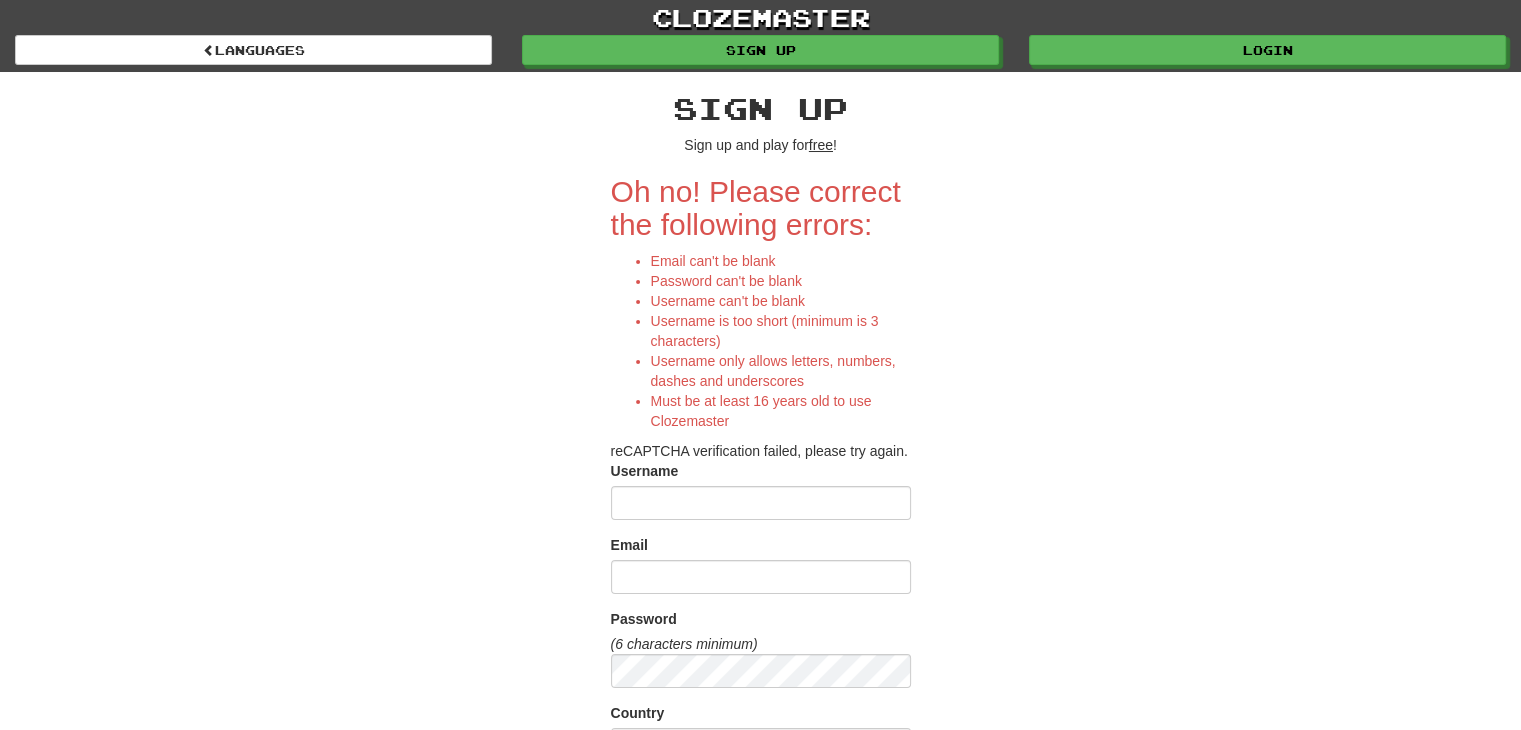 click on "Sign up
Sign up and play for  free !
Oh no! Please correct the following errors:
Email can't be blank Password can't be blank Username can't be blank Username is too short (minimum is 3 characters) Username only allows letters, numbers, dashes and underscores Must be at least 16 years old to use Clozemaster
reCAPTCHA verification failed, please try again.
Username
Email
Password
(6 characters minimum)
Country
[COUNTRY]
[COUNTRY]
[COUNTRY]
[COUNTRY]
[COUNTRY]
[COUNTRY]
[COUNTRY]
[COUNTRY]
[COUNTRY]
[COUNTRY]
[COUNTRY]
[COUNTRY]
[COUNTRY]
[COUNTRY]
[COUNTRY]
[COUNTRY]
[COUNTRY]
[COUNTRY]
[COUNTRY]
[COUNTRY]
[COUNTRY]
[COUNTRY]
[COUNTRY]
[COUNTRY]
[COUNTRY]
[COUNTRY]
[COUNTRY]
[COUNTRY]
[COUNTRY]
[COUNTRY]
[COUNTRY]
[COUNTRY]
[COUNTRY]
[COUNTRY]" at bounding box center (761, 579) 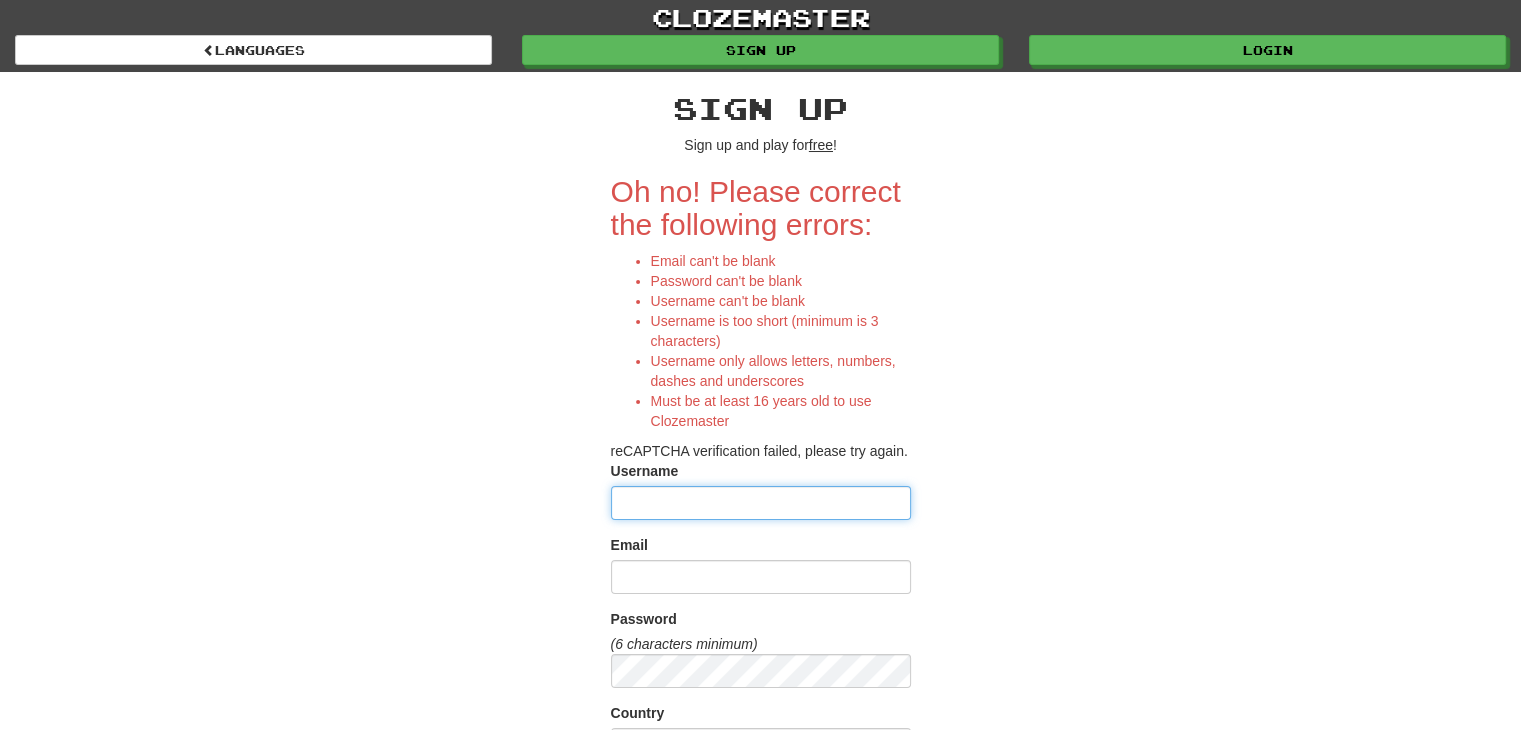 click on "Username" at bounding box center (761, 503) 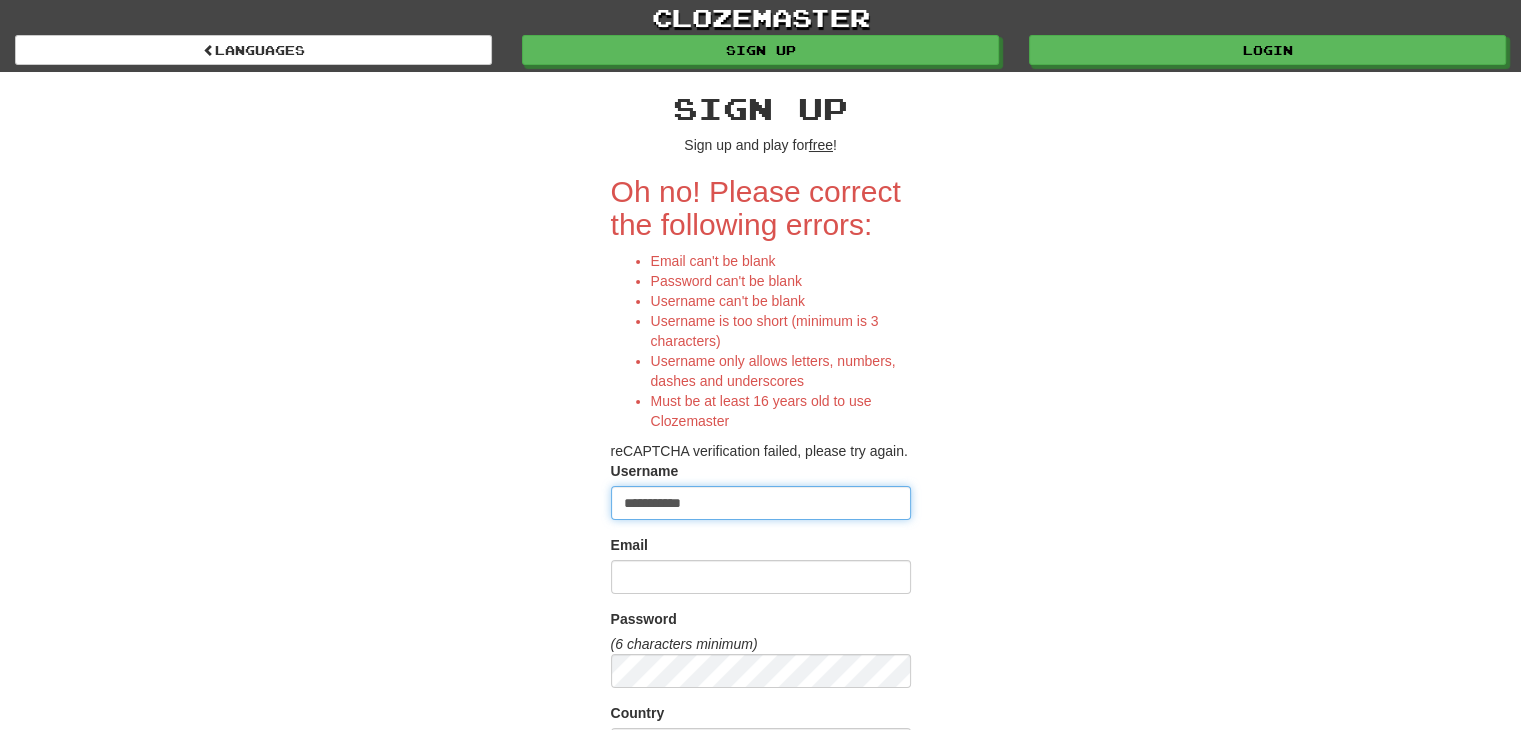 type on "**********" 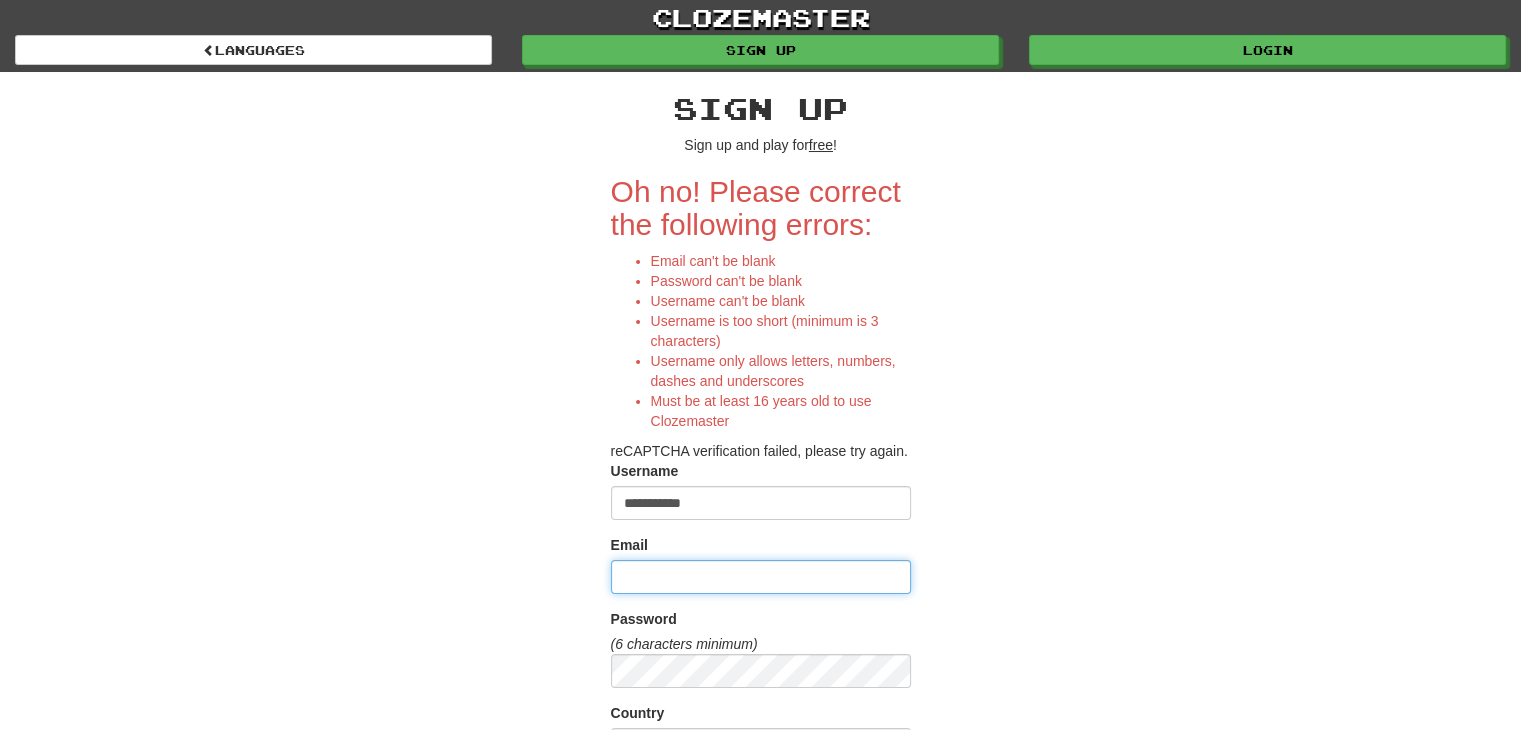 click on "Email" at bounding box center (761, 577) 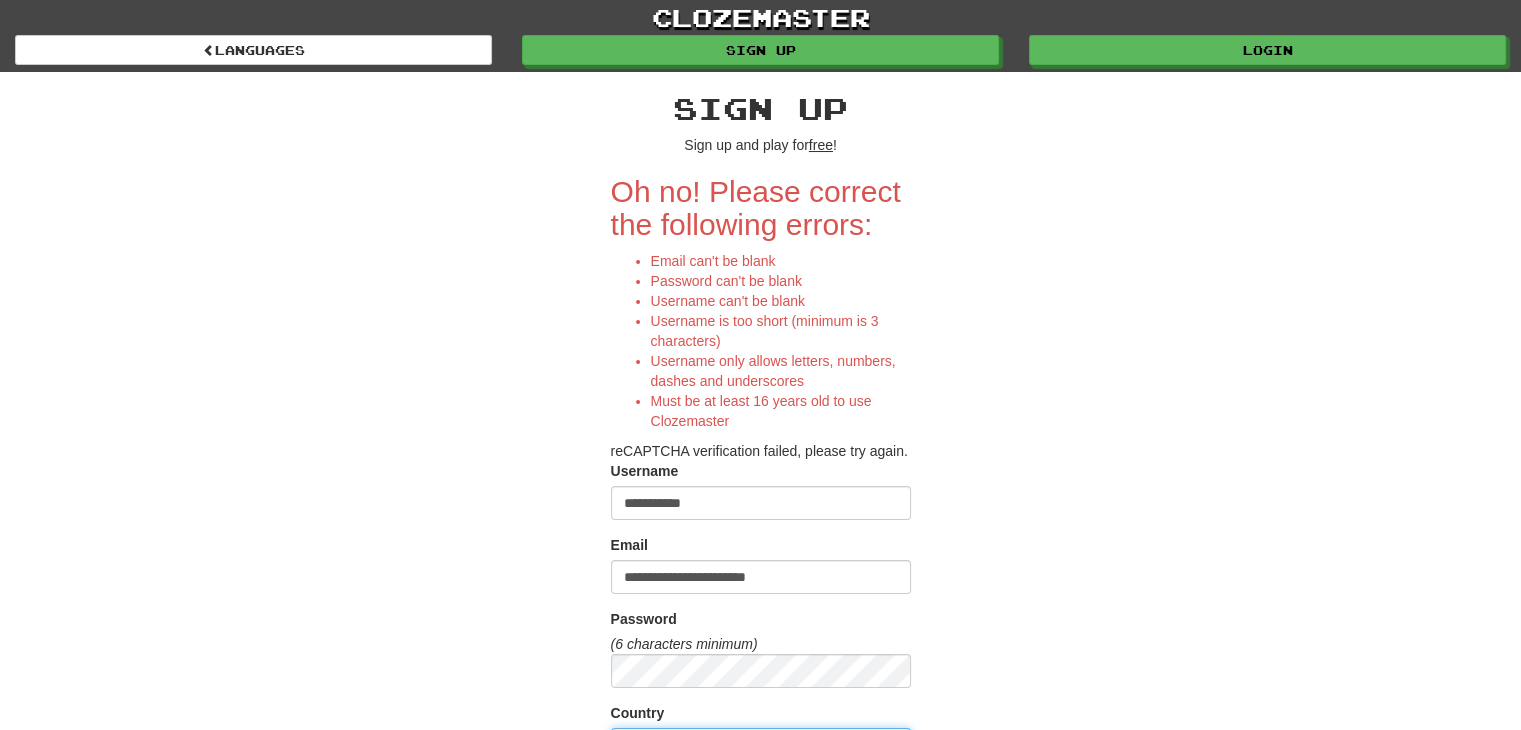select on "**" 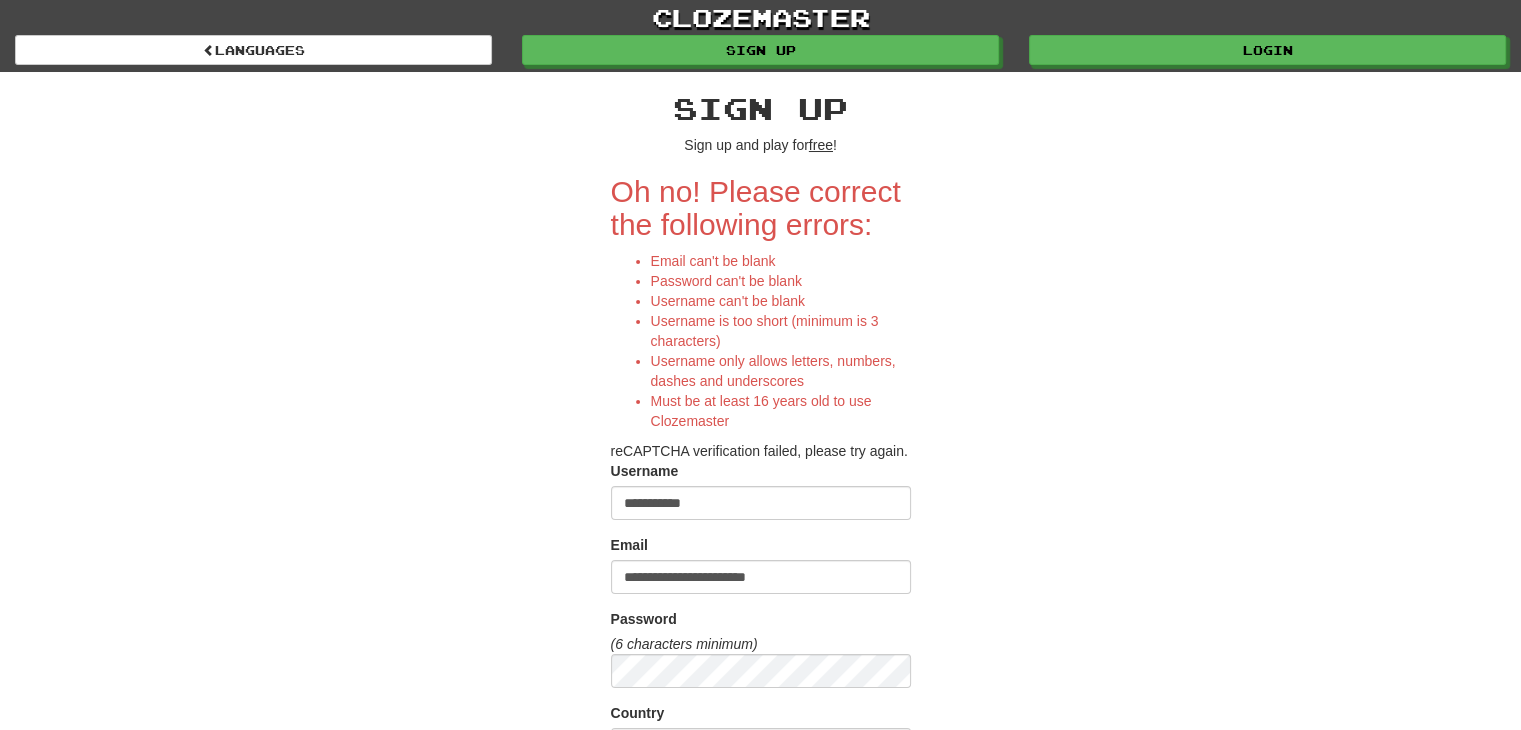 click on "**********" at bounding box center (761, 579) 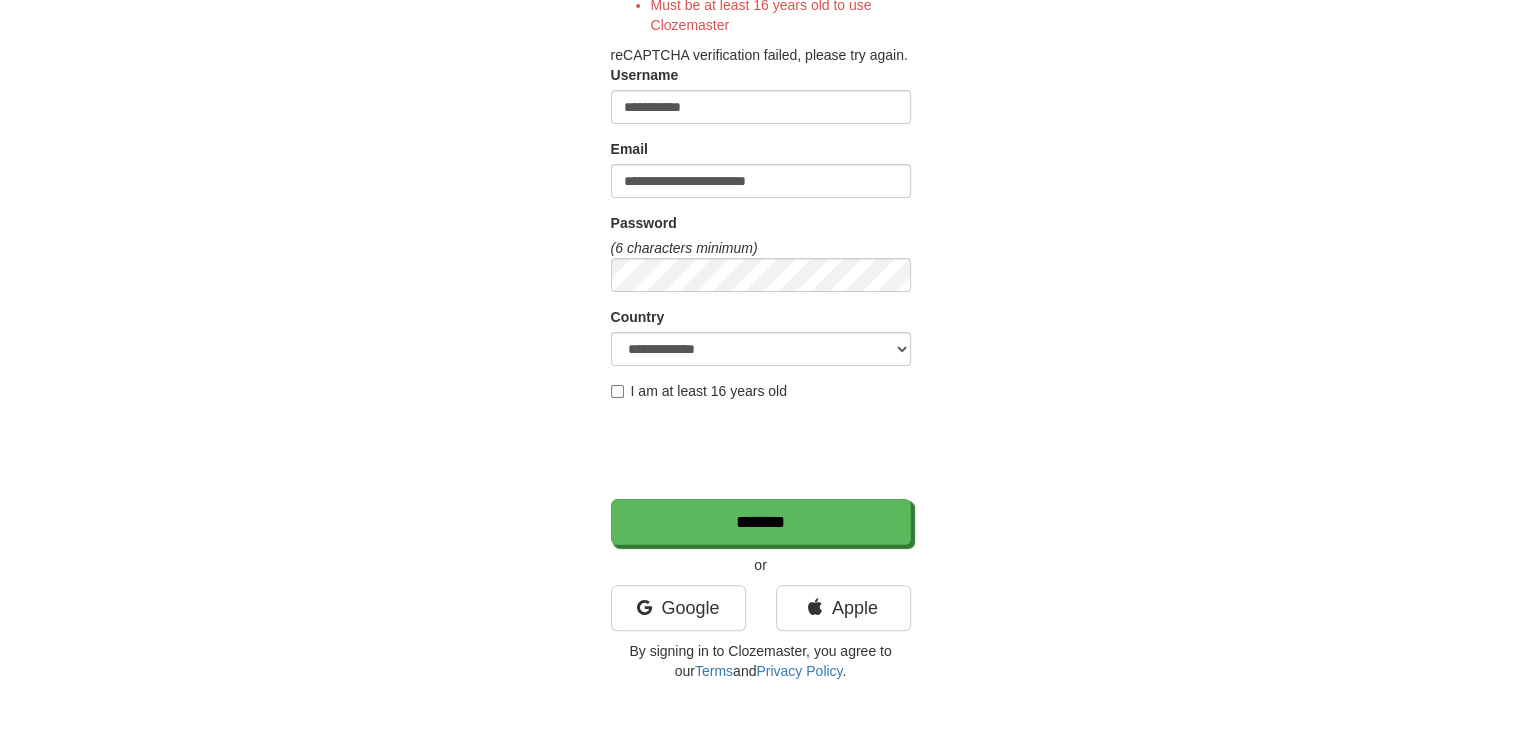 scroll, scrollTop: 395, scrollLeft: 0, axis: vertical 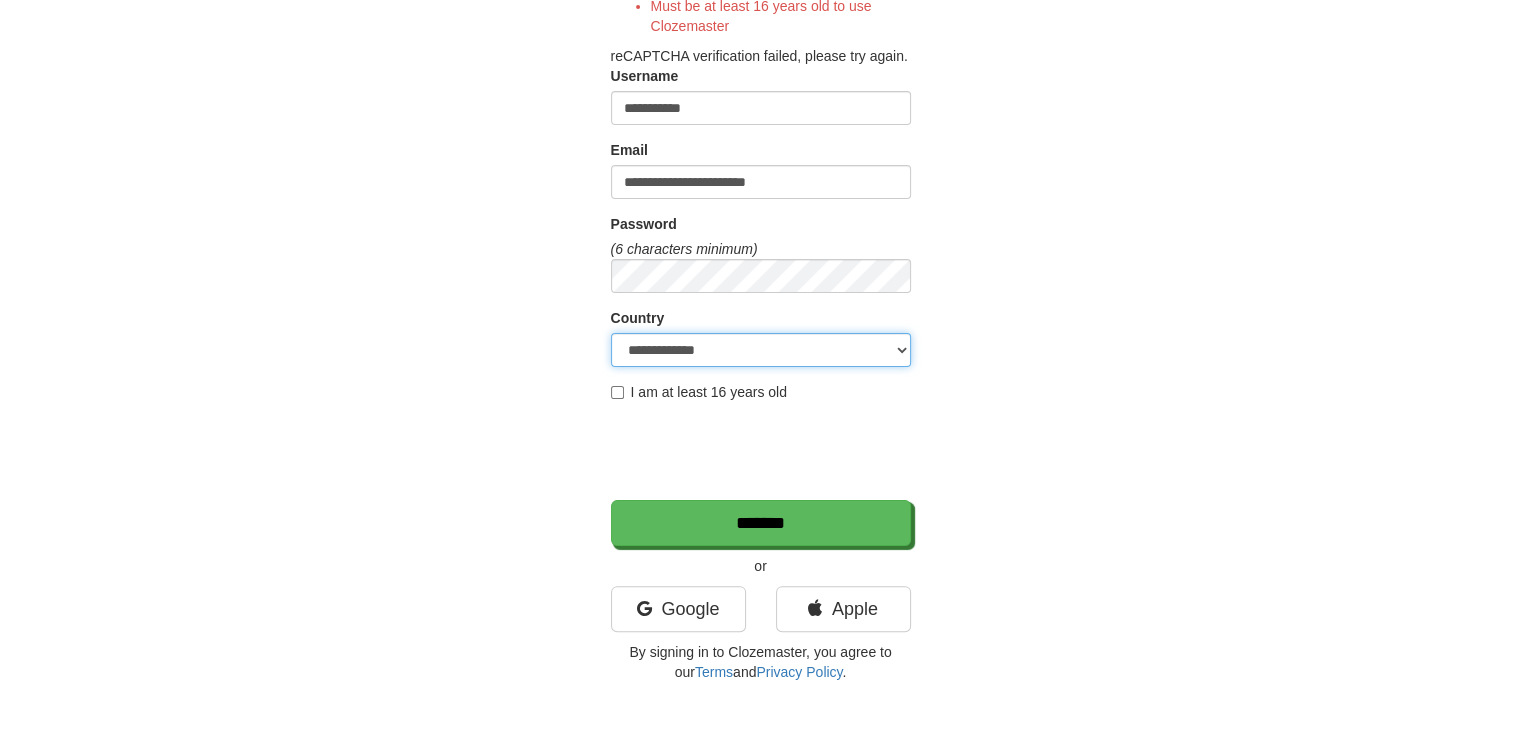 click on "**********" at bounding box center (761, 350) 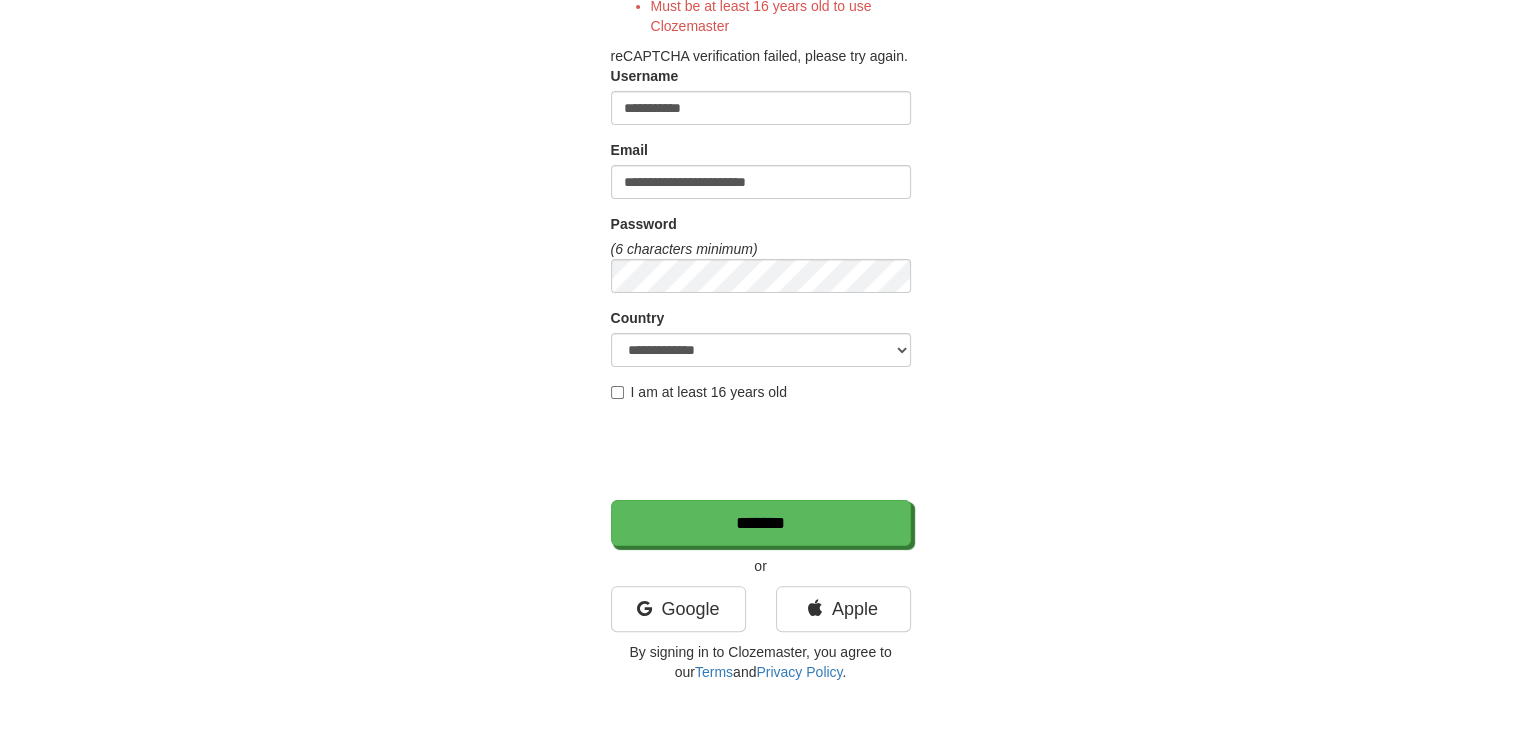 click on "I am at least 16 years old" at bounding box center [699, 392] 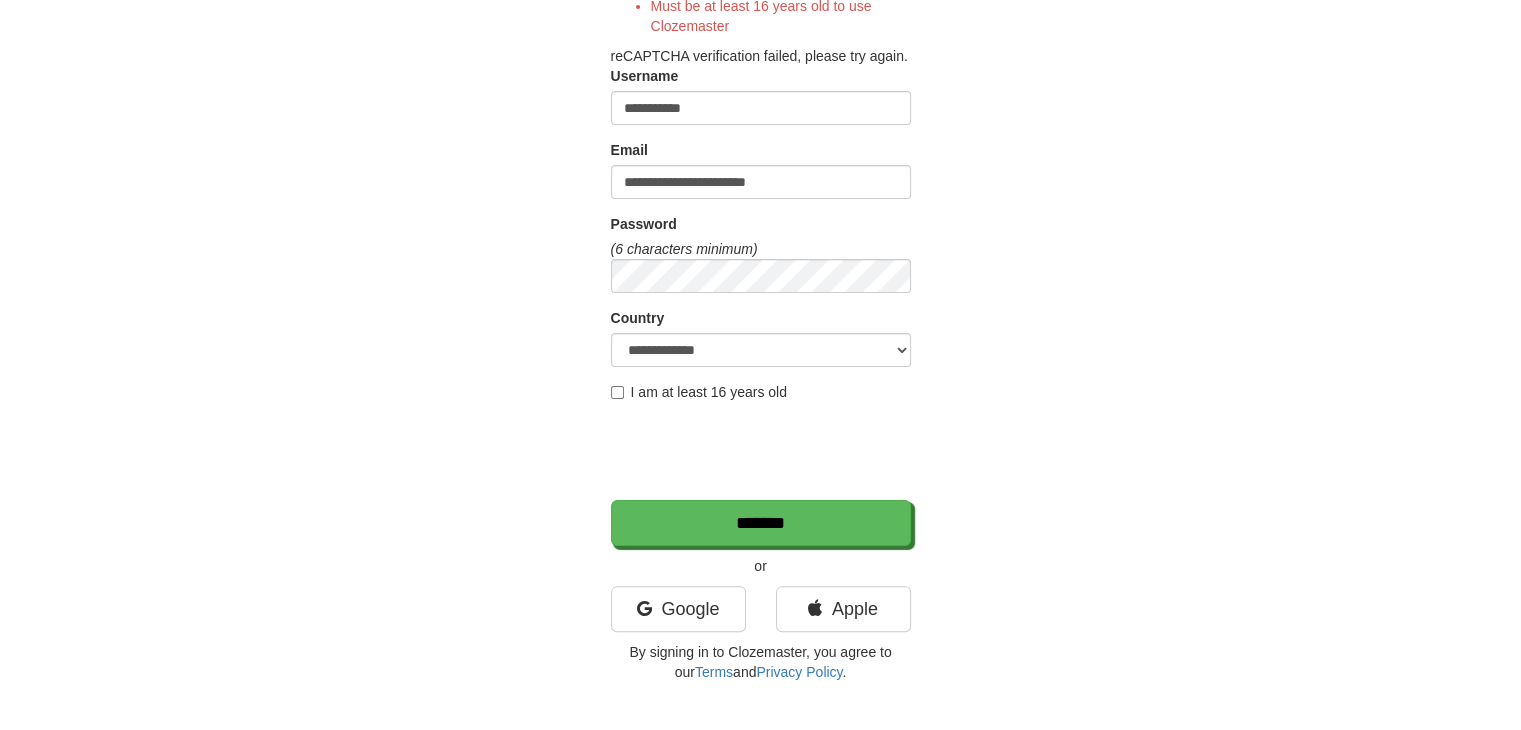 click on "I am at least 16 years old" at bounding box center (761, 392) 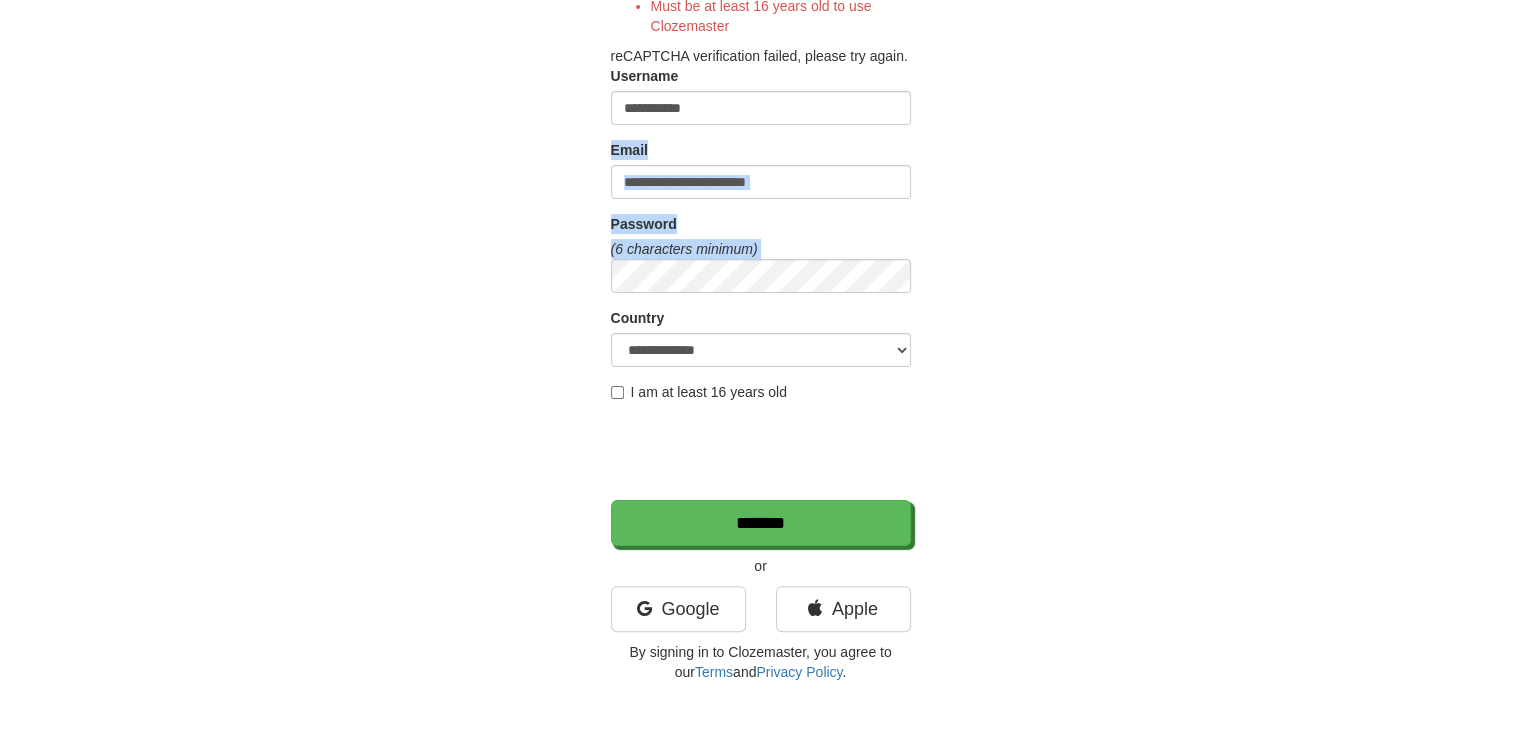 scroll, scrollTop: 0, scrollLeft: 0, axis: both 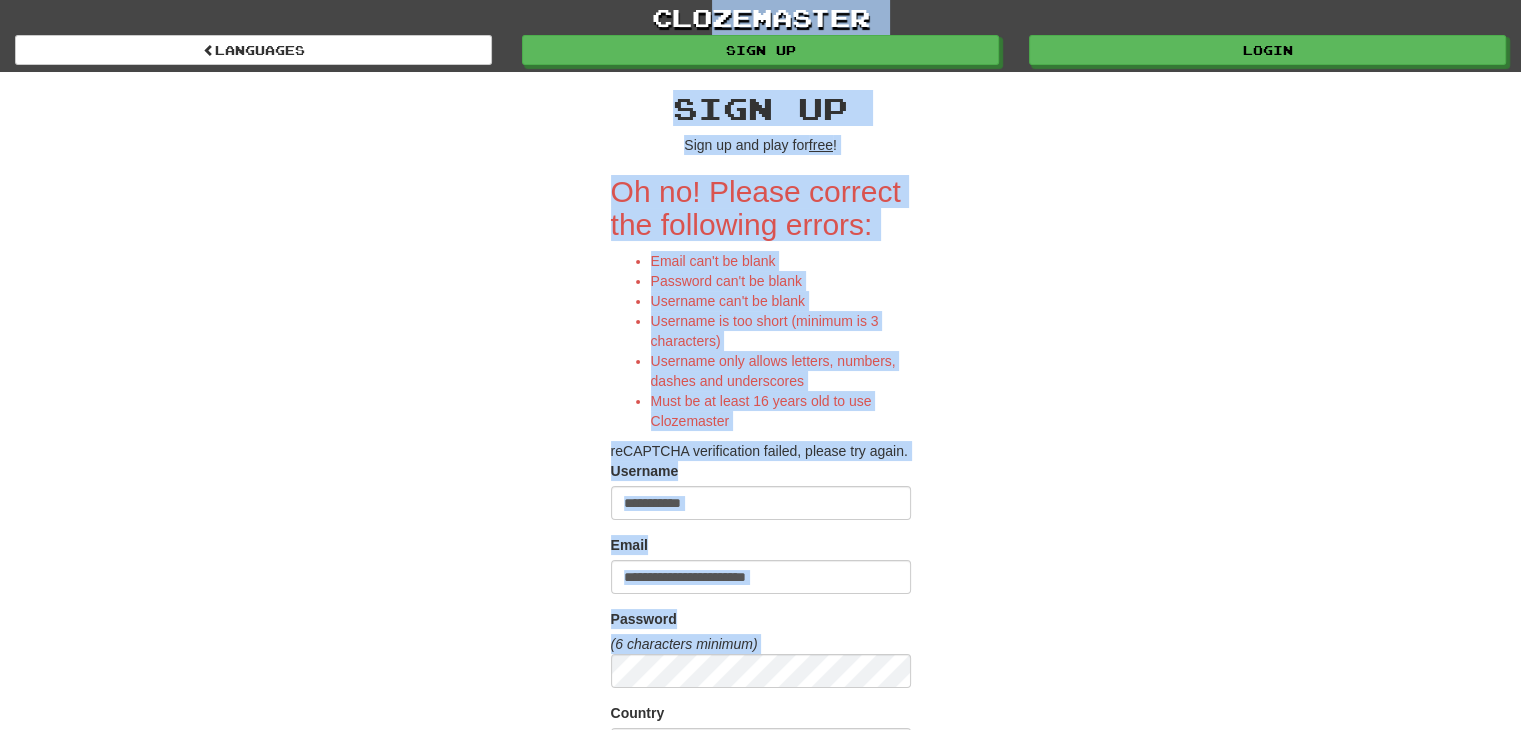drag, startPoint x: 428, startPoint y: 260, endPoint x: 701, endPoint y: -72, distance: 429.82904 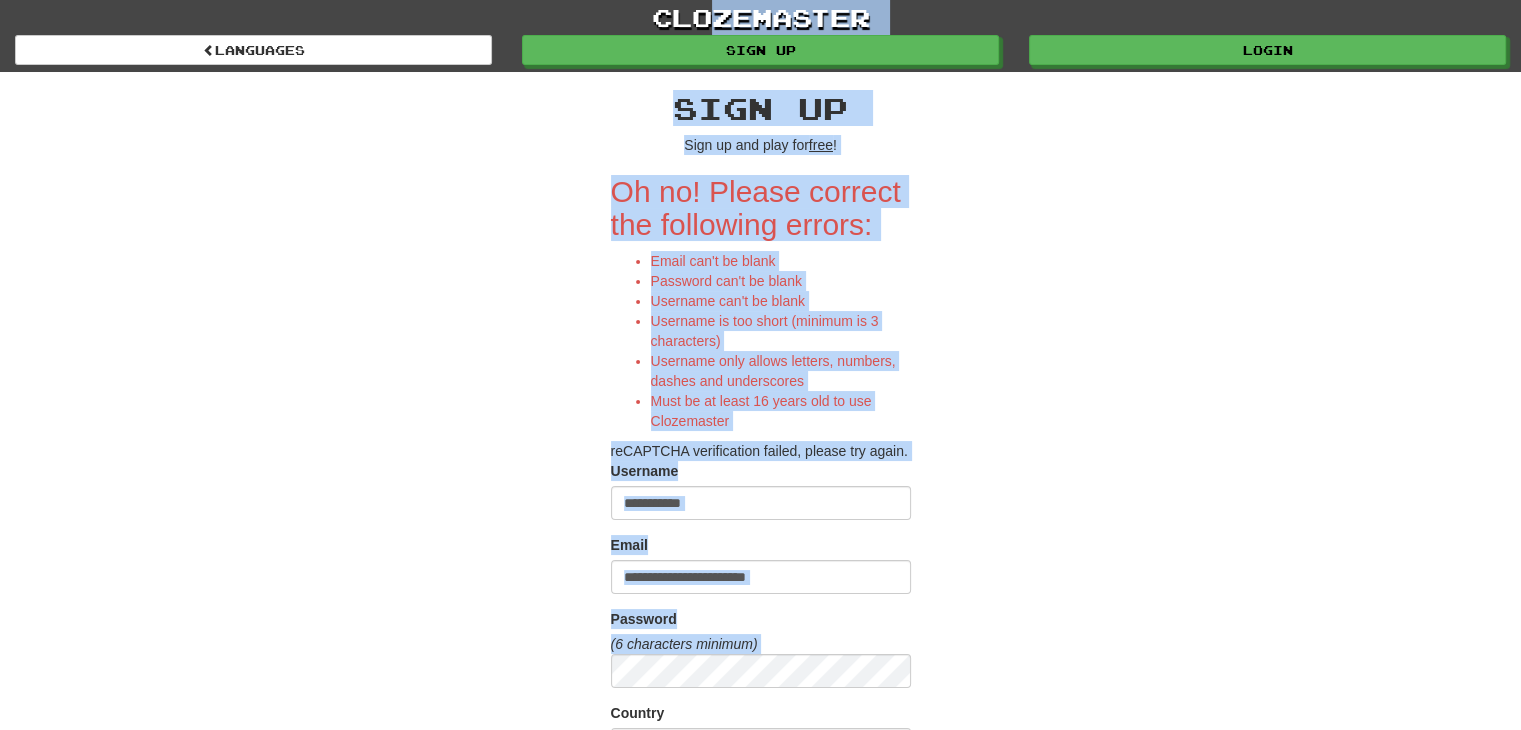 click on "**********" at bounding box center [760, 898] 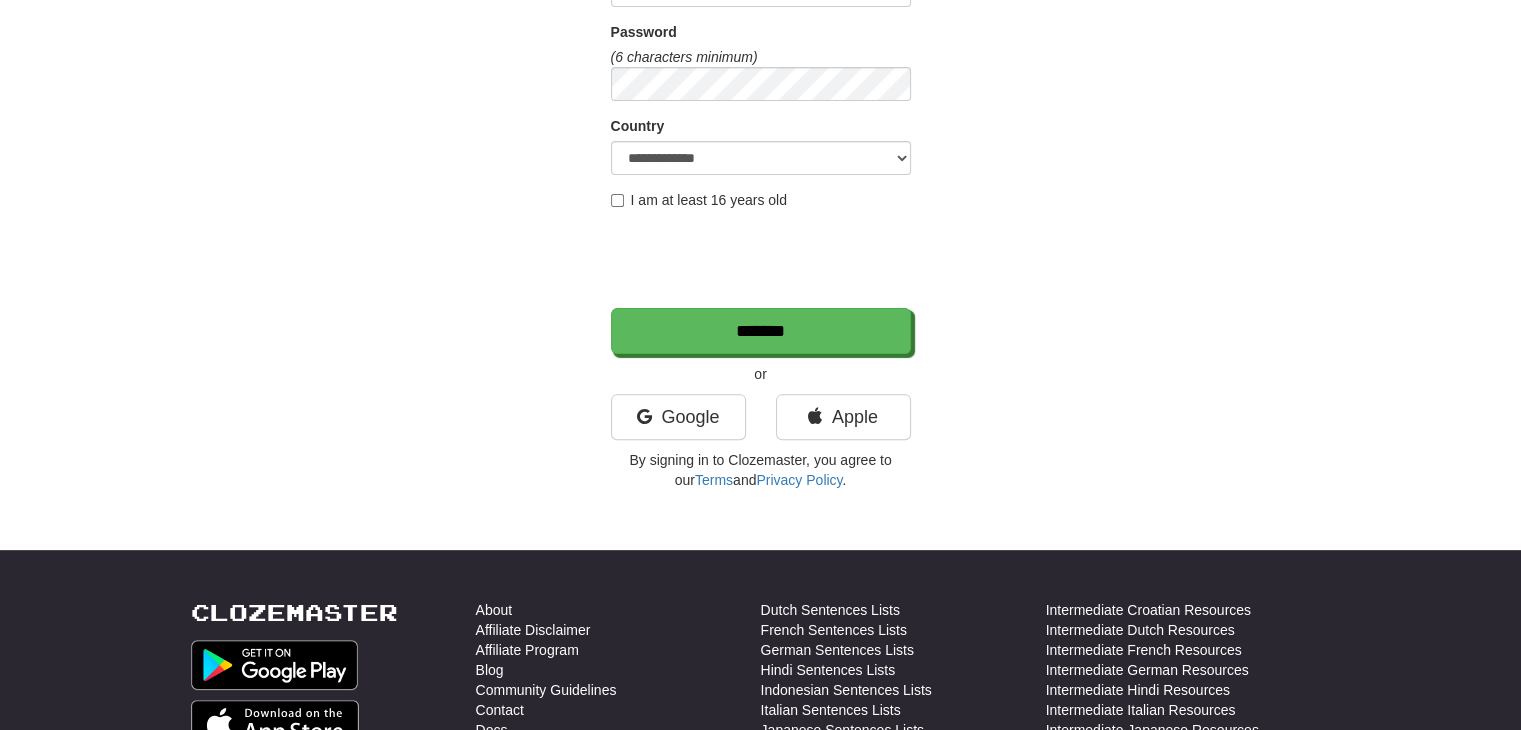 scroll, scrollTop: 591, scrollLeft: 0, axis: vertical 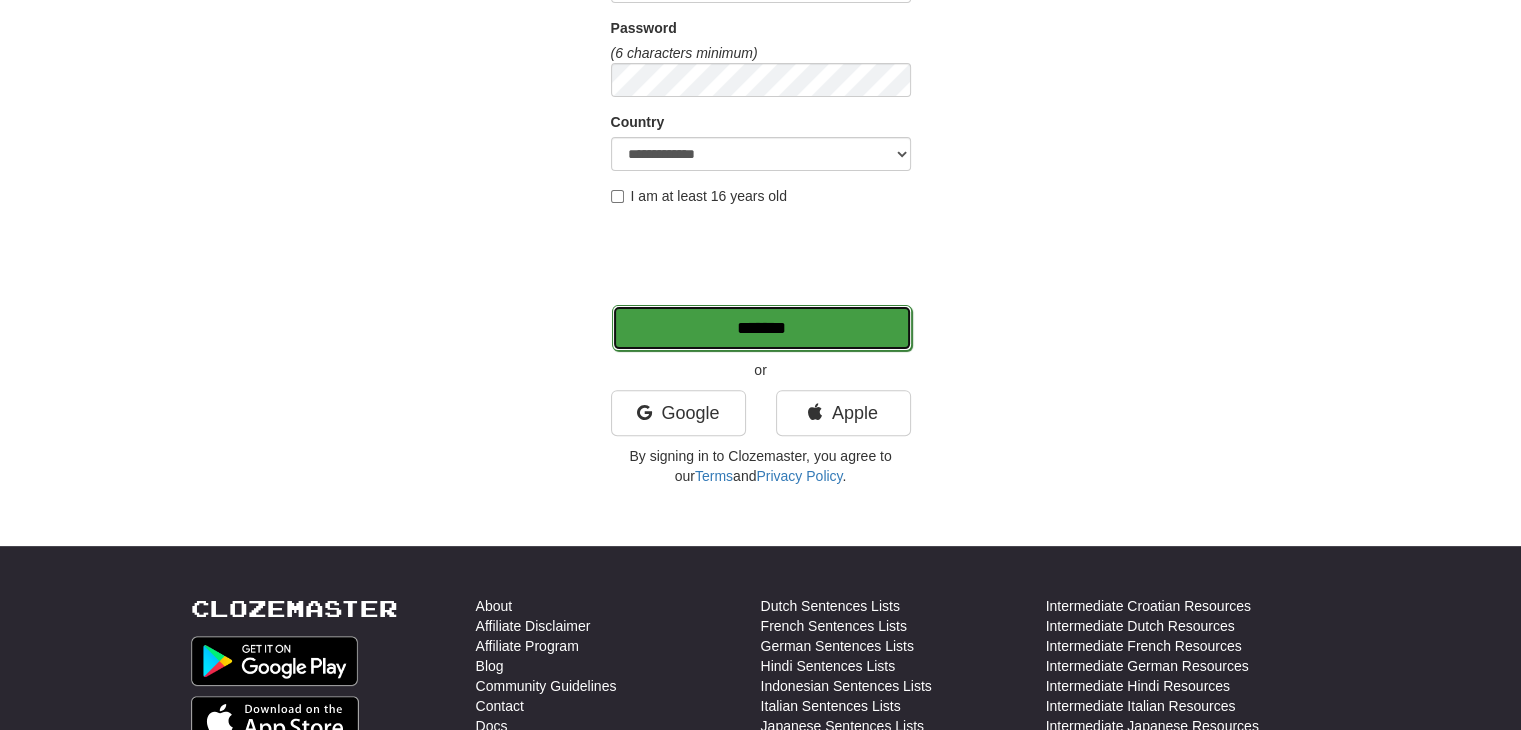 click on "*******" at bounding box center [762, 328] 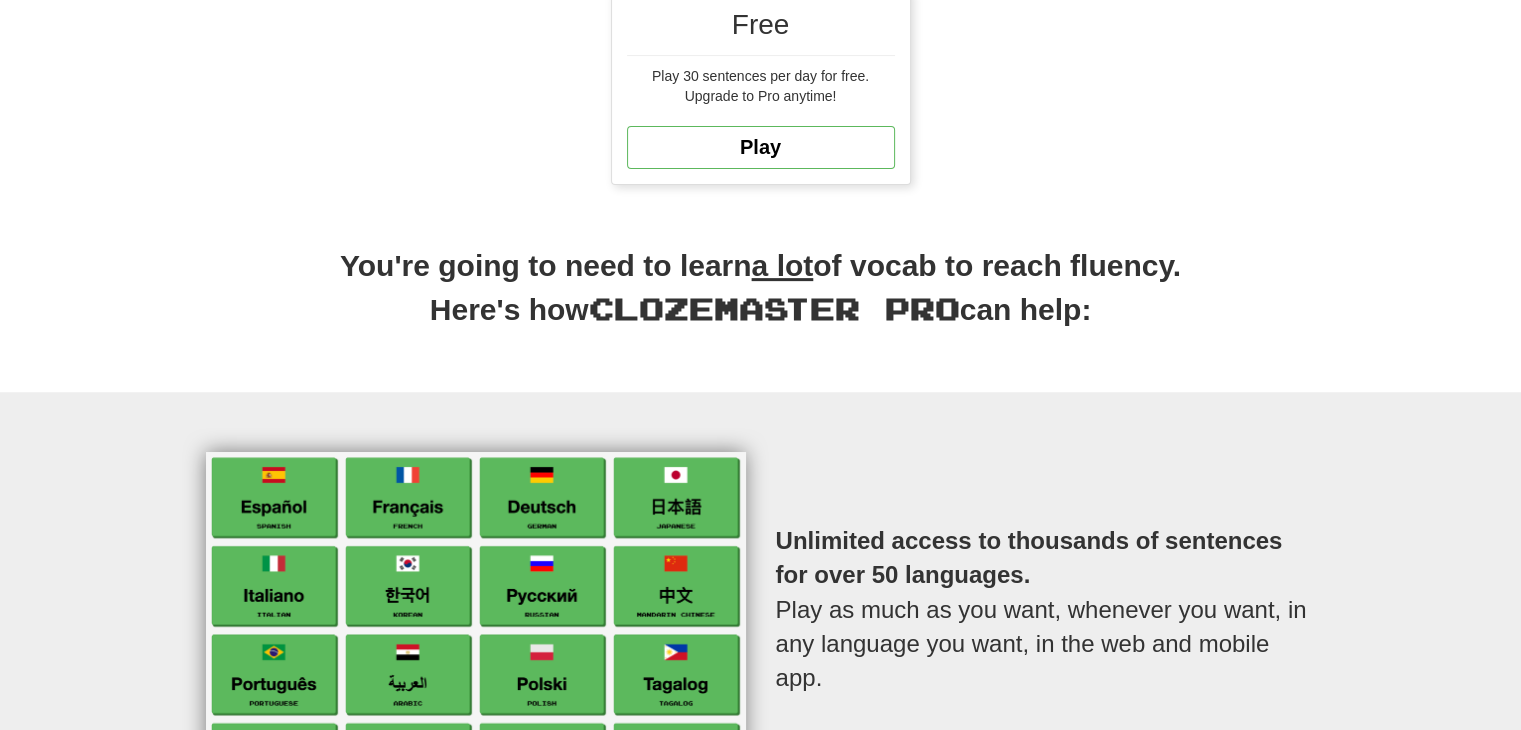 scroll, scrollTop: 656, scrollLeft: 0, axis: vertical 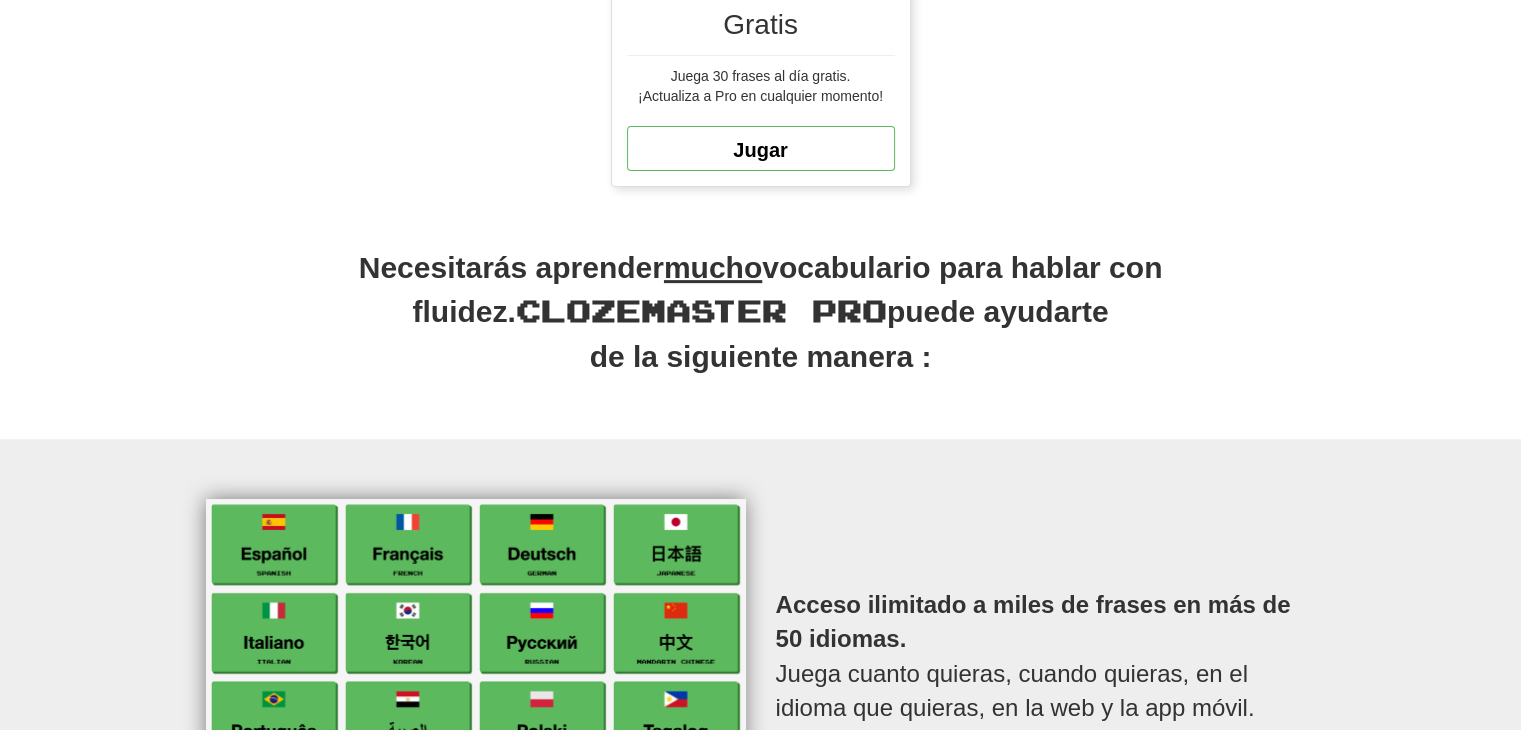 click on "Habla con fluidez más rápido. Empieza hoy.
Get fluent faster. Start today.
Esa sensación de que todo  encaja  , de poder ver televisión y películas en otro idioma con facilidad, aterrizar en un país extranjero y entender cada palabra que ves y oyes, impresionar a tu cita y hablar con confianza con hablantes nativos; todo esto requiere una sólida base de vocabulario.  Clozemaster Pro  puede ayudarte a conseguirlo más rápido.
Mensual
$15.33
por mes*
Suscribir
Anual
$94.39
por año*
garantía de devolución de dinero de 30 días
Suscribir
La mejor oferta
Vida
$352.82
Compra única
garantía de devolución de dinero de 30 días
Comprar ahora
*Facturación recurrente. Cancela cuando quieras.
O
Gratis
Juega 30 frases al día gratis.
¡Actualiza a Pro en cualquier momento!
Jugar
Necesitarás aprender  mucho" at bounding box center (760, -113) 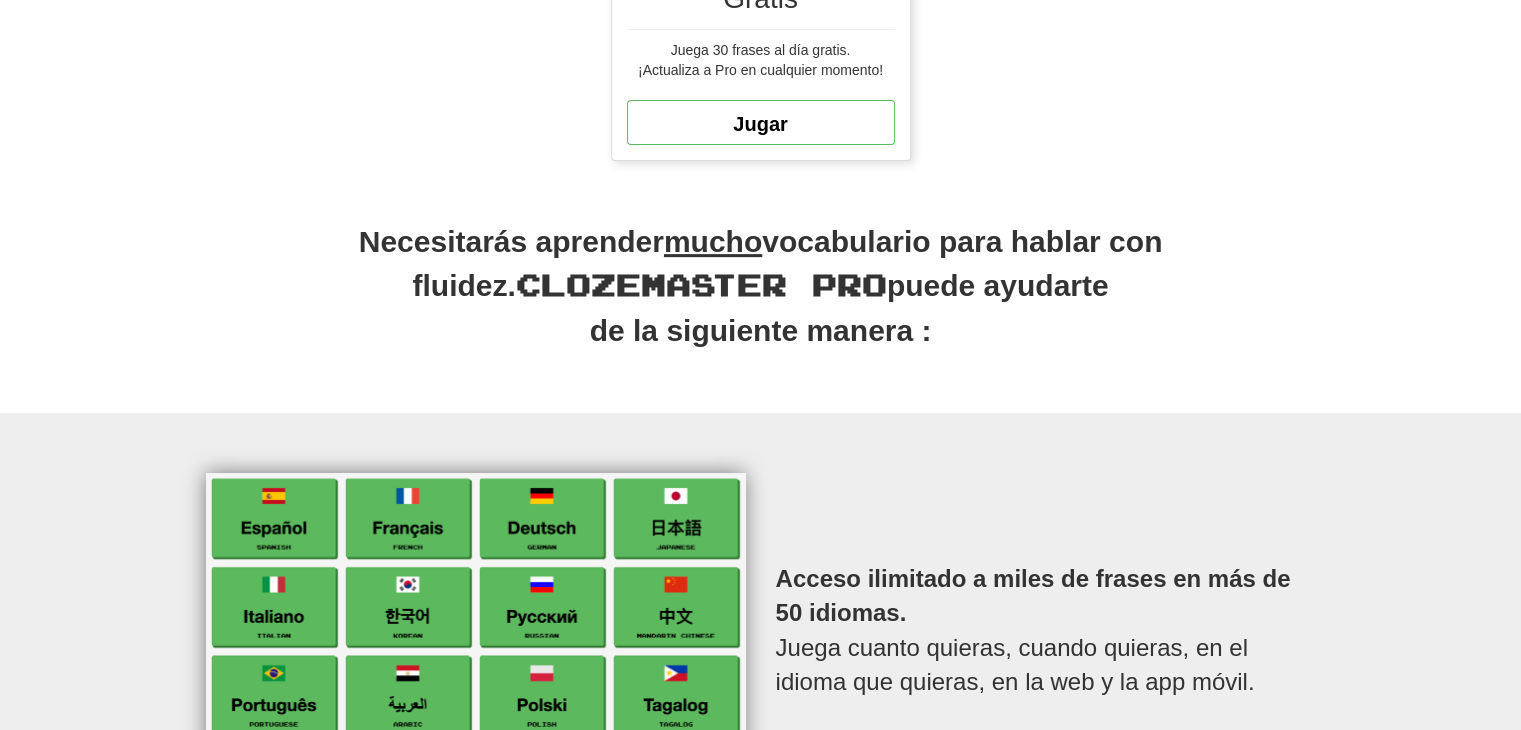 scroll, scrollTop: 708, scrollLeft: 0, axis: vertical 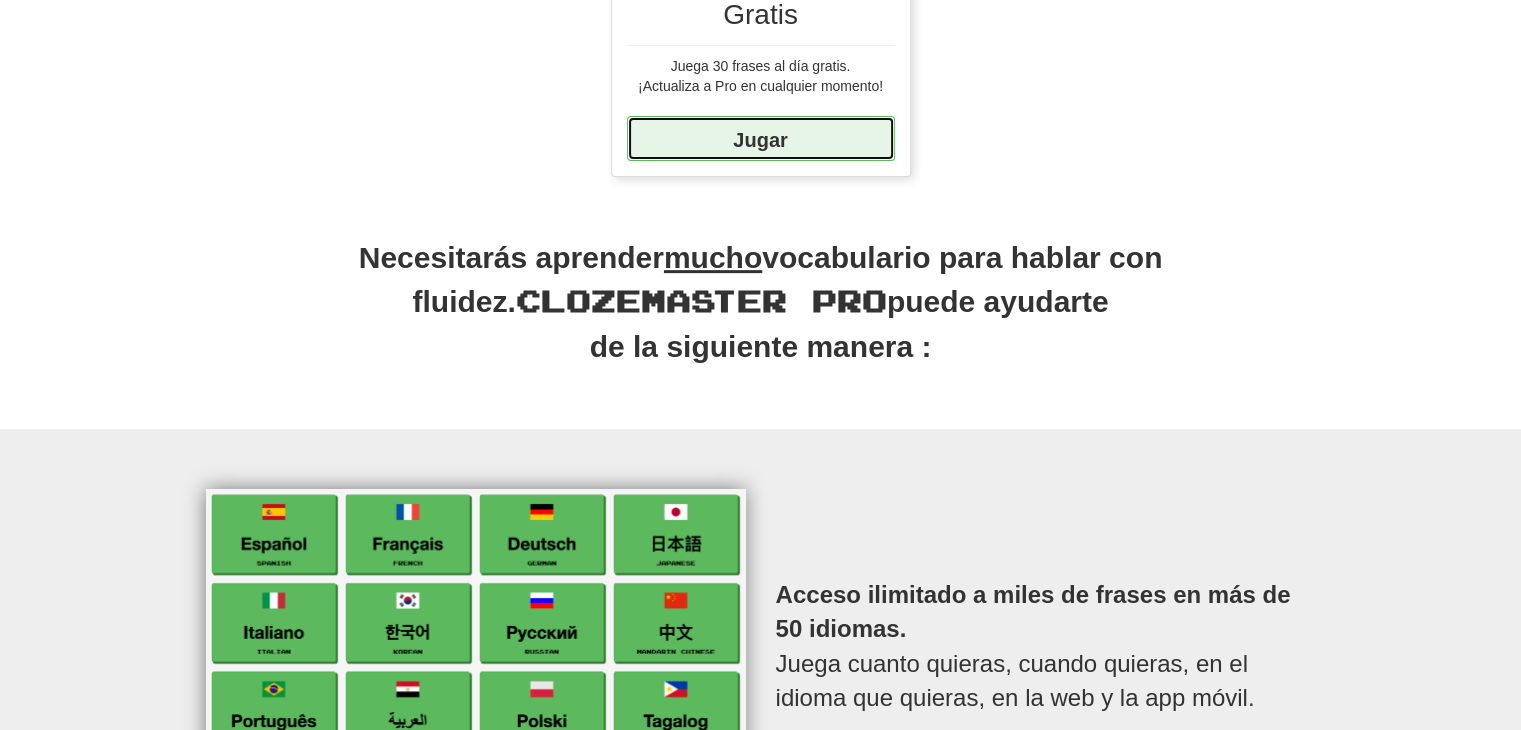 click on "Jugar" at bounding box center [761, 138] 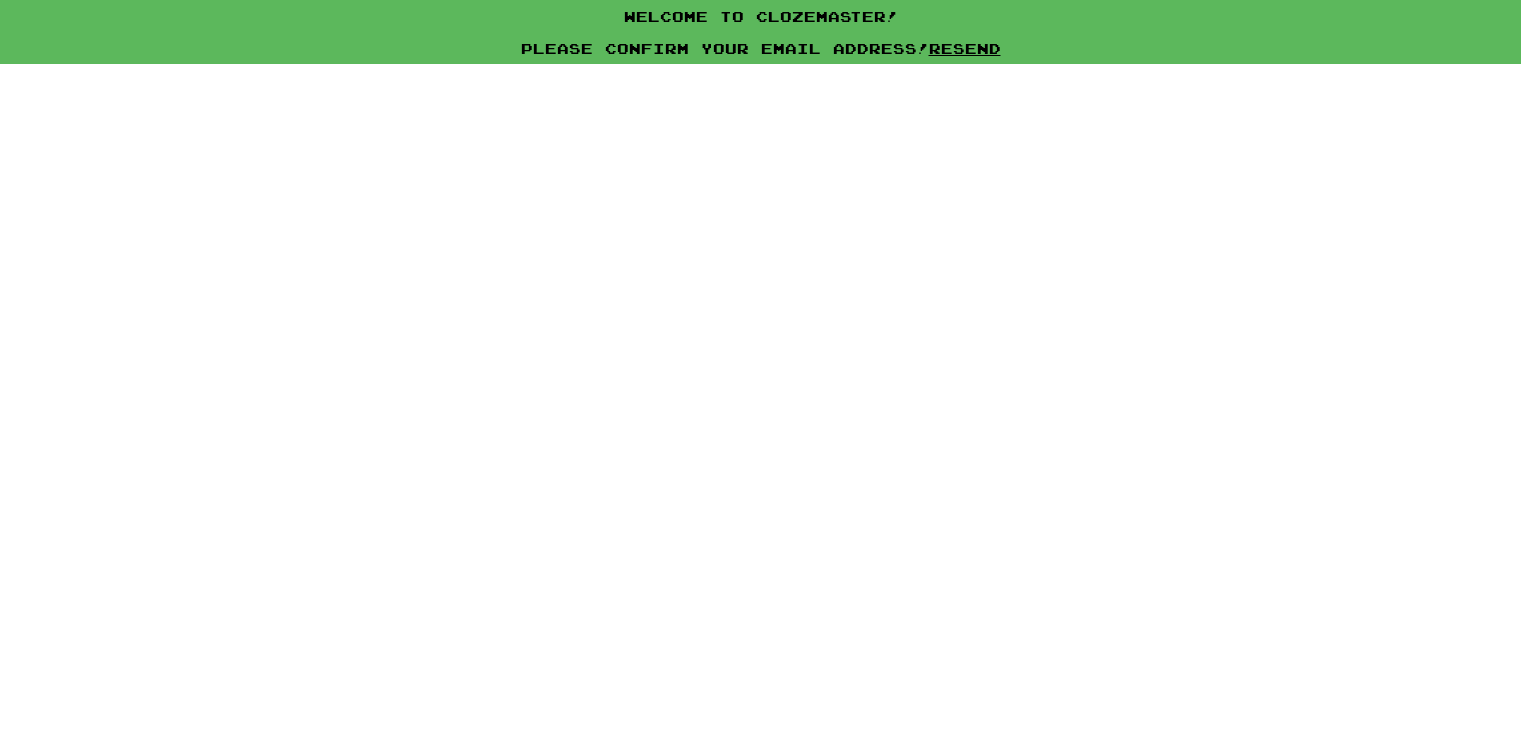 scroll, scrollTop: 0, scrollLeft: 0, axis: both 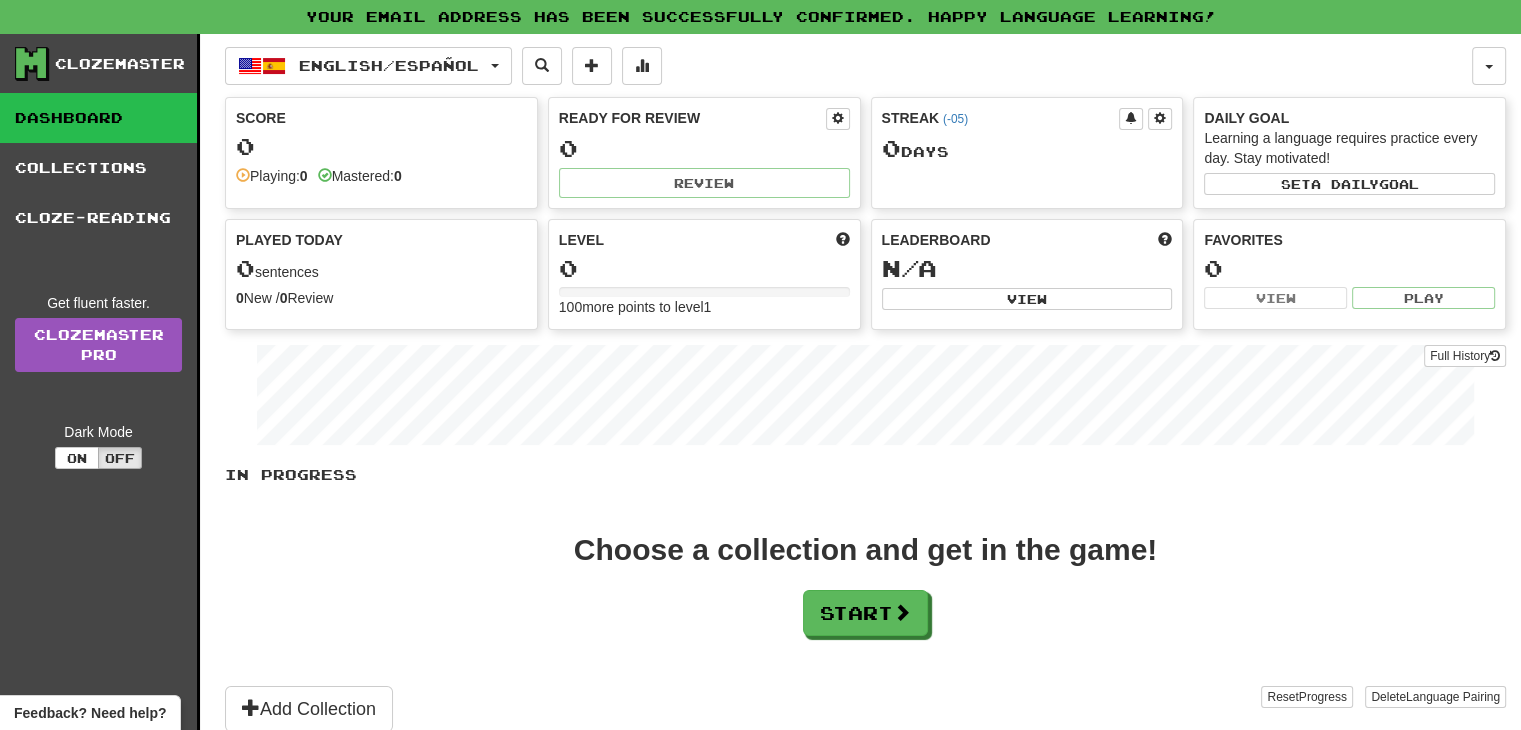 click on "English  /  Español English  /  Español Streak:  0   Review:  0 Points today:  0  Language Pairing" at bounding box center [848, 66] 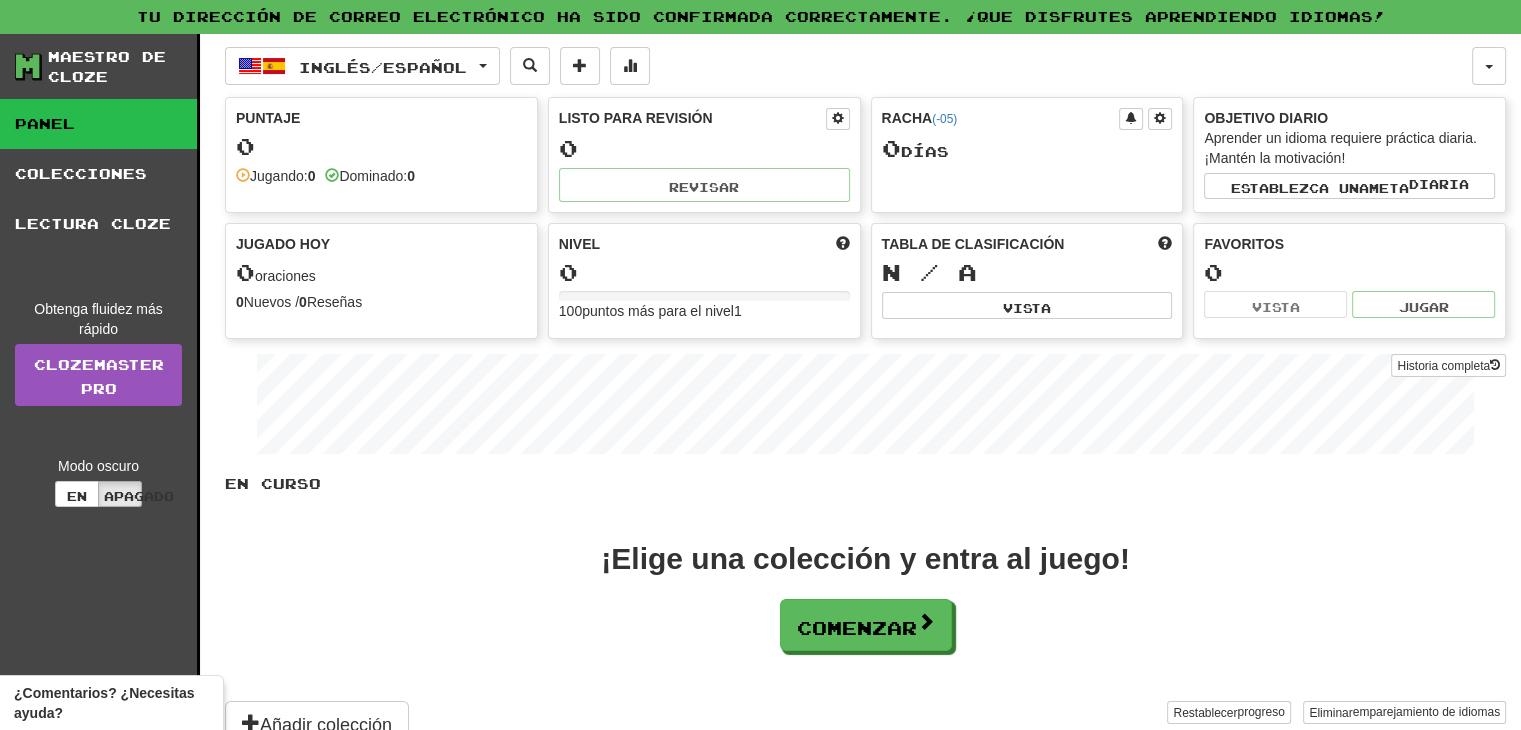 click on "¡Elige una colección y entra al juego! Comenzar" at bounding box center [865, 597] 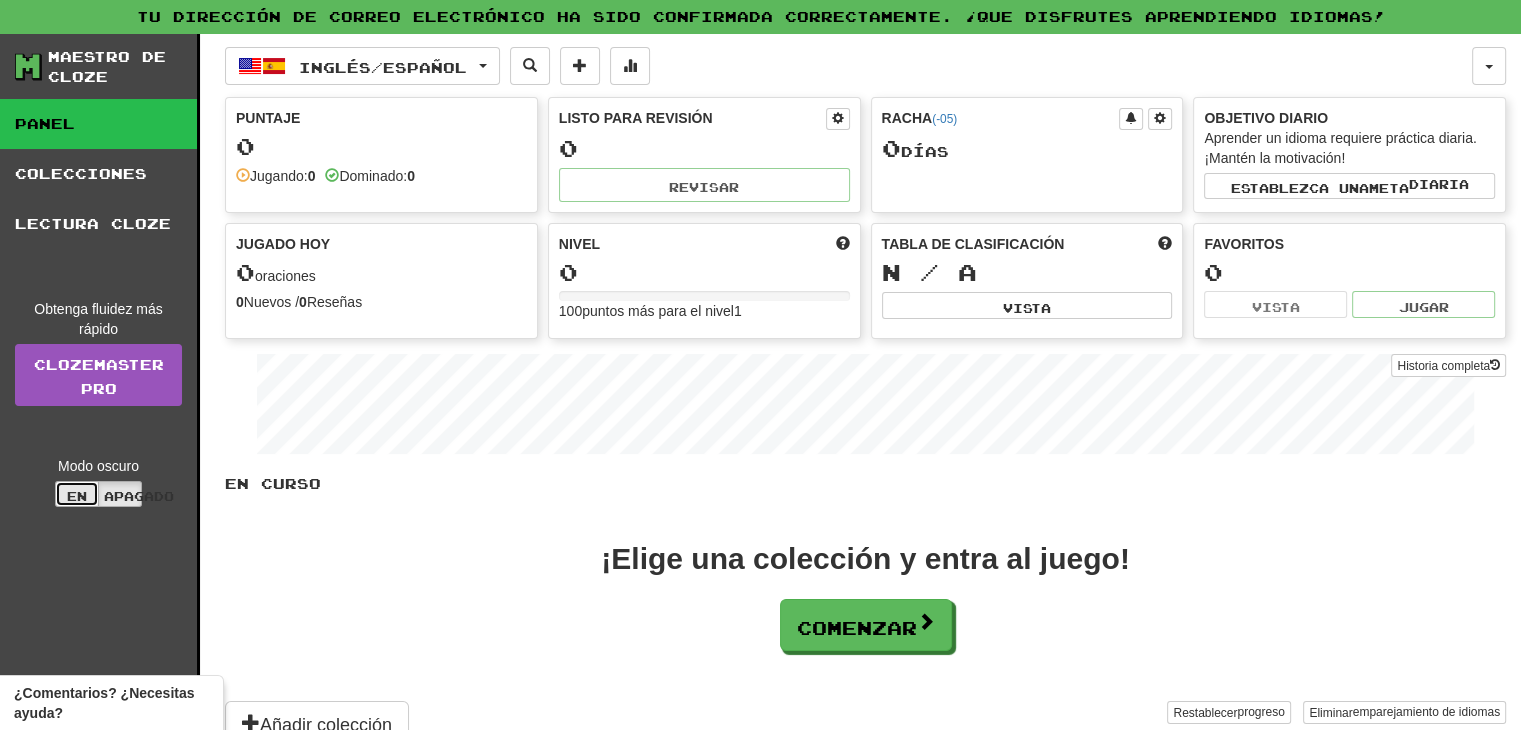 click on "En" at bounding box center (77, 496) 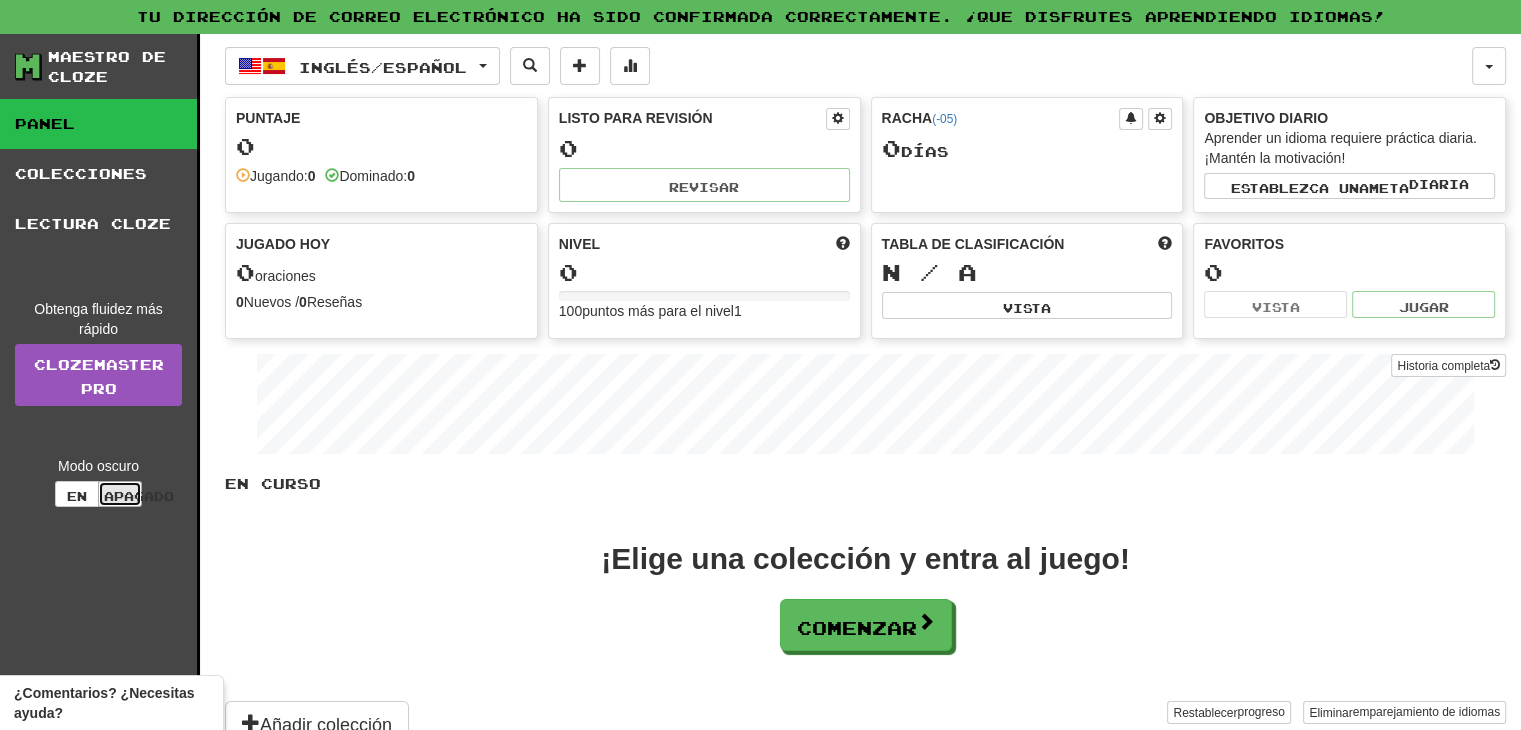 click on "Apagado" at bounding box center [139, 496] 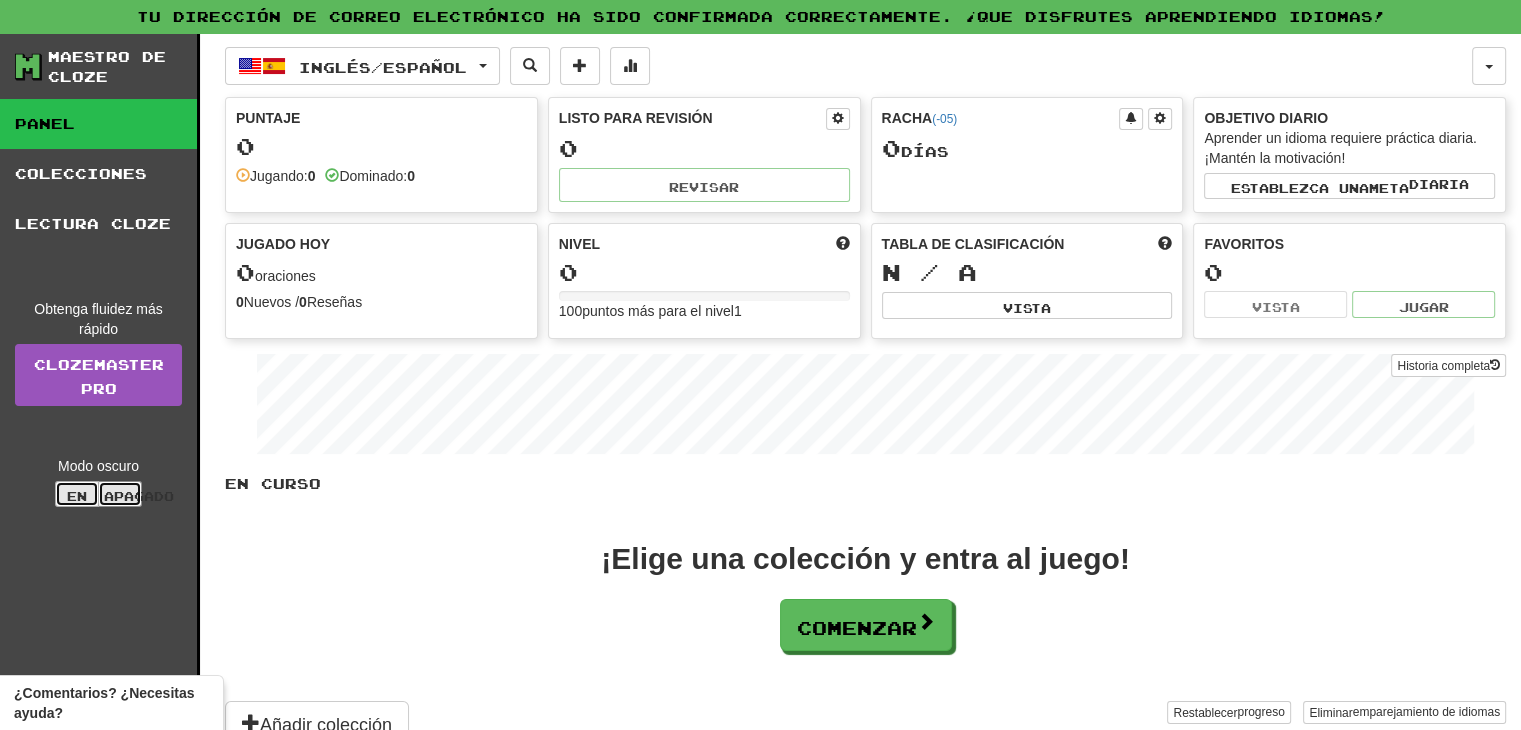 click on "En" at bounding box center (77, 496) 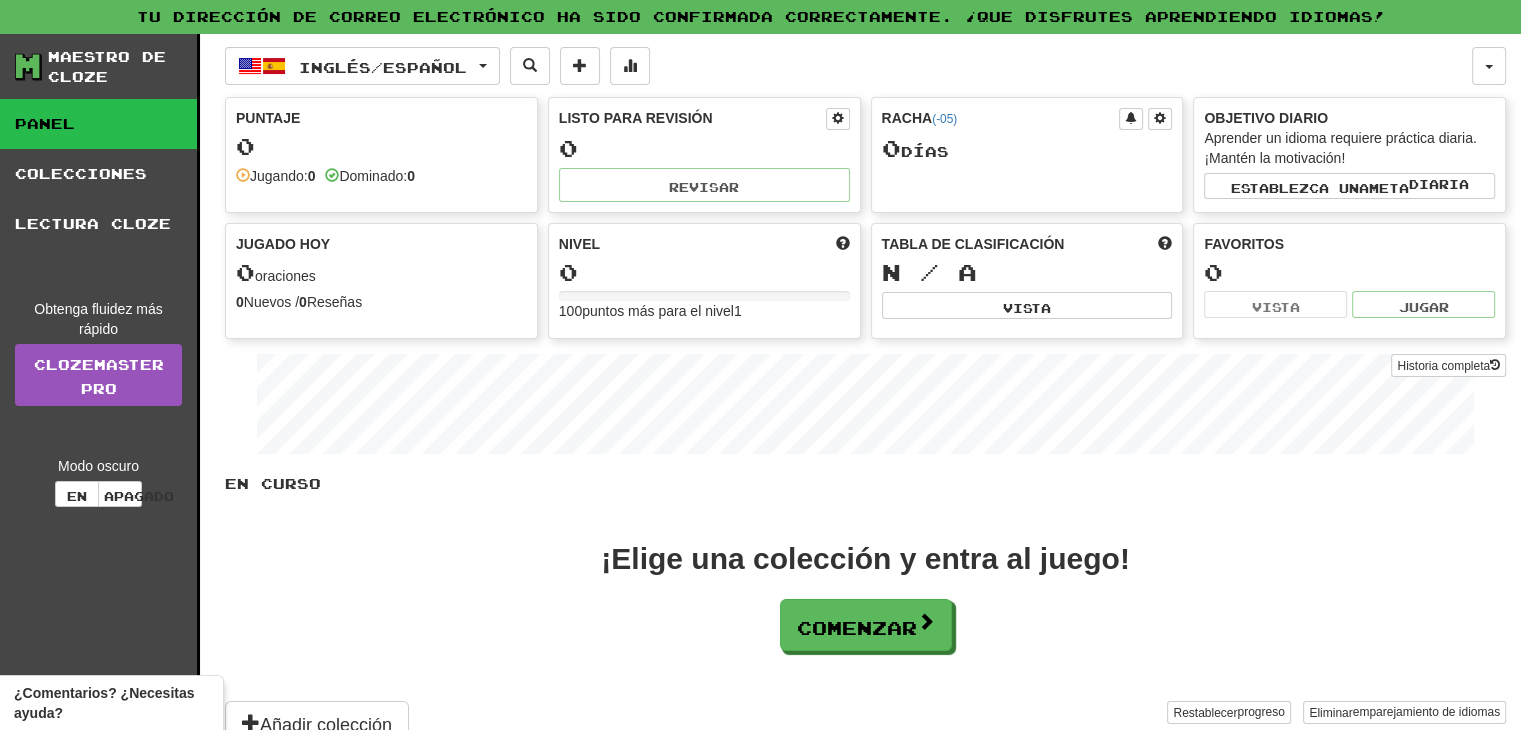 click on "En curso ¡Elige una colección y entra al juego! Comenzar Añadir colección Restablecer  progreso Eliminar  emparejamiento de idiomas Dark Mode On Off" at bounding box center (865, 611) 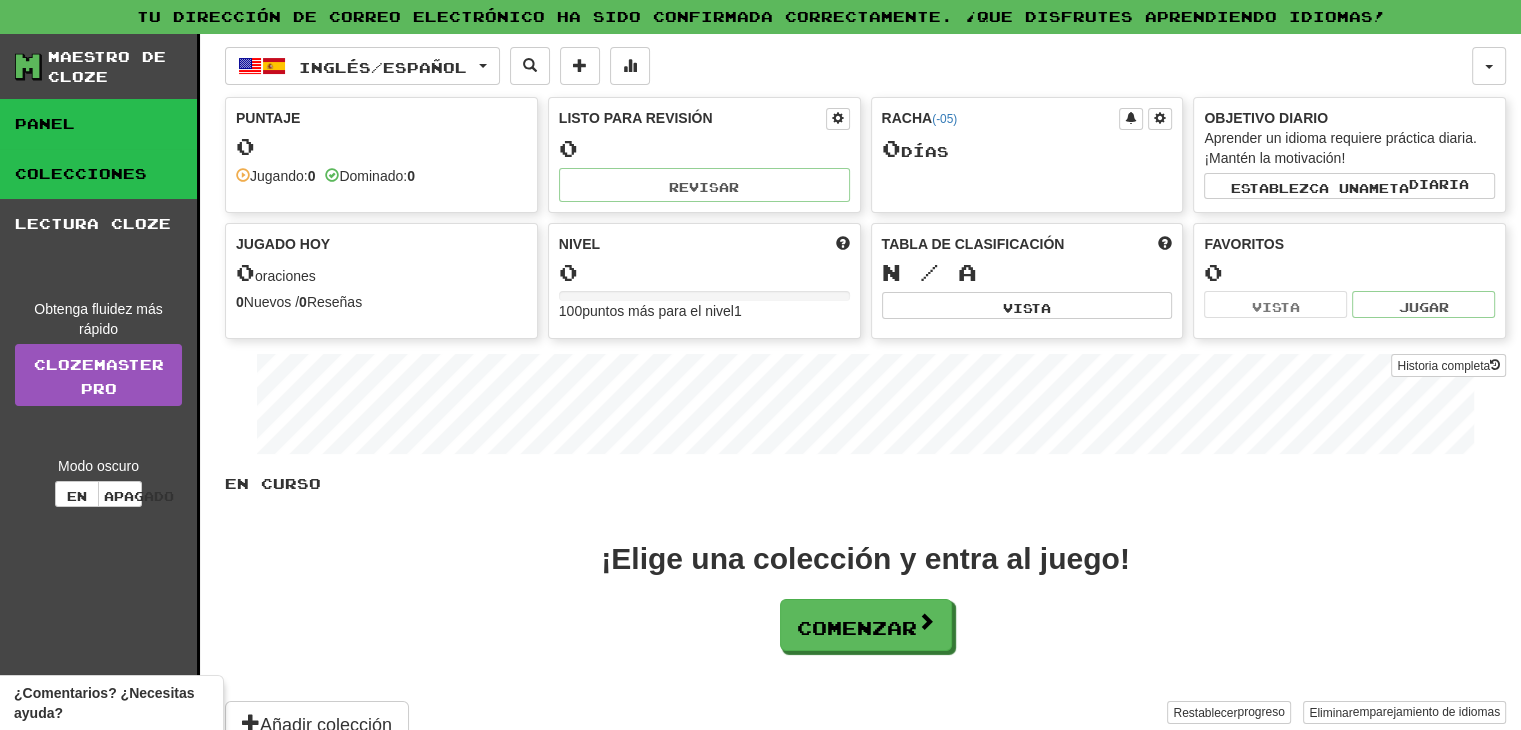 click on "Colecciones" at bounding box center (81, 173) 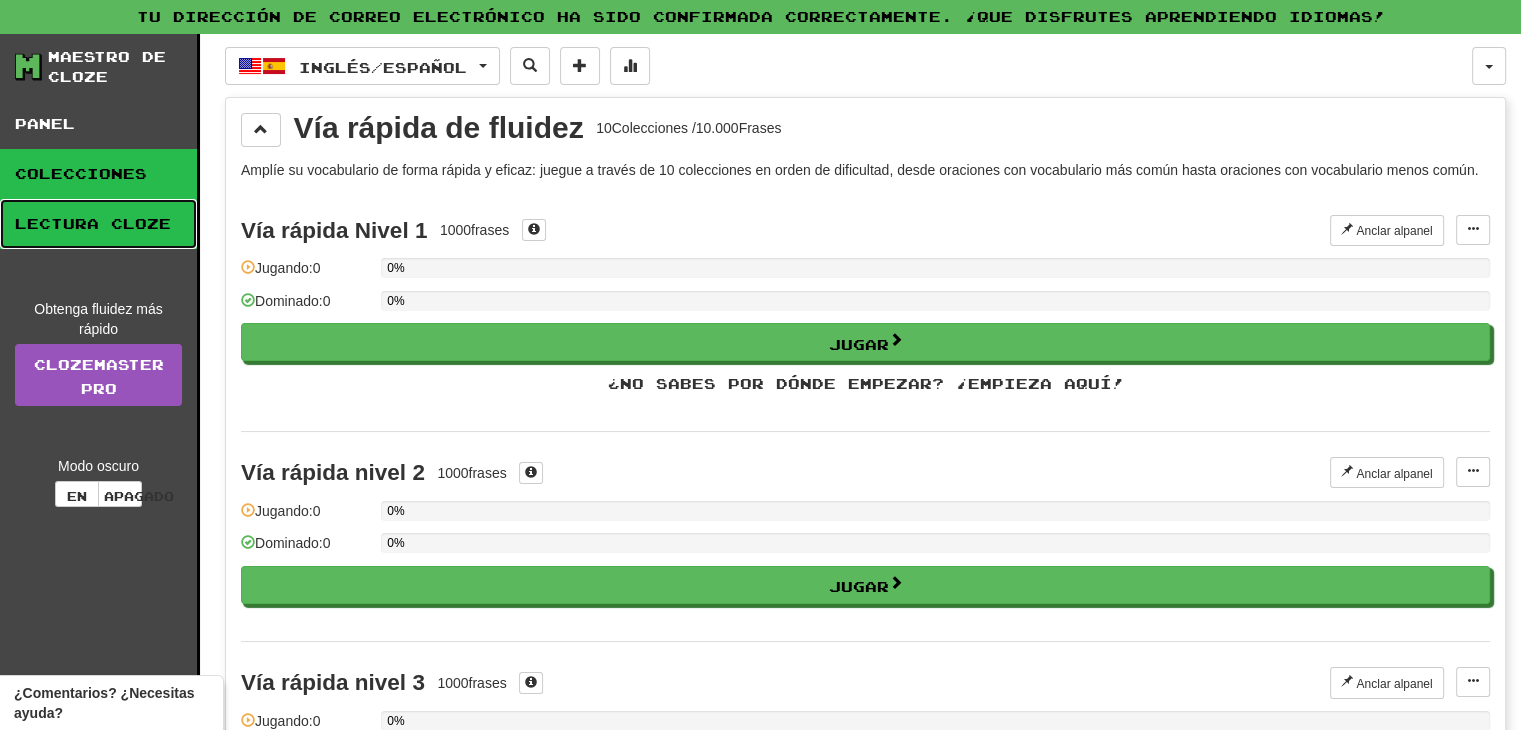 click on "Lectura cloze" at bounding box center (93, 223) 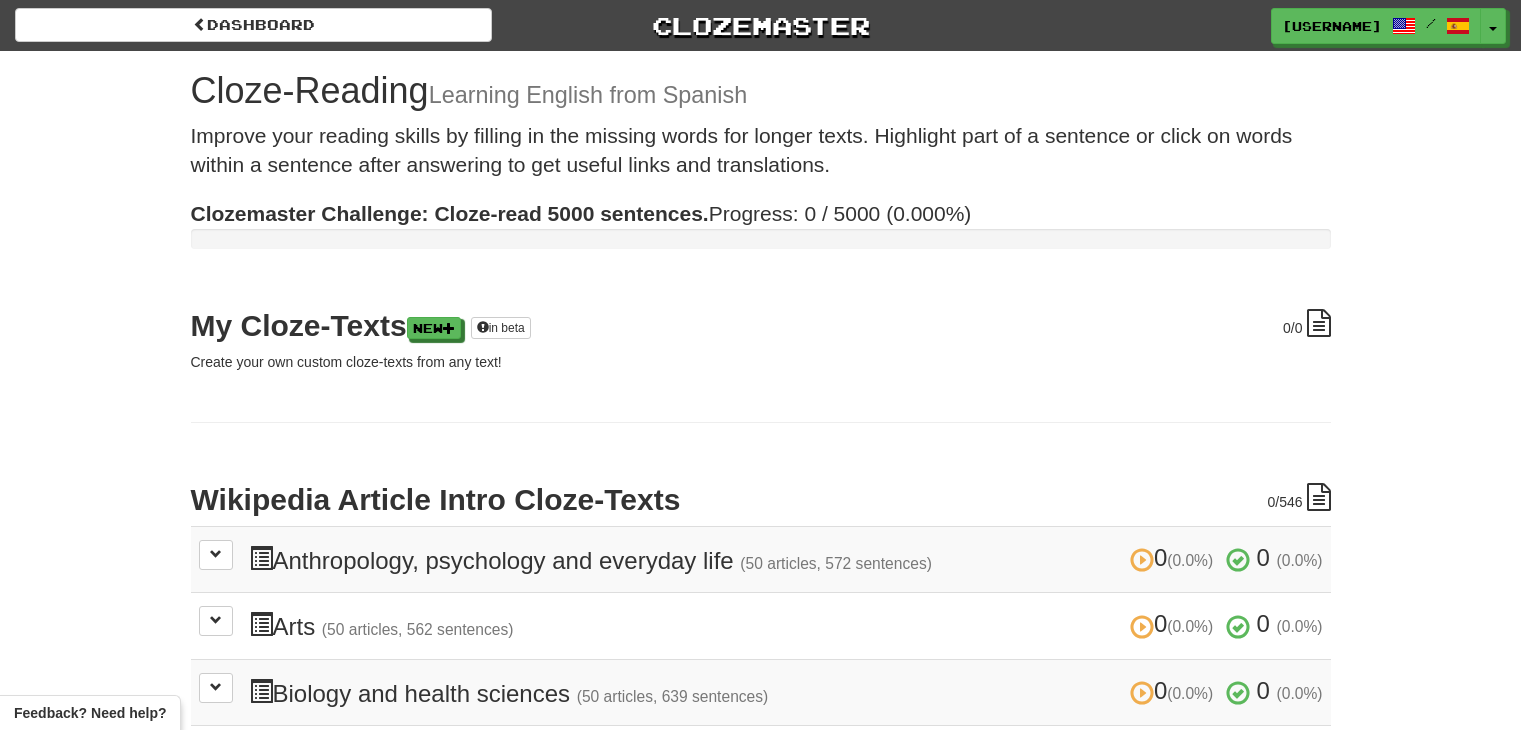scroll, scrollTop: 0, scrollLeft: 0, axis: both 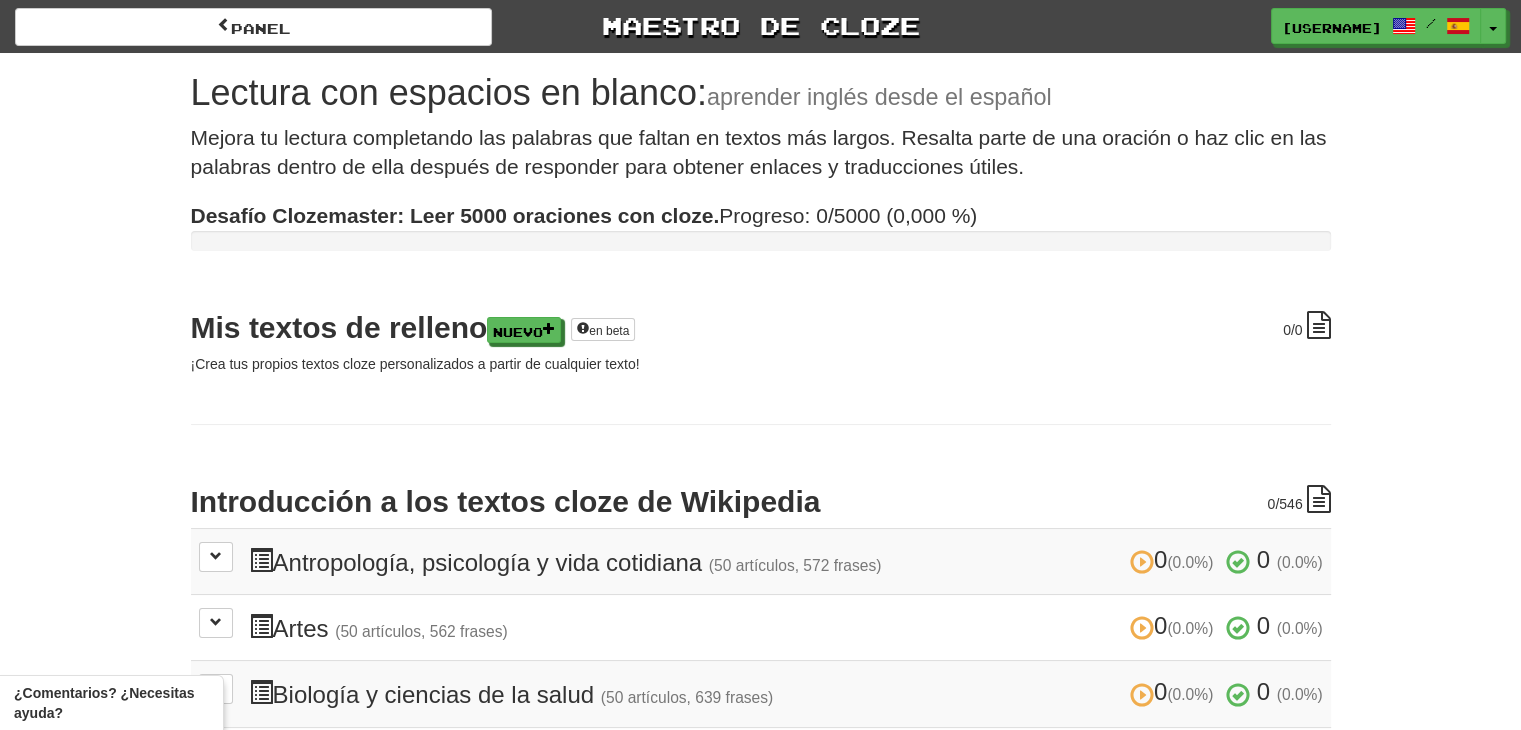 click on "Maestro de cloze
[USERNAME]
/
Alternar menú desplegable
Panel
Tabla de clasificación
Feed de actividades
Notificaciones
Perfil
Discusiones
Inglés
/
Español
Racha:
0
Reseña:
0
Puntos hoy: 0
Idiomas
Cuenta
Cerrar sesión
[USERNAME]
/
Alternar menú desplegable
Panel
Tabla de clasificación
Feed de actividades
Notificaciones
Perfil
Discusiones
Inglés
/
Español
Racha:
0
Reseña:
0
Puntos hoy: 0
Idiomas
Cuenta
Cerrar sesión
maestro de cloze
Lectura con espacios en blanco:
aprender inglés desde el español
Desafío Clozemaster: Leer 5000 oraciones con cloze.  Progreso: 0/5000 (0,000 %)
0  /0" at bounding box center (760, 639) 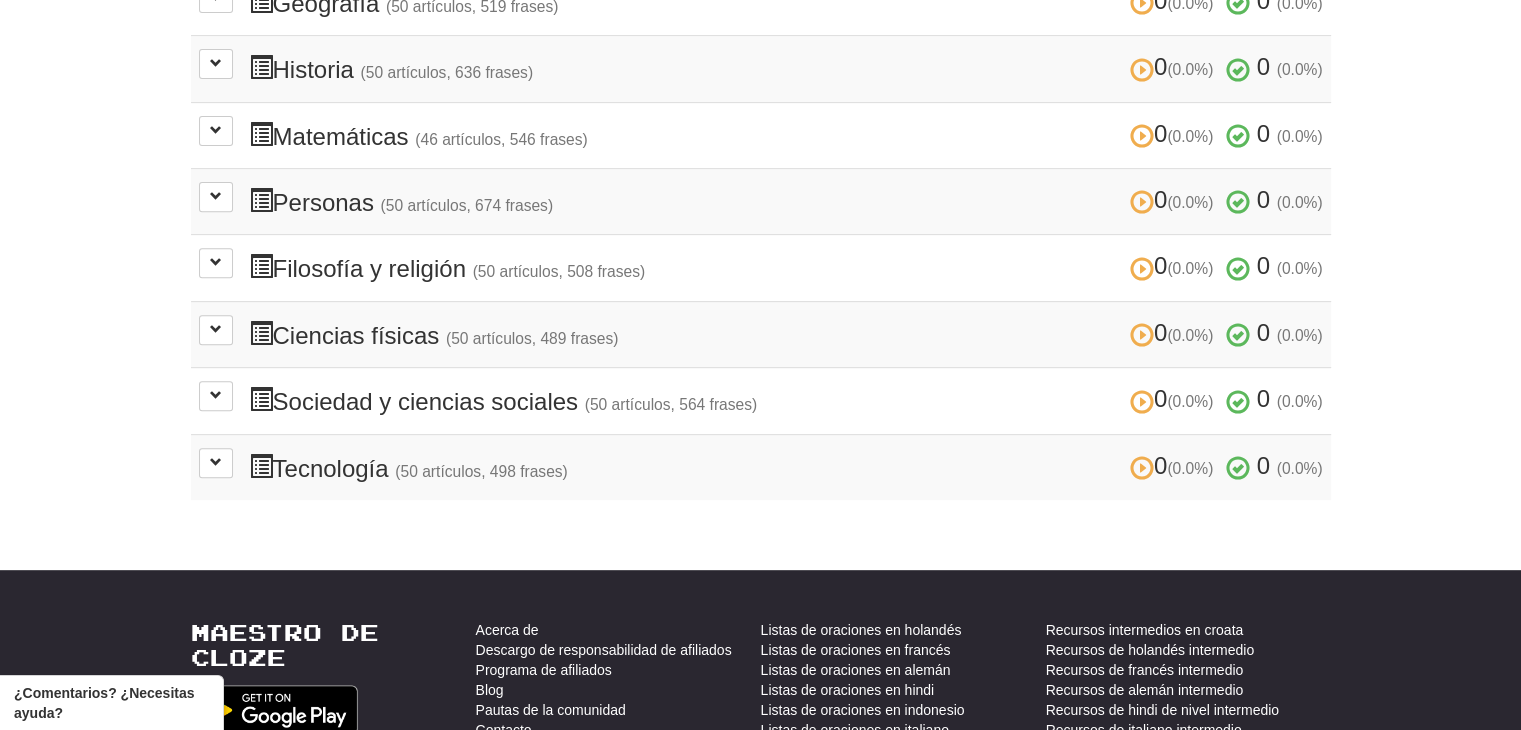 scroll, scrollTop: 0, scrollLeft: 0, axis: both 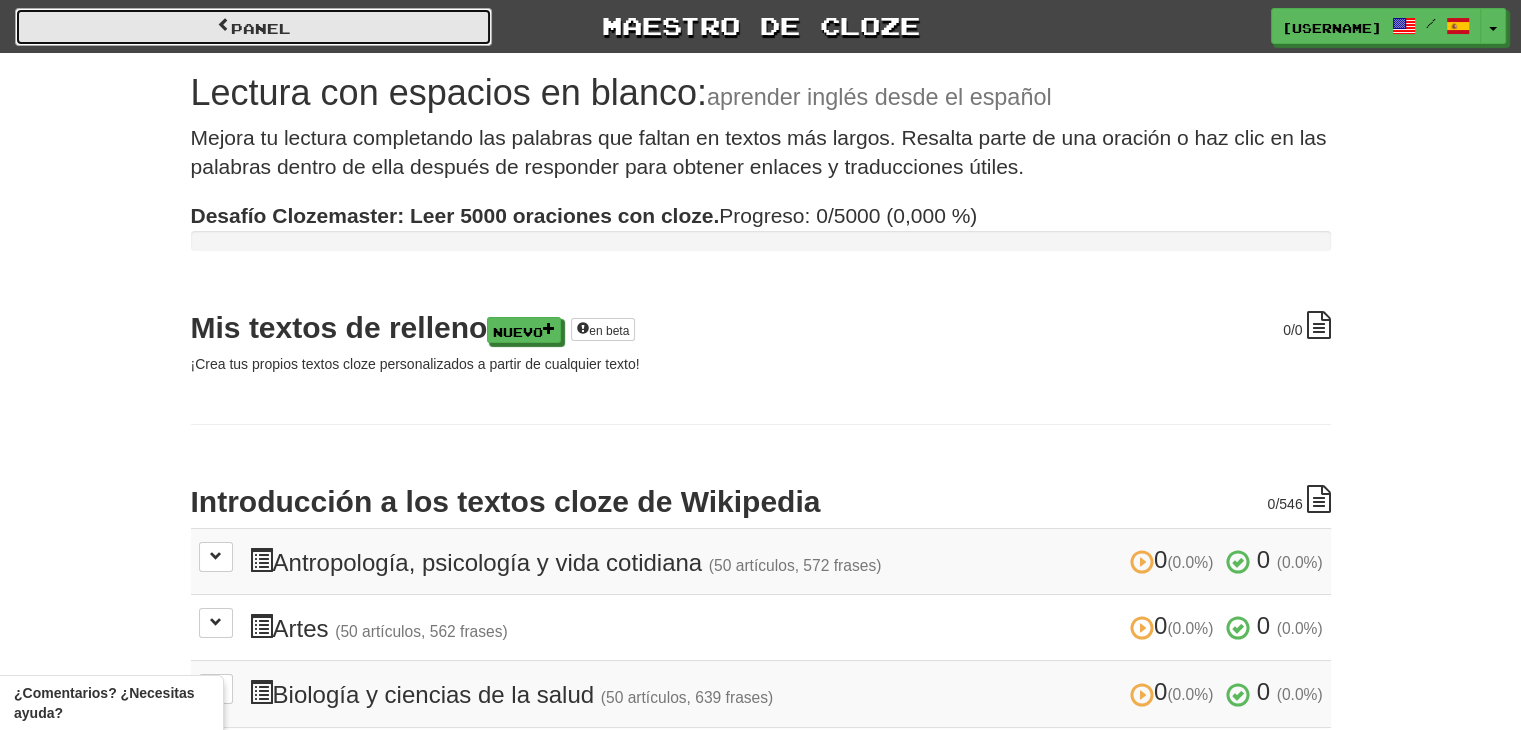 click on "Panel" at bounding box center (253, 27) 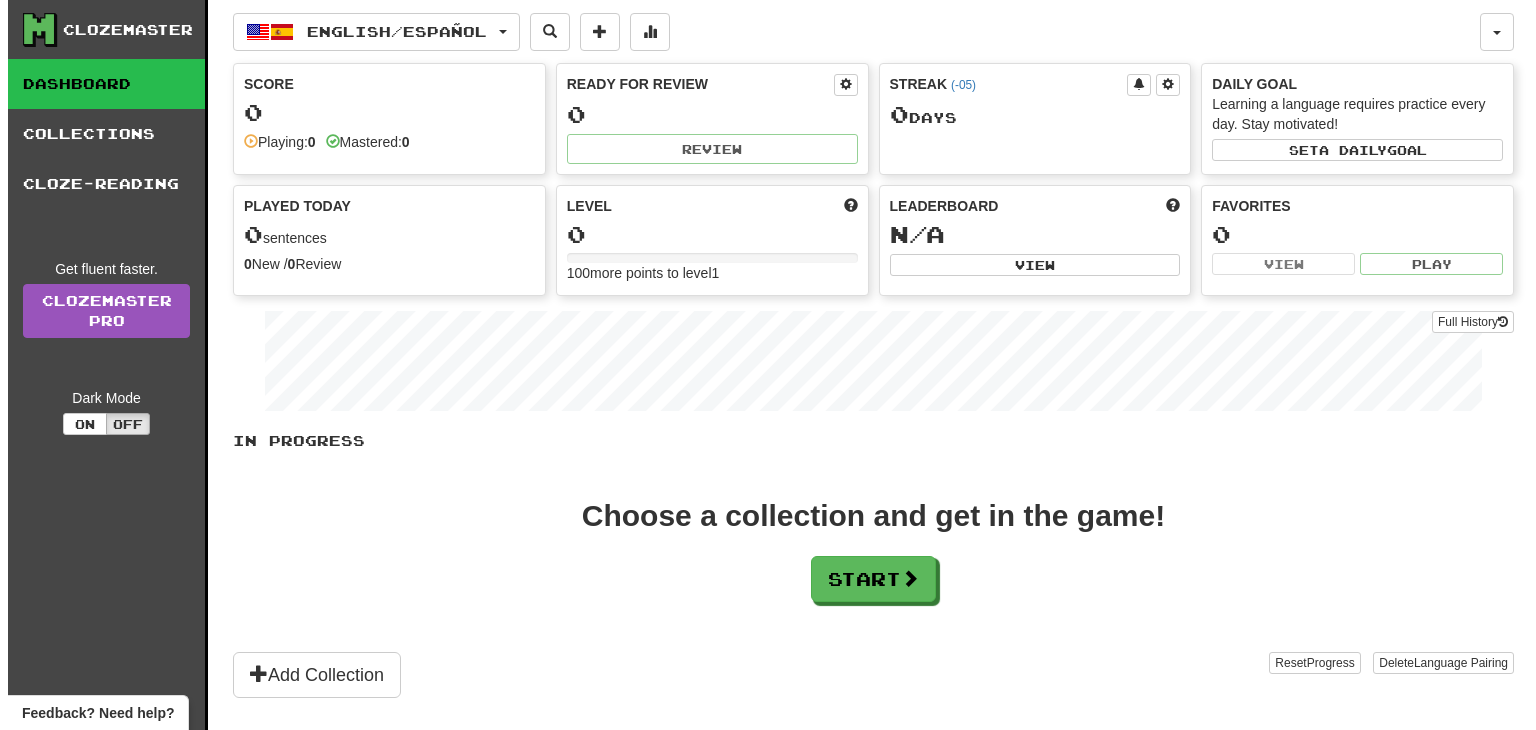 scroll, scrollTop: 0, scrollLeft: 0, axis: both 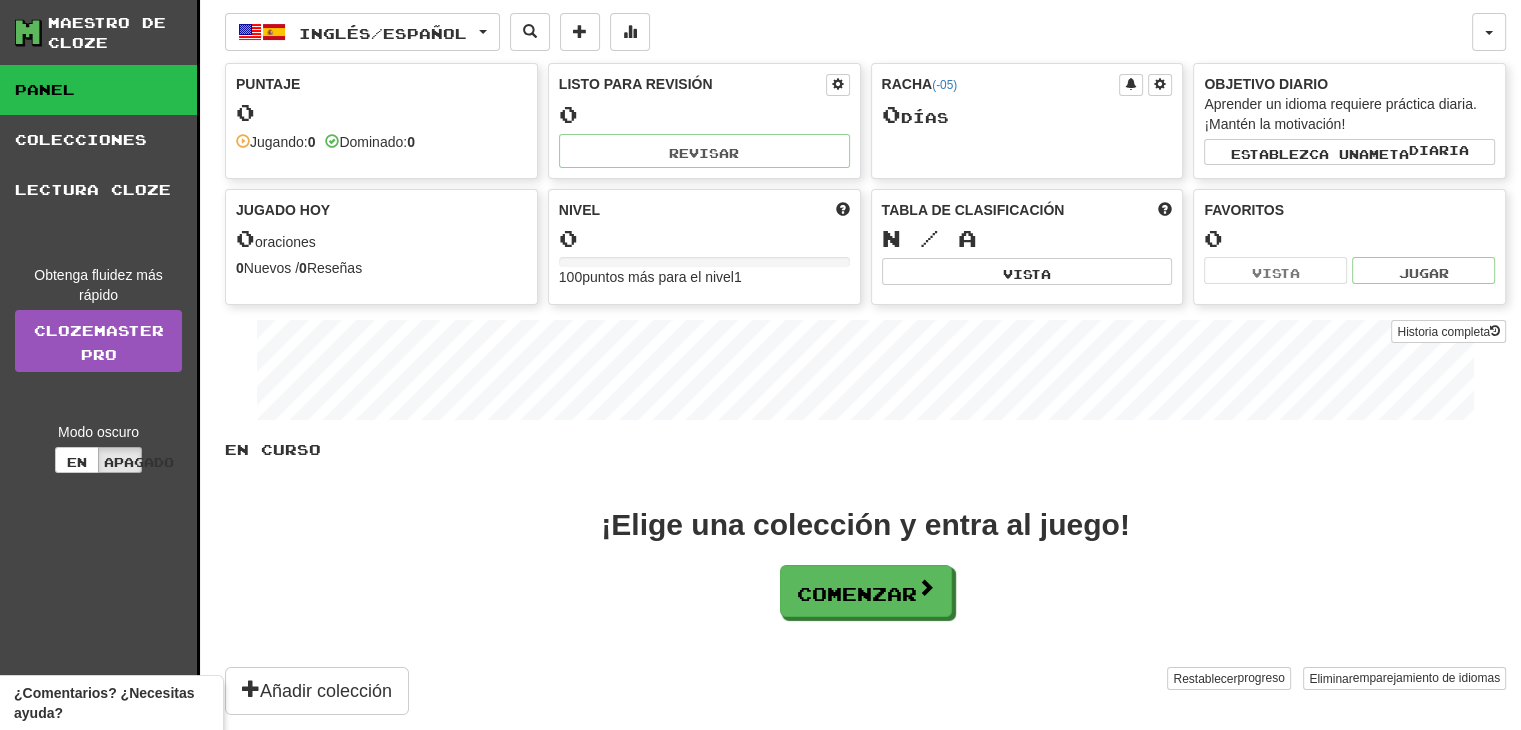click on "Puntaje" at bounding box center (381, 84) 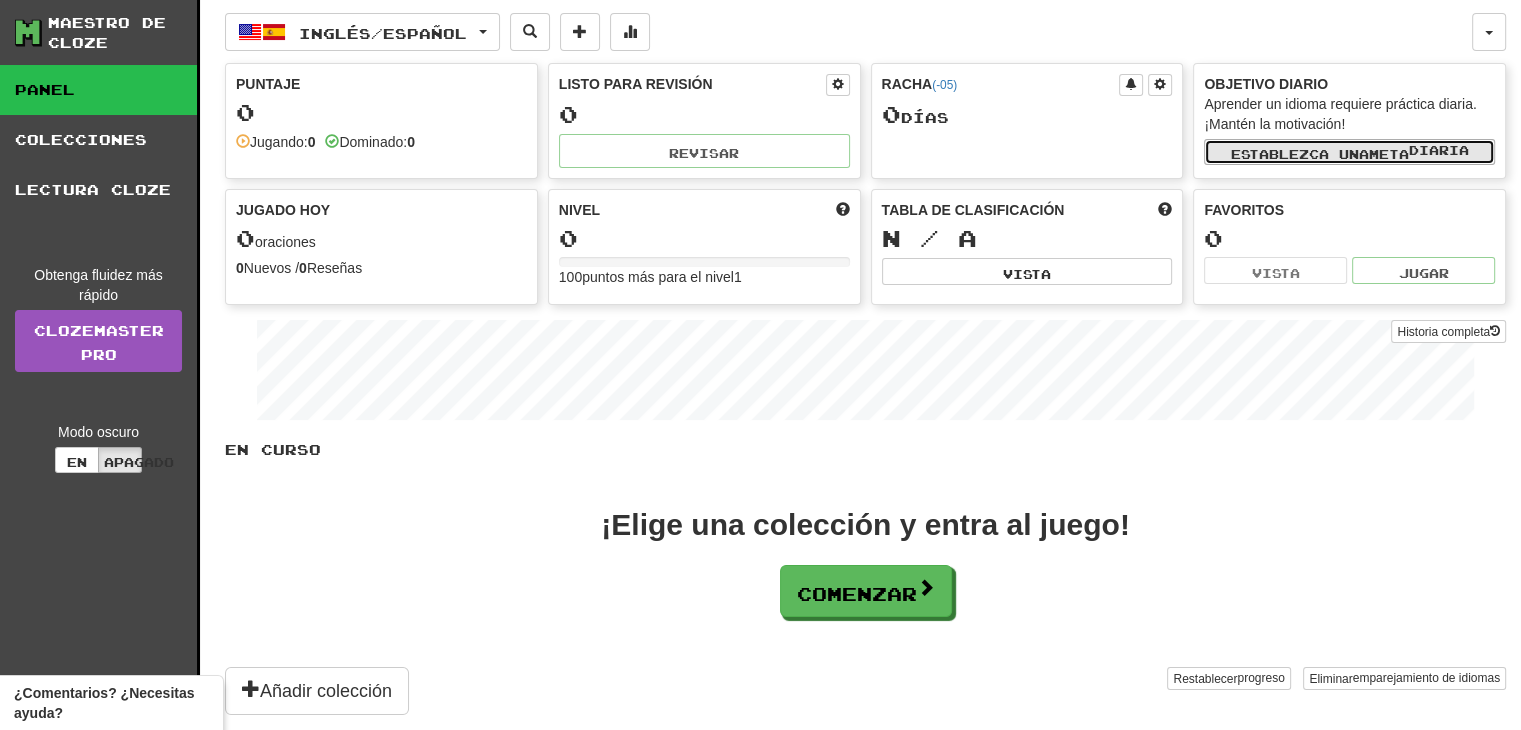 click on "Establezca una" at bounding box center (1300, 154) 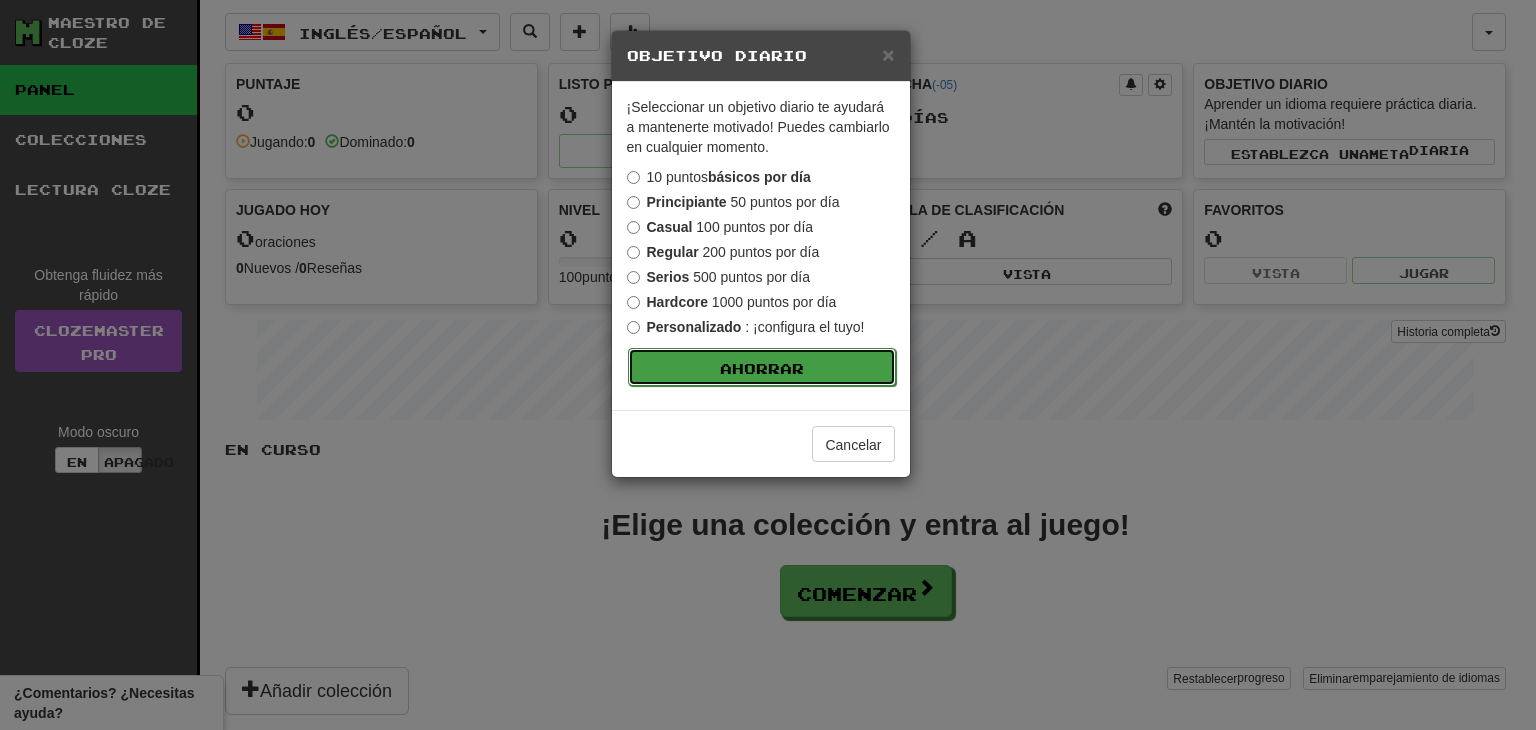 click on "Ahorrar" at bounding box center [762, 367] 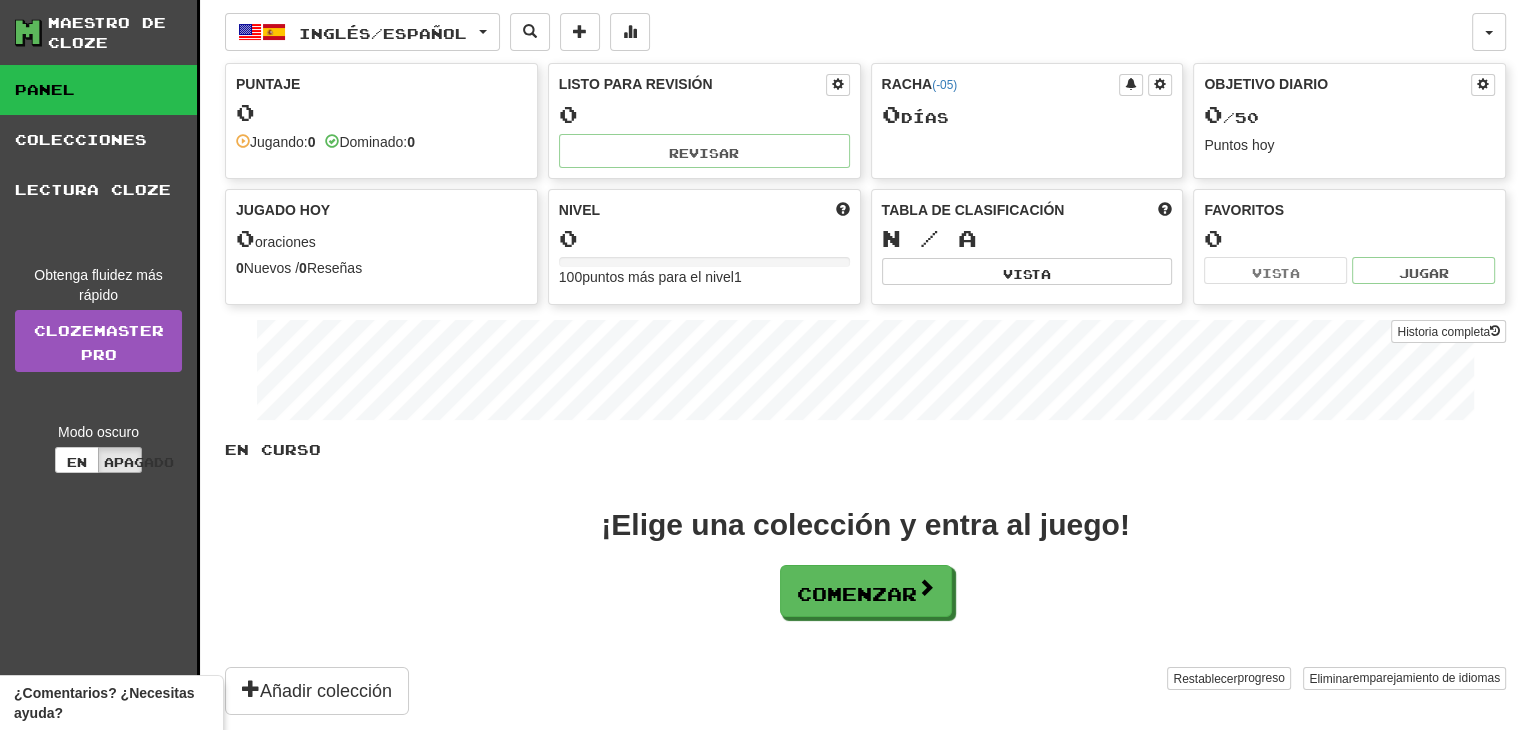 click on "Puntaje 0 Jugando:  0 Dominado:  0" at bounding box center [381, 113] 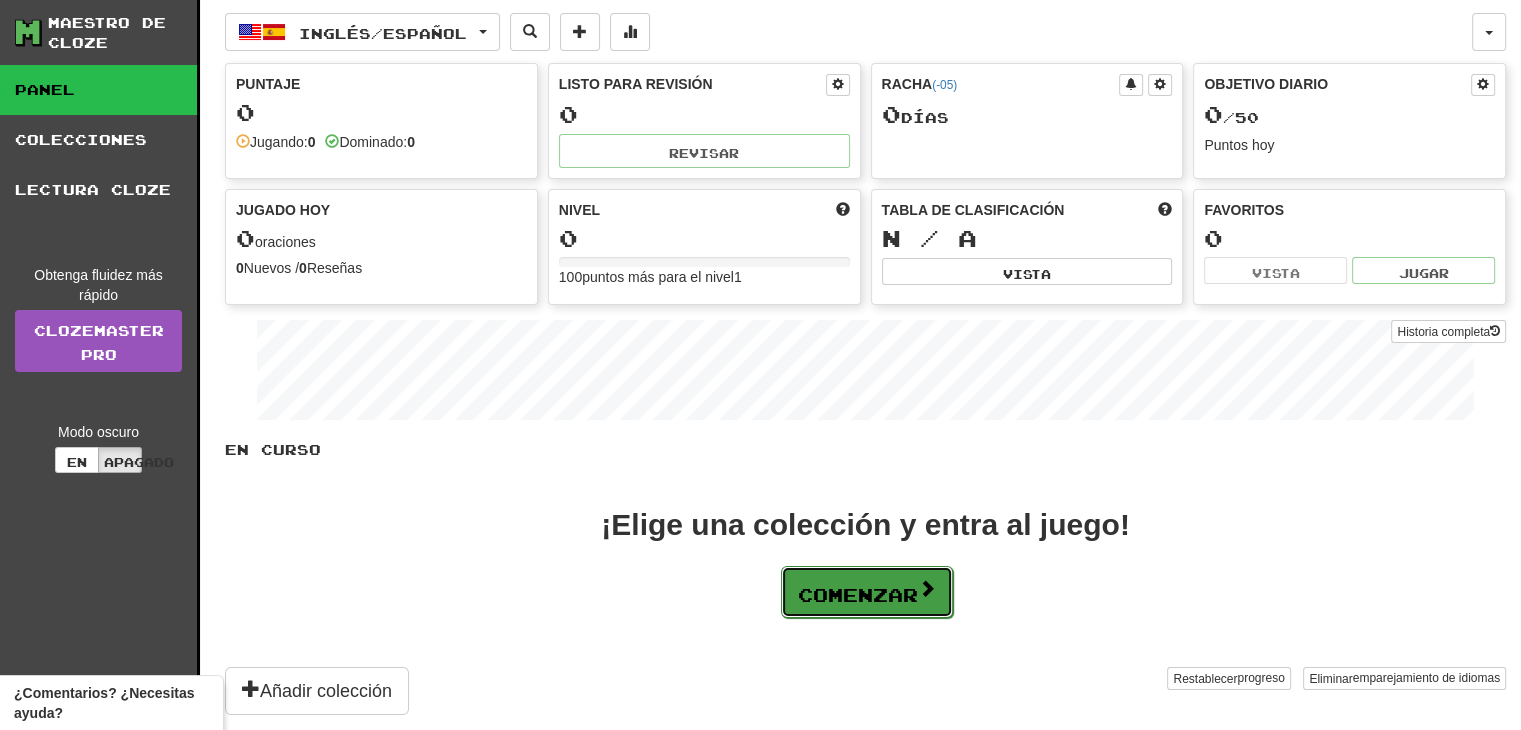 click on "Comenzar" at bounding box center [858, 595] 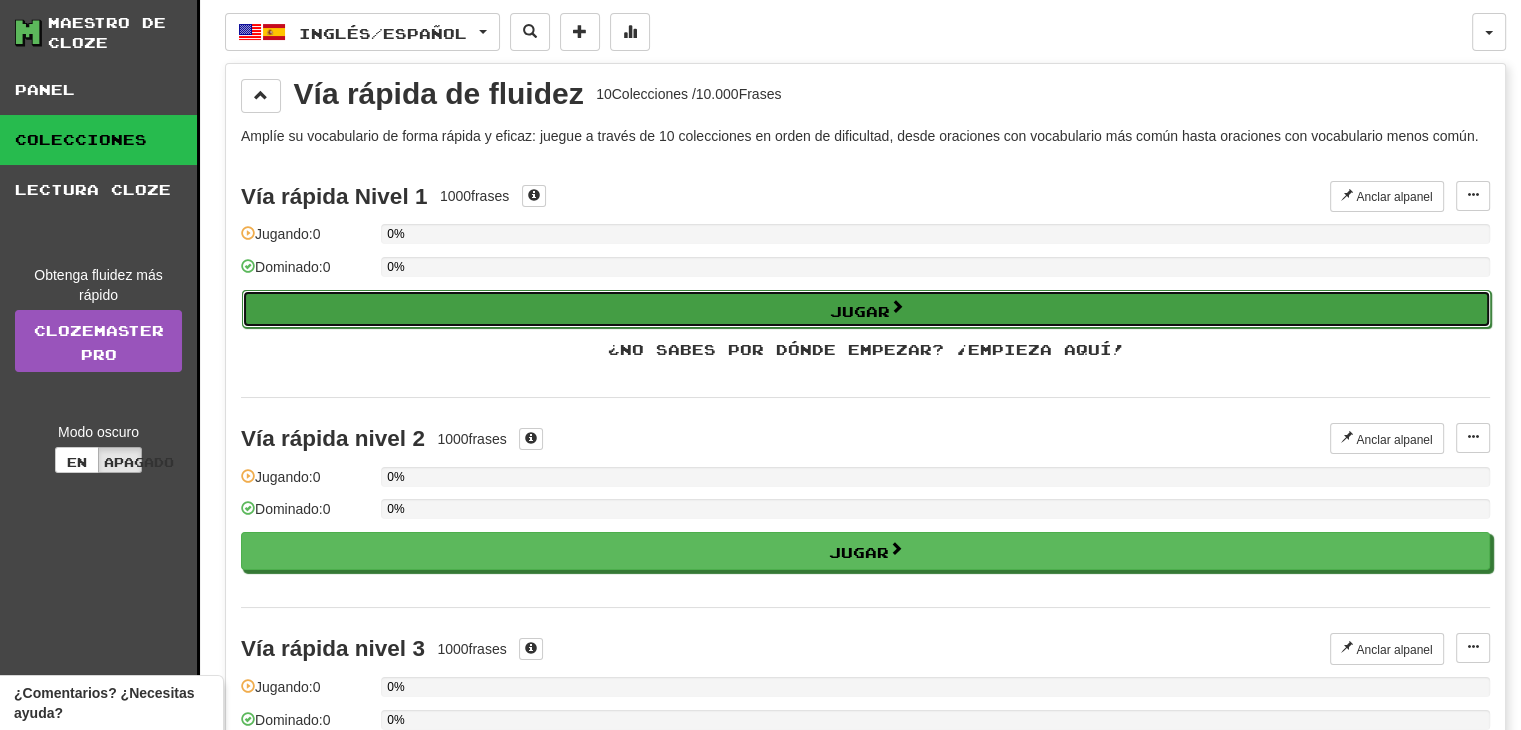 click on "Jugar" at bounding box center [866, 309] 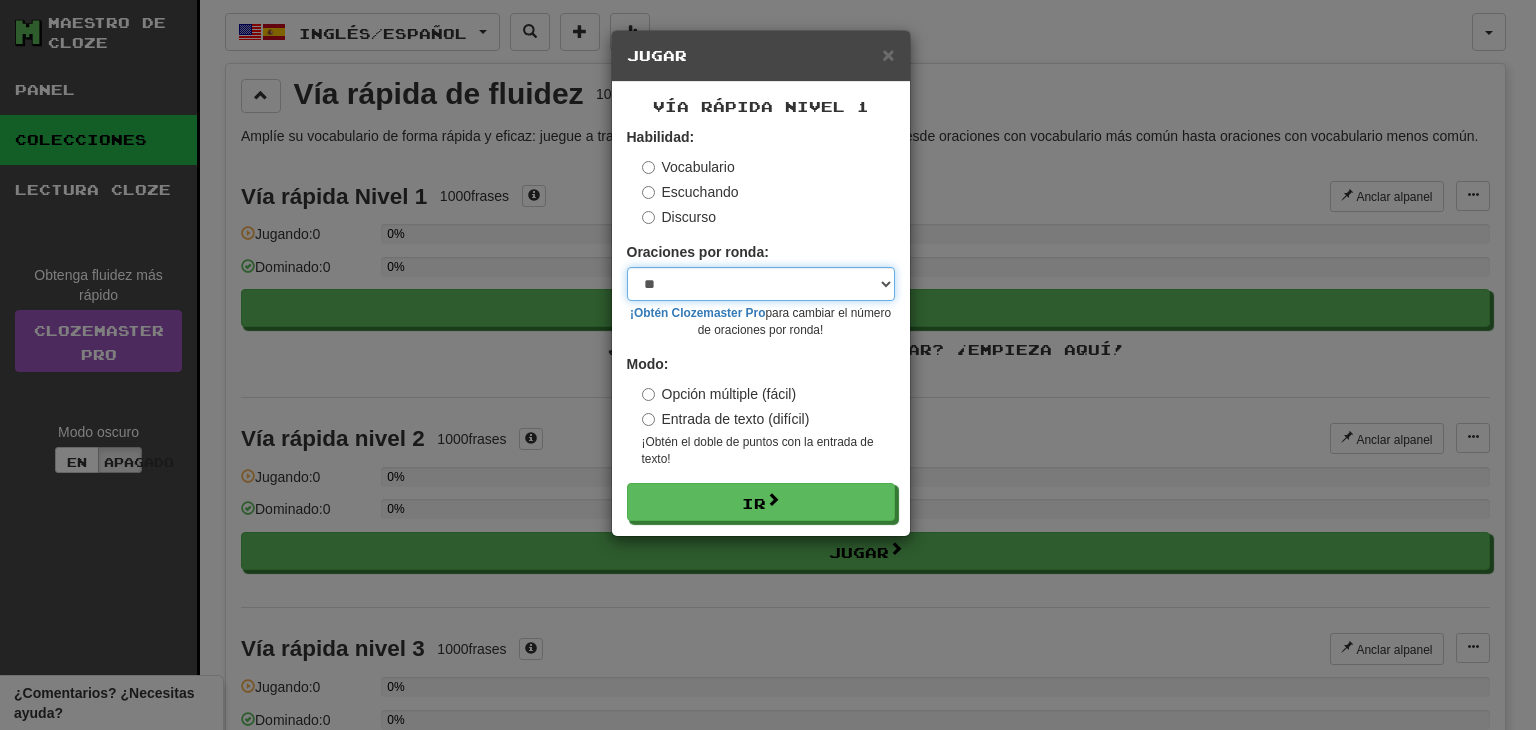 click on "* ** ** ** ** ** *** ********" at bounding box center [761, 284] 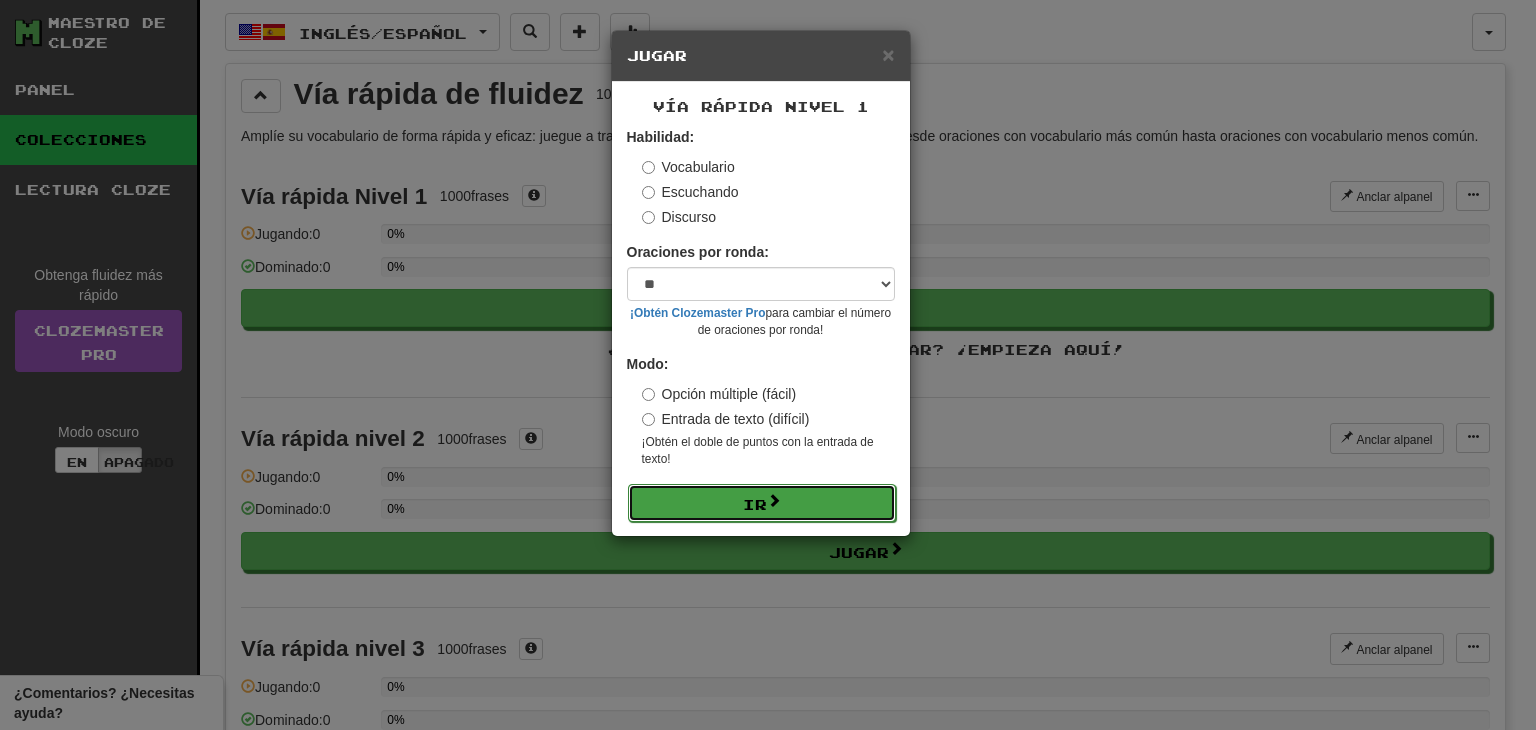 click on "Ir" at bounding box center (762, 503) 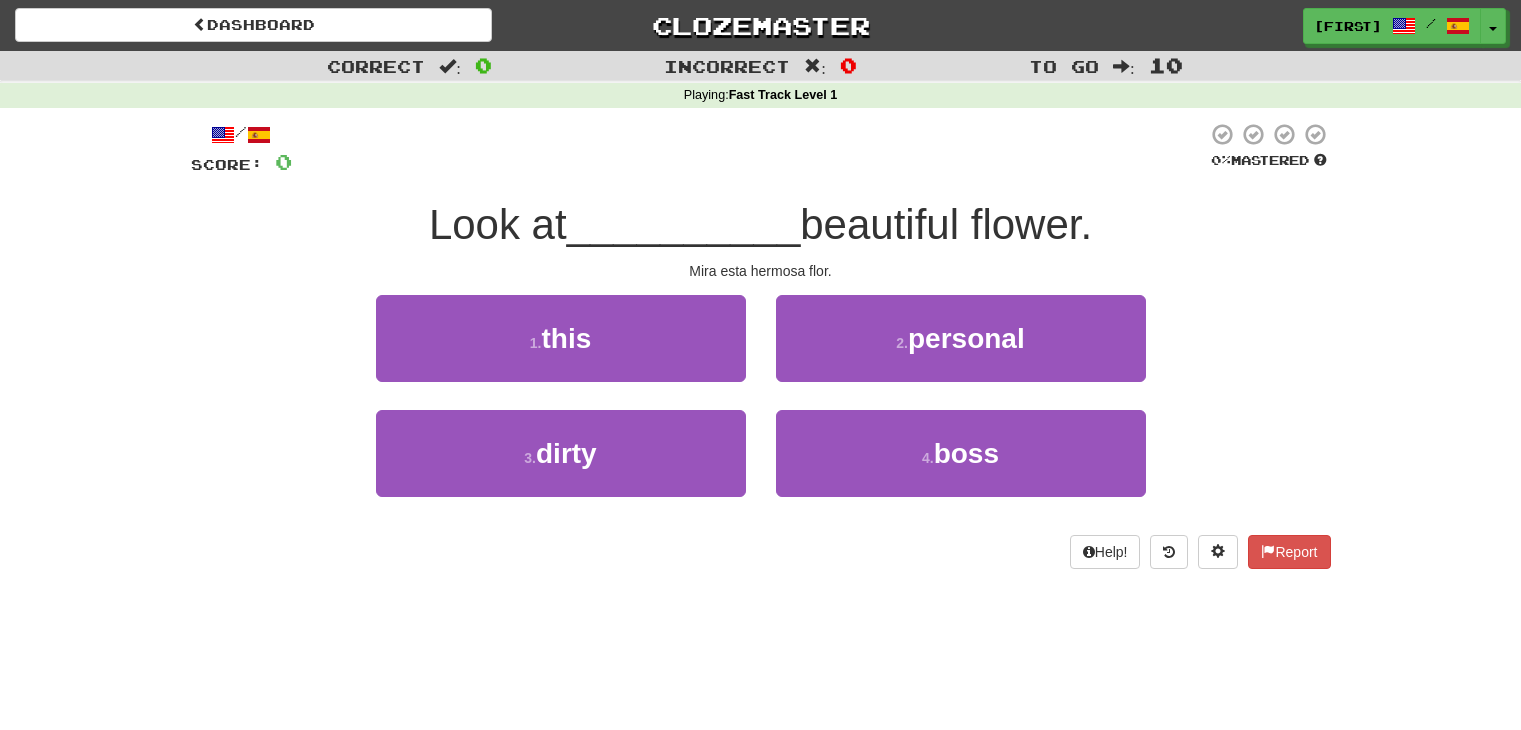 scroll, scrollTop: 0, scrollLeft: 0, axis: both 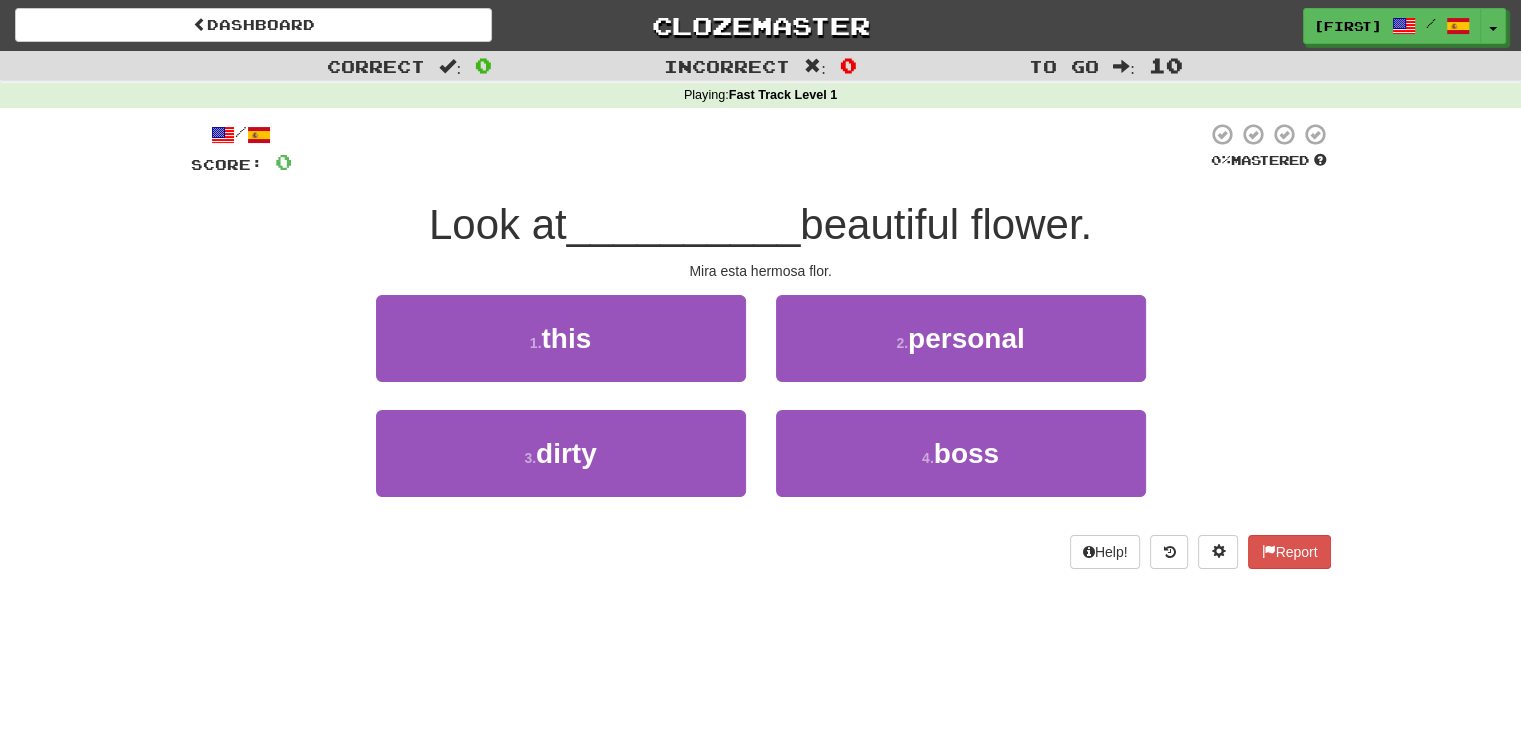 click at bounding box center [749, 149] 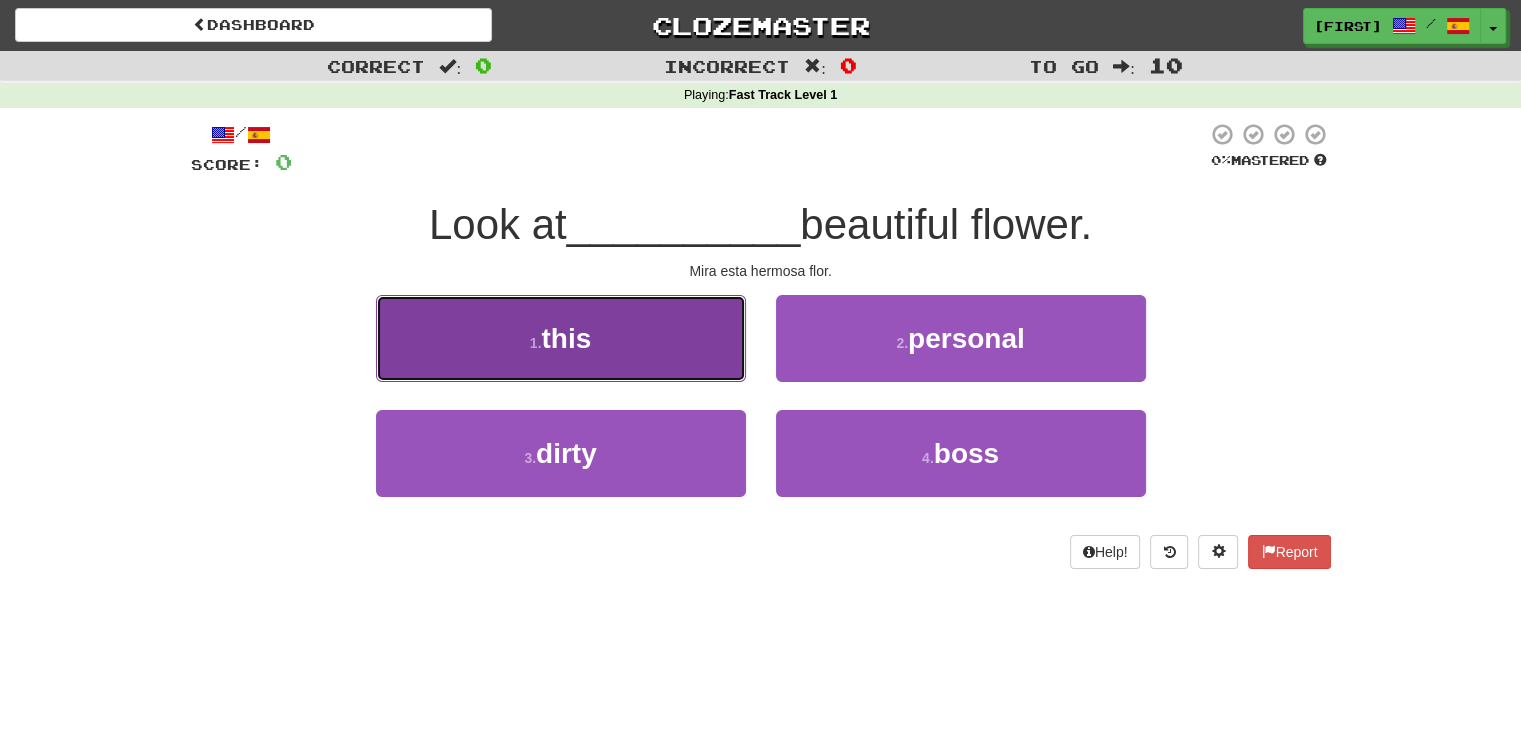 click on "1 .  this" at bounding box center [561, 338] 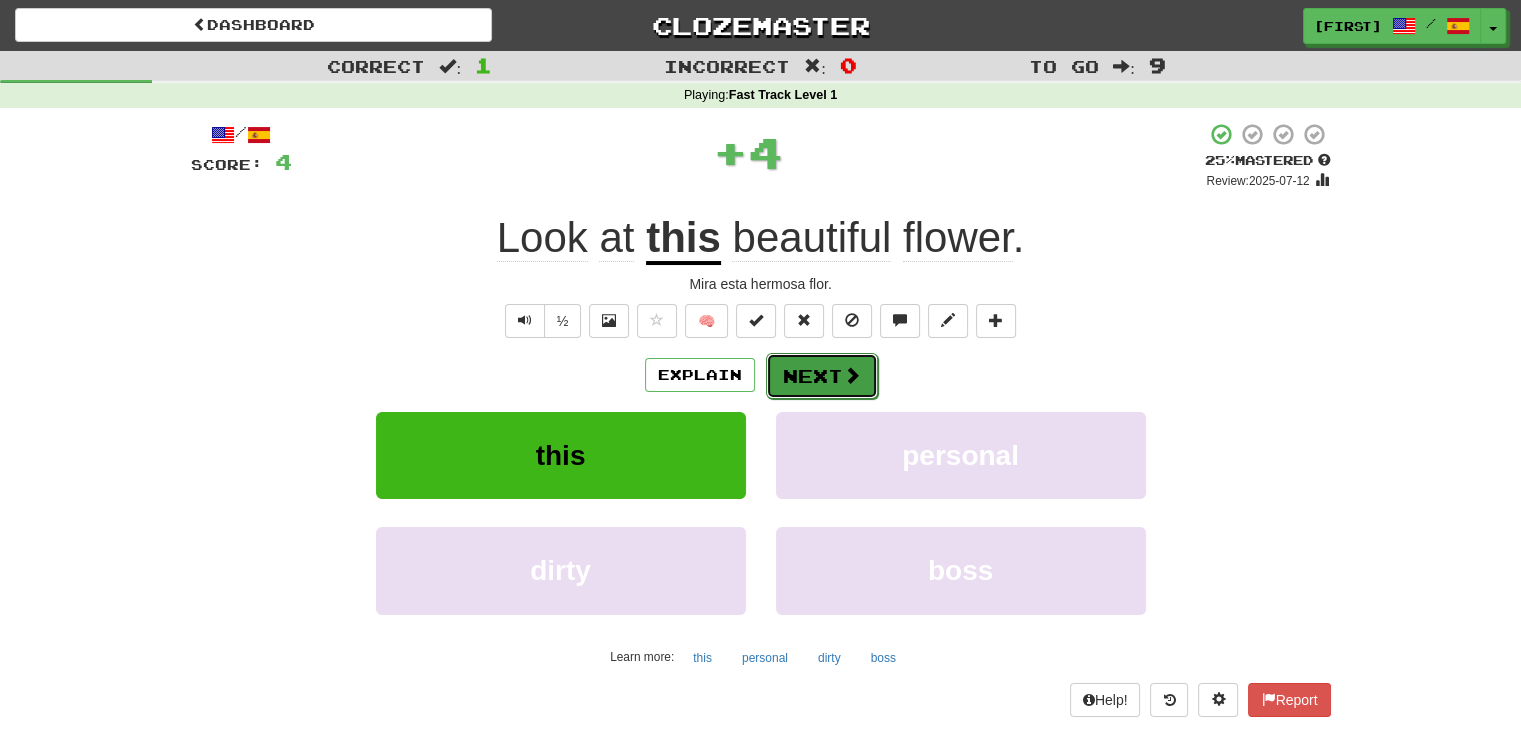 click on "Next" at bounding box center (822, 376) 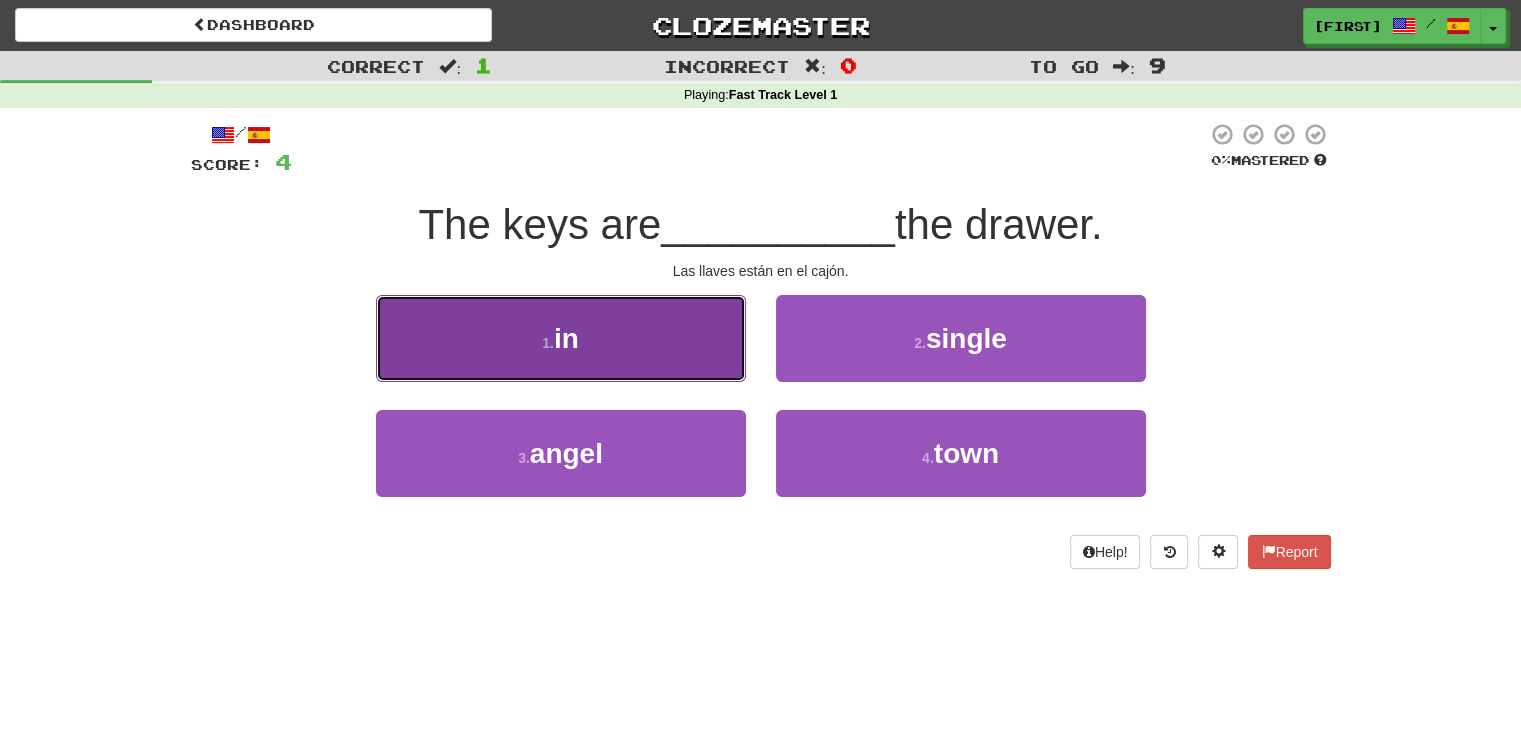click on "1 .  in" at bounding box center [561, 338] 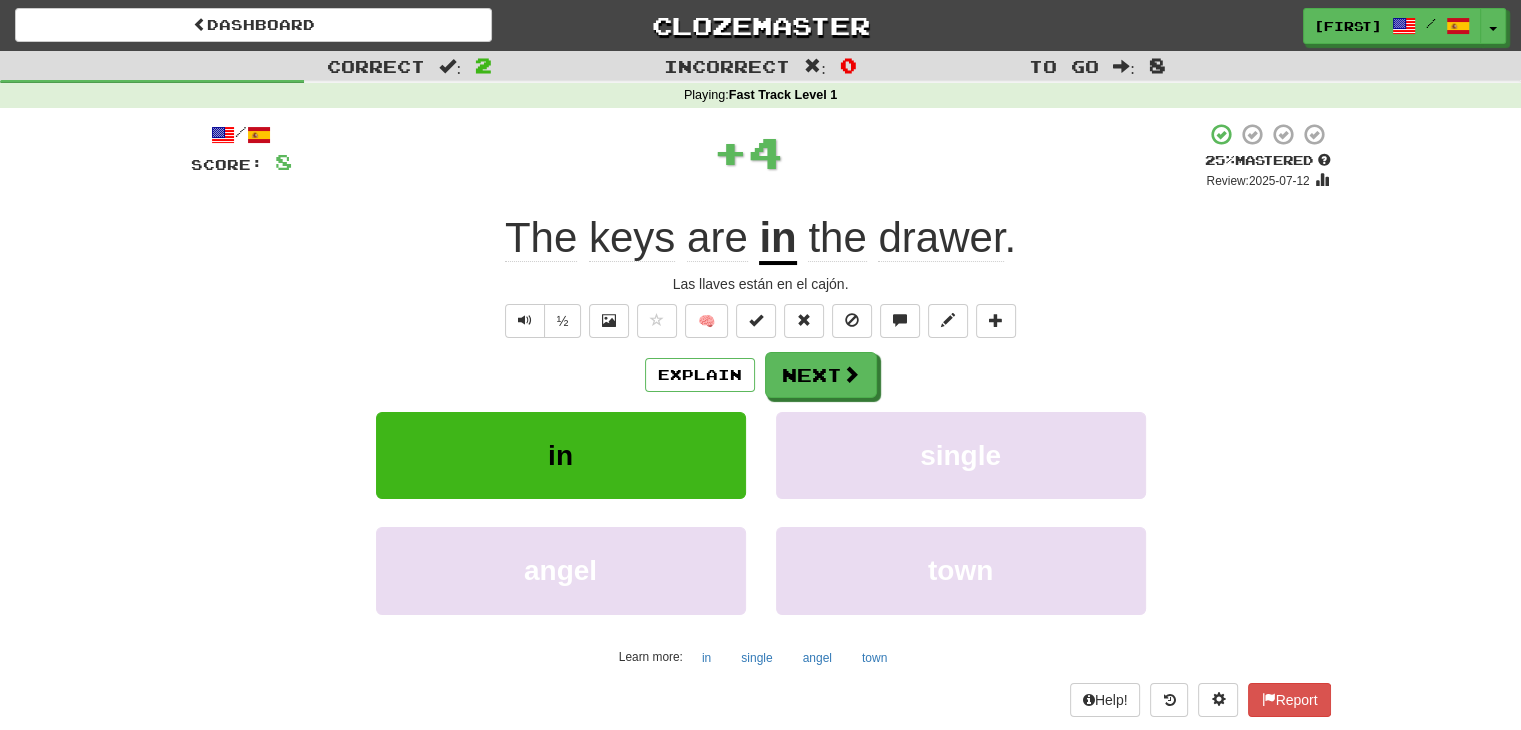 click on "Explain Next" at bounding box center (761, 375) 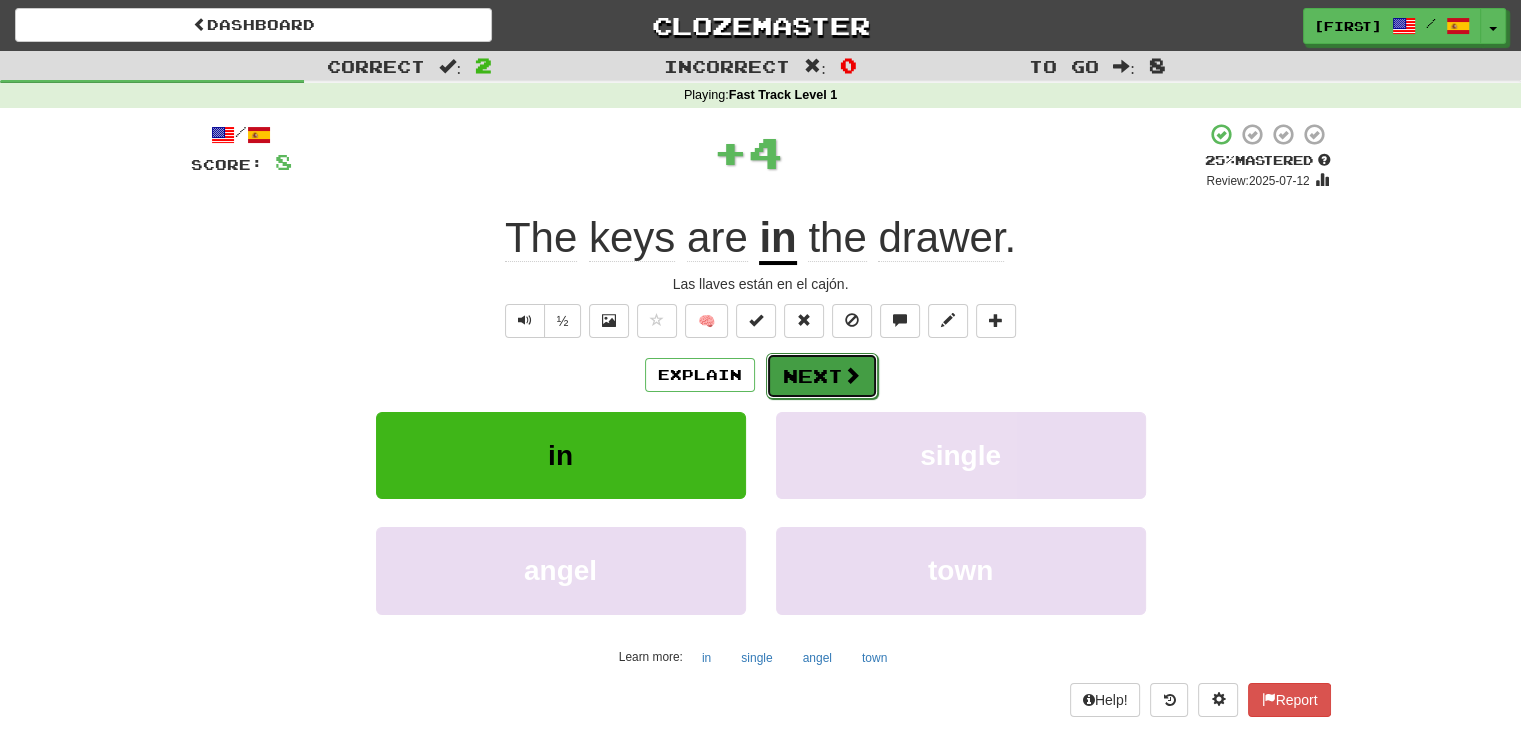 click on "Next" at bounding box center (822, 376) 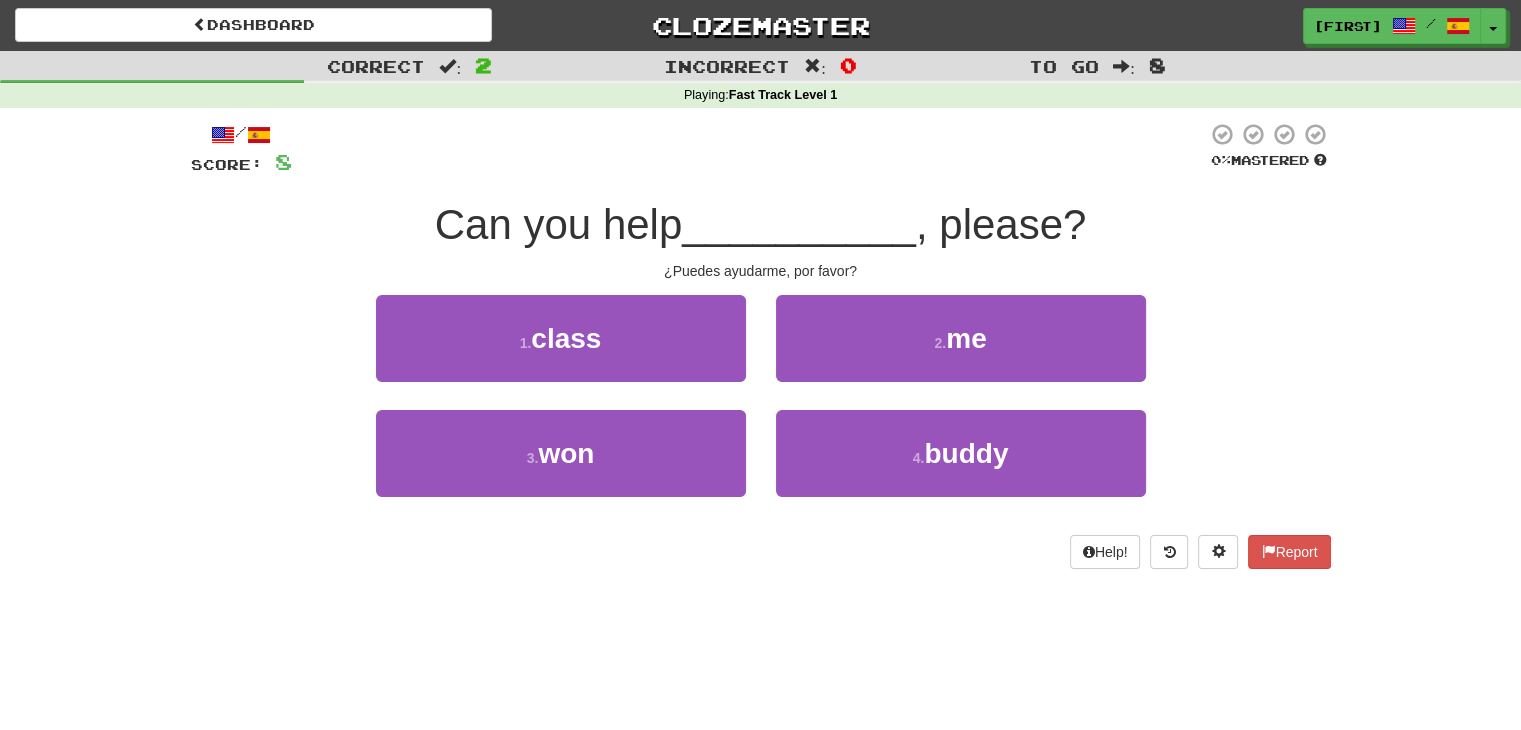 click on "1 .  class 2 .  me" at bounding box center [761, 352] 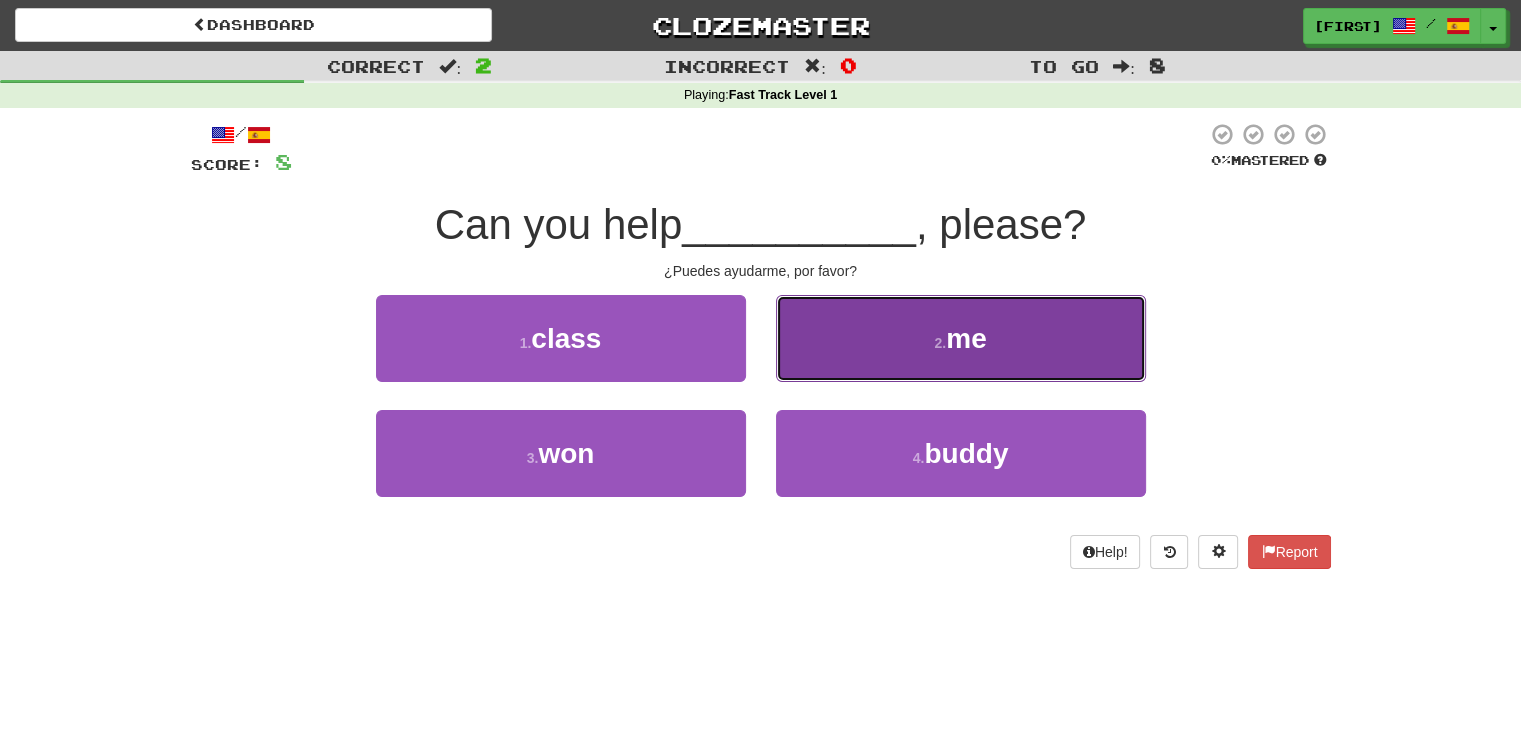 click on "2 .  me" at bounding box center (961, 338) 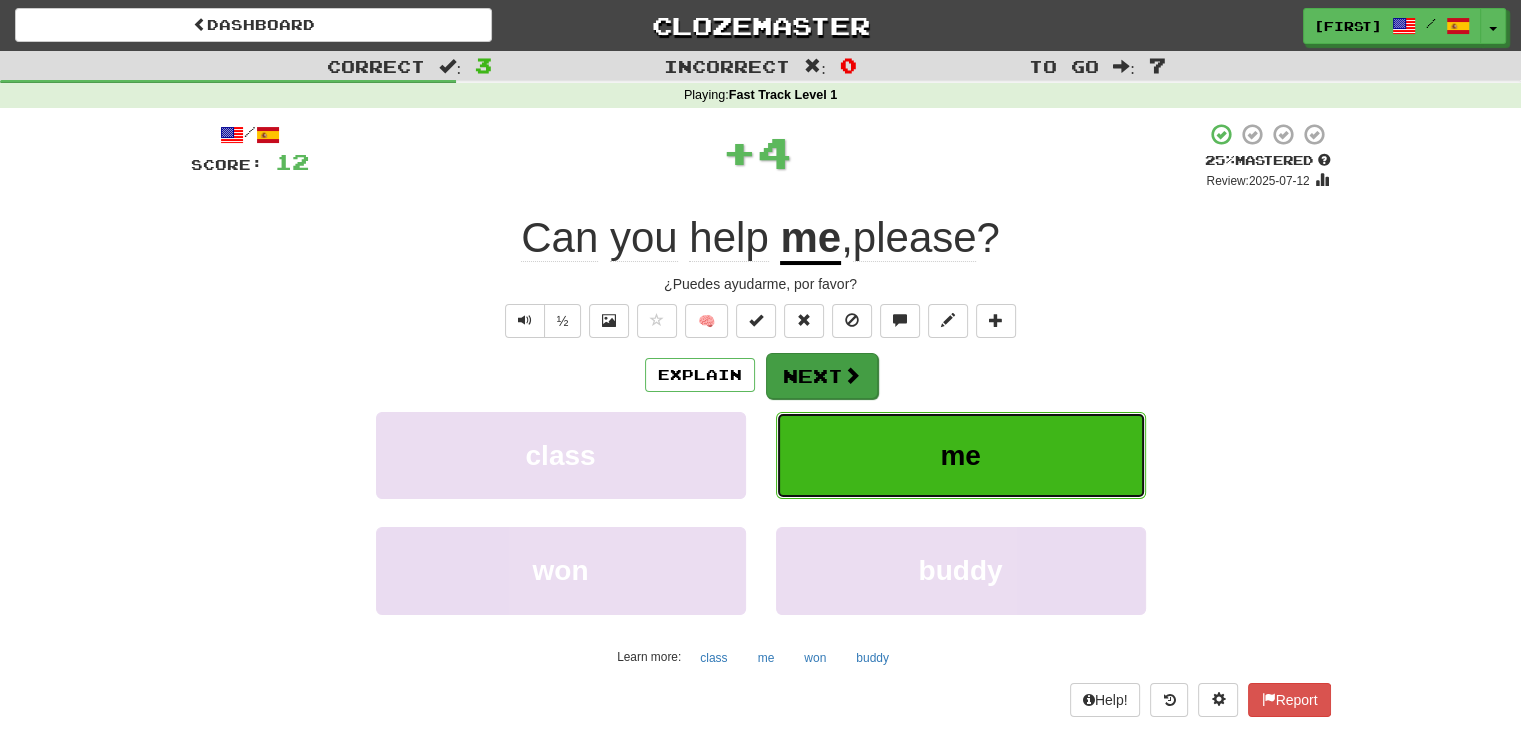 drag, startPoint x: 964, startPoint y: 481, endPoint x: 801, endPoint y: 380, distance: 191.75505 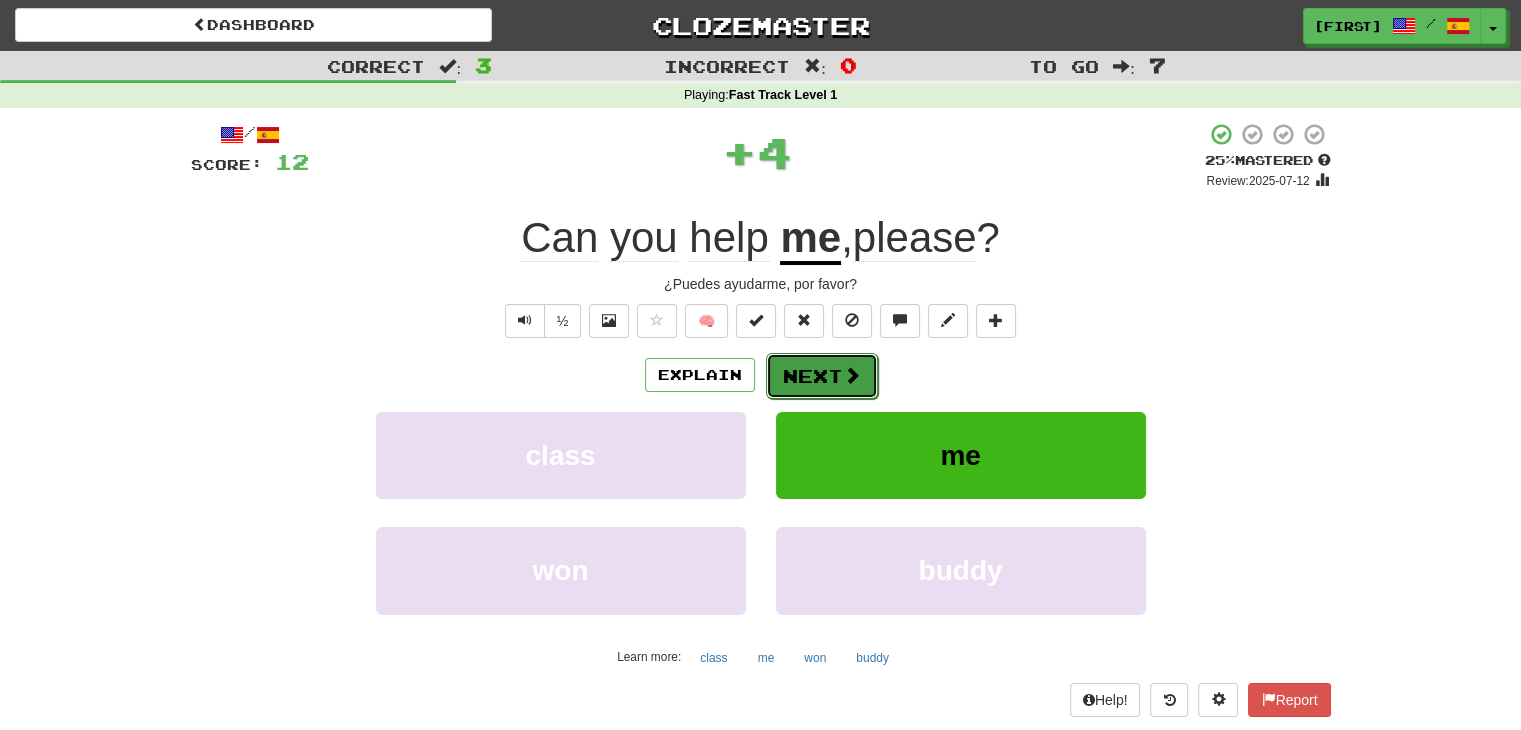 click on "Next" at bounding box center (822, 376) 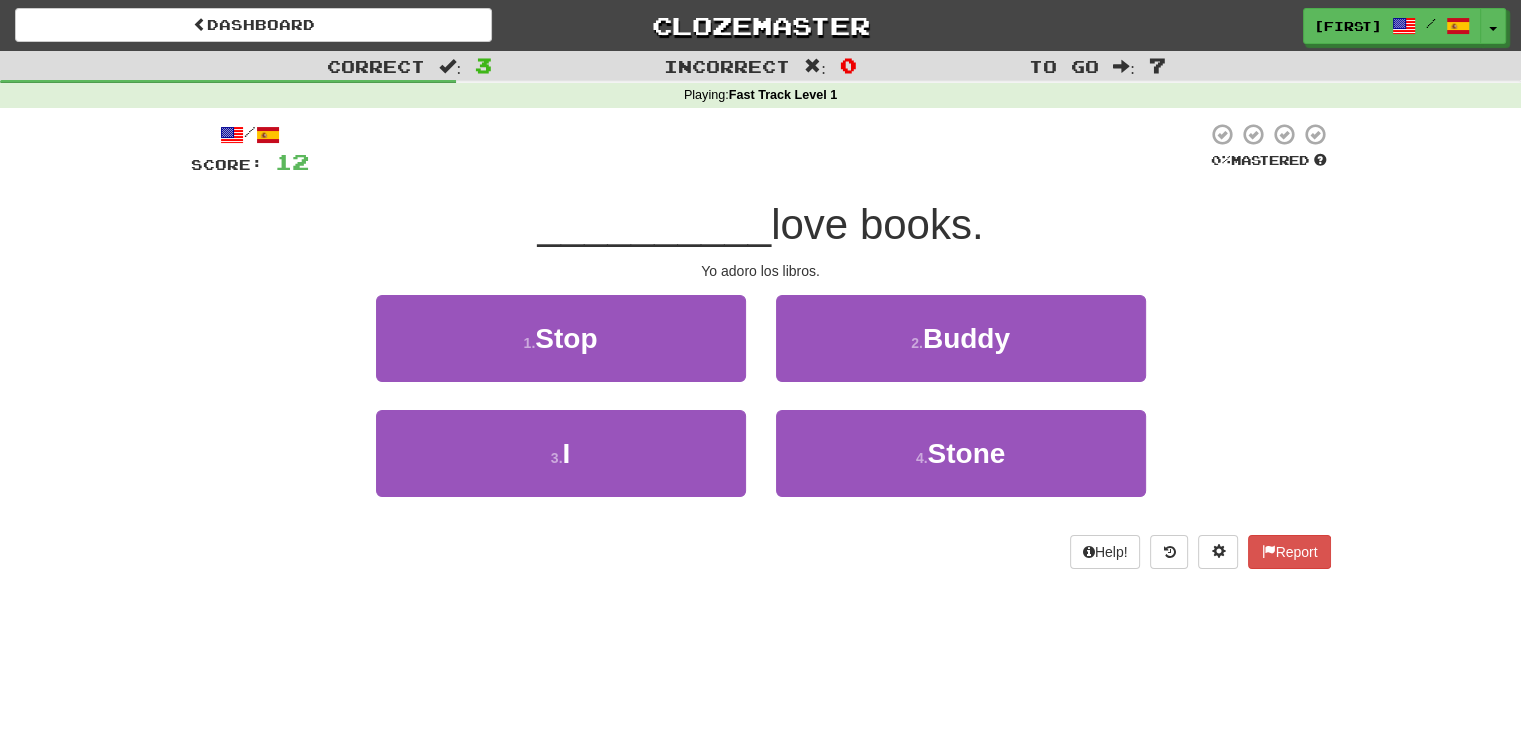 click on "1 .  Stop 2 .  Buddy" at bounding box center (761, 352) 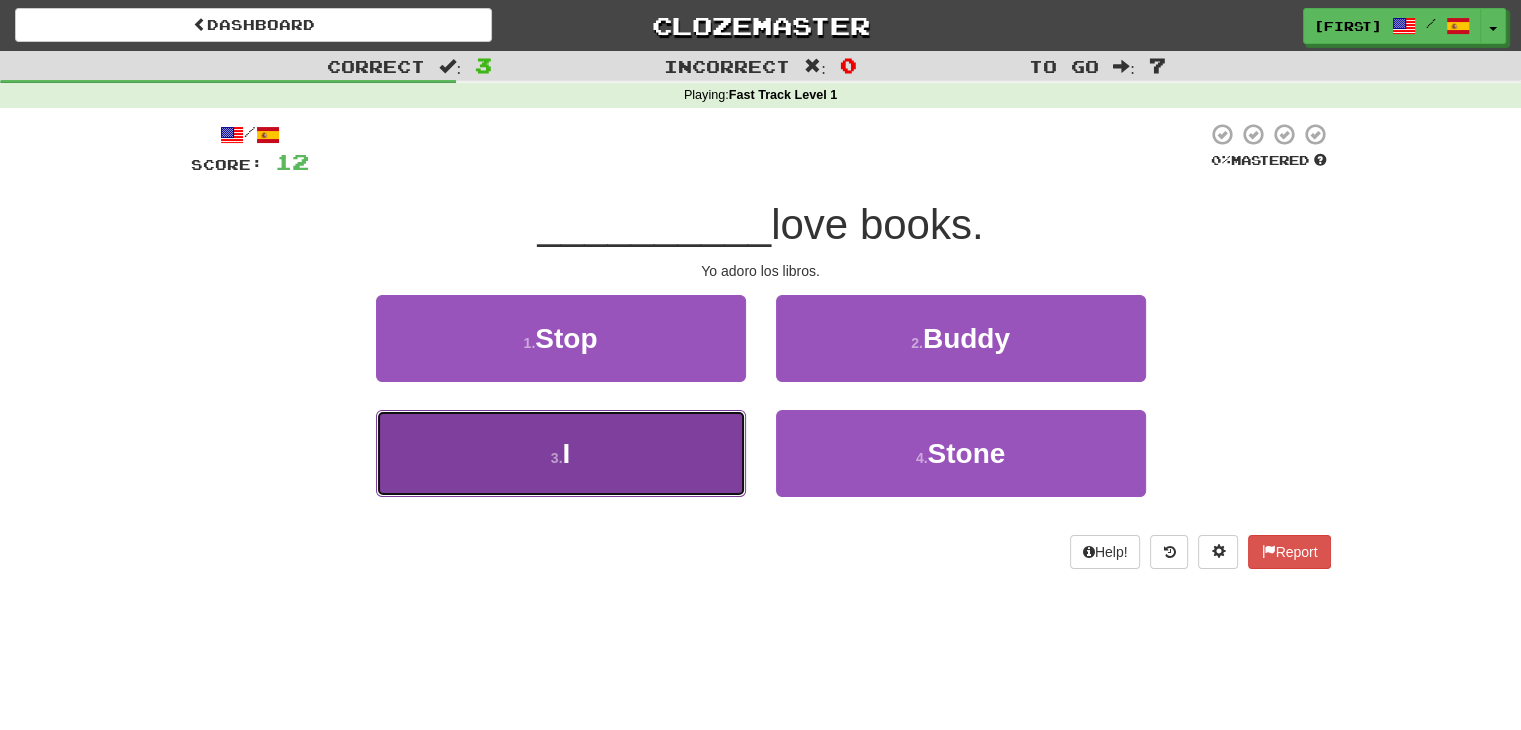 click on "3 .  I" at bounding box center [561, 453] 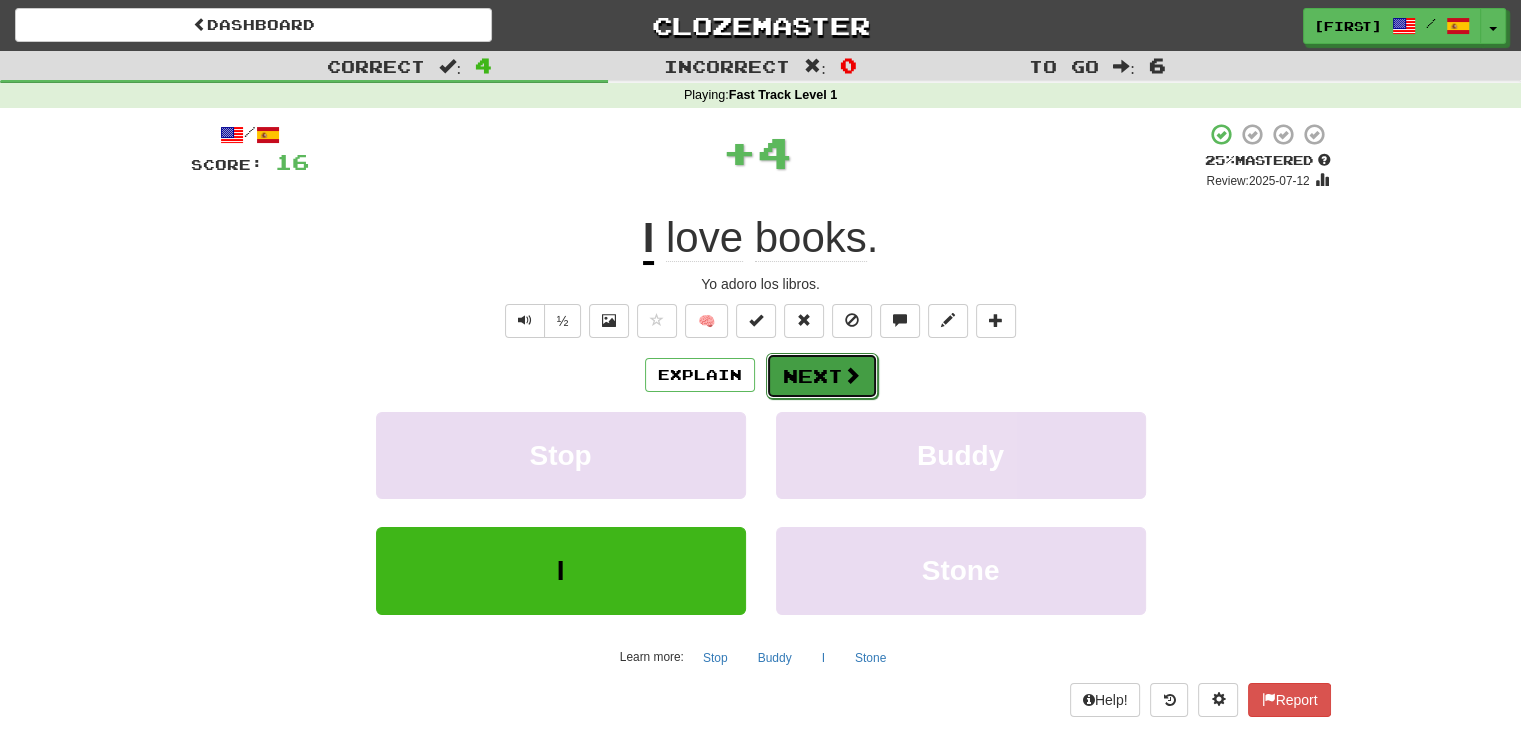 click on "Next" at bounding box center (822, 376) 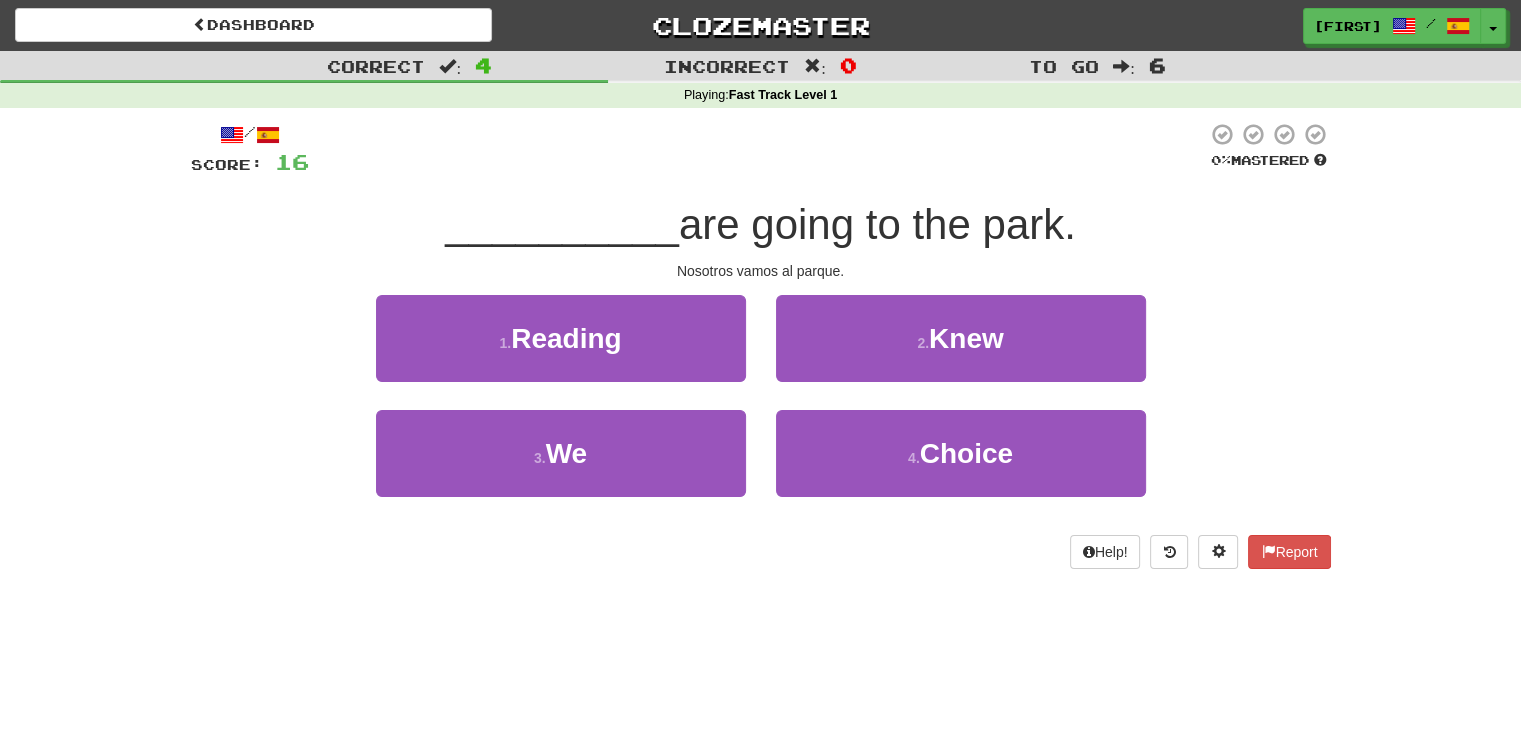click on "1 .  Reading 2 .  Knew" at bounding box center (761, 352) 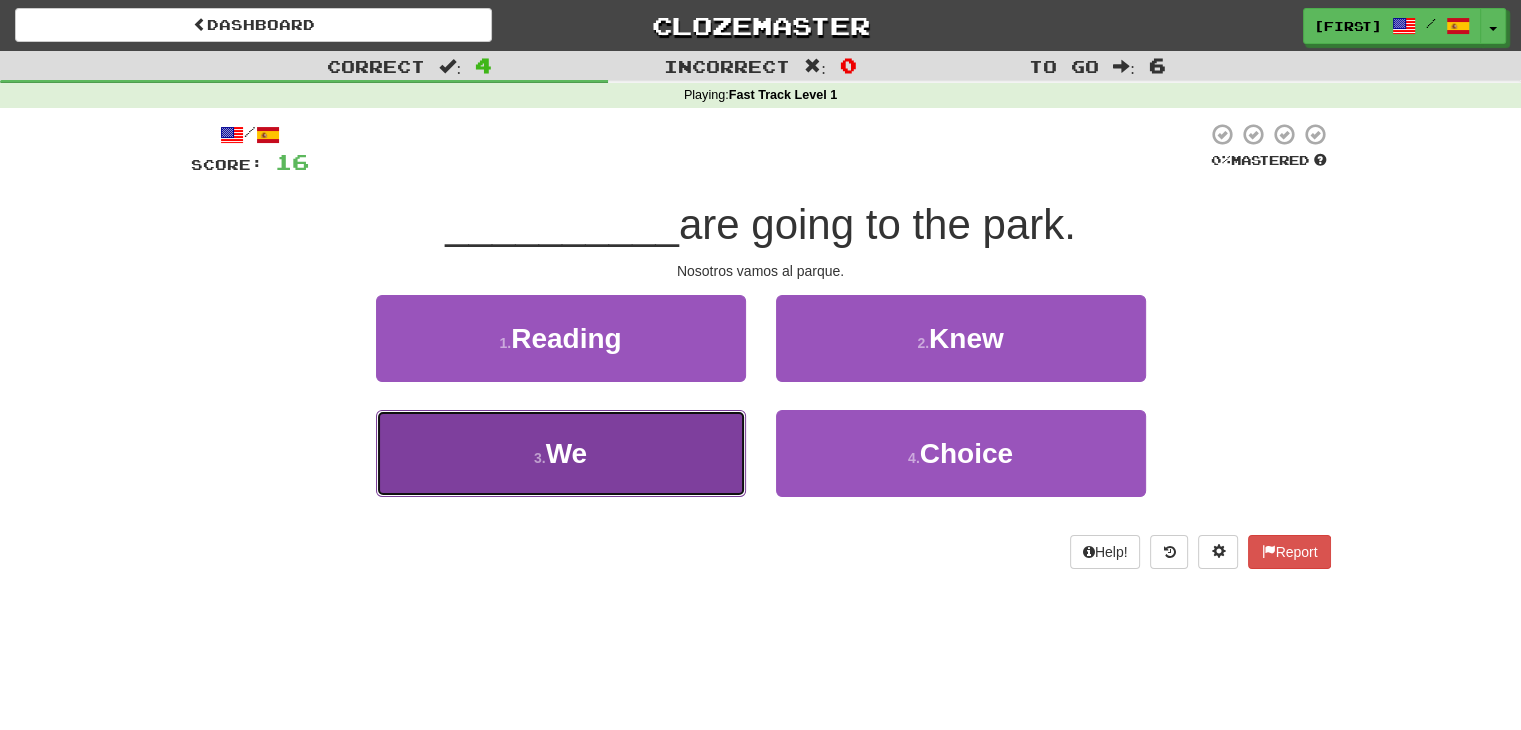 click on "We" at bounding box center [567, 453] 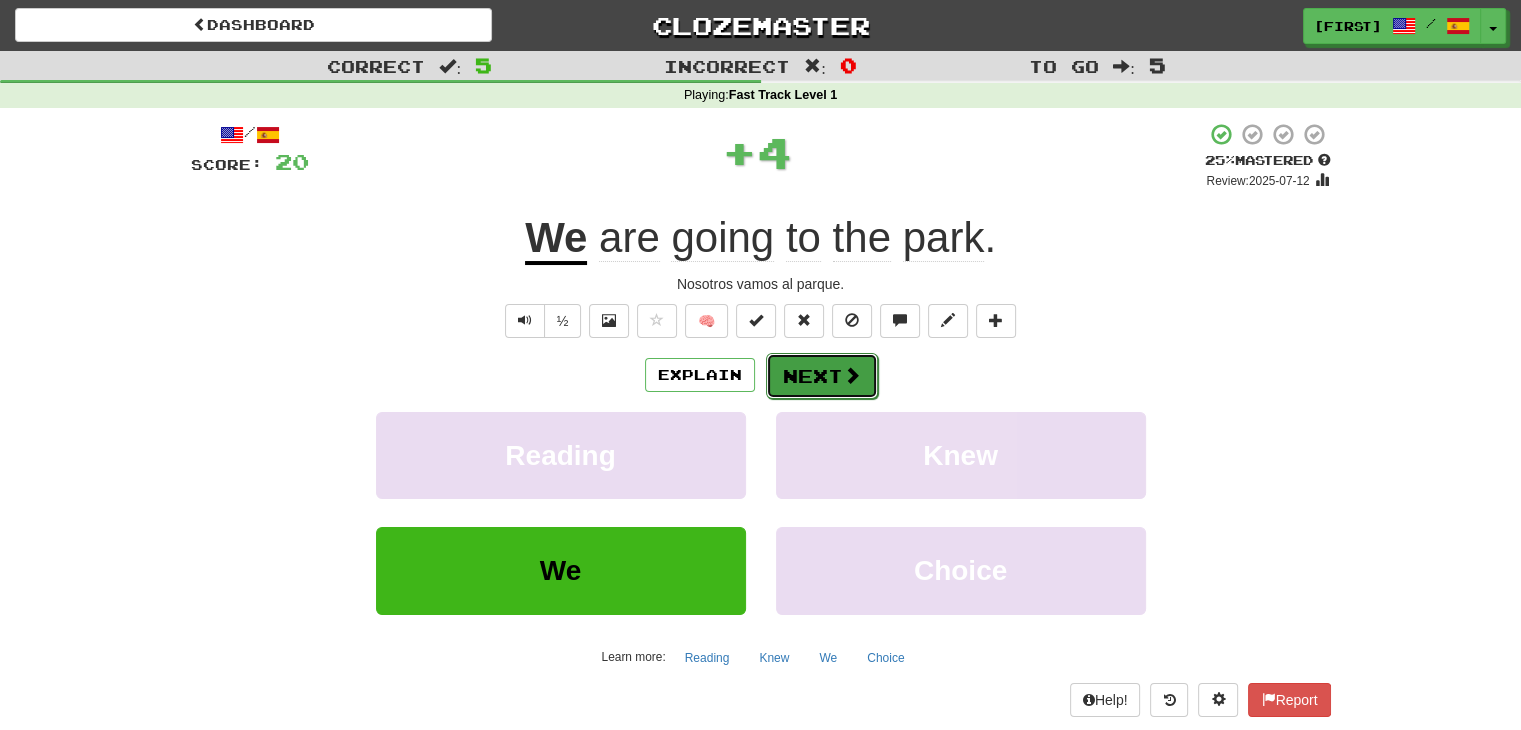 click on "Next" at bounding box center (822, 376) 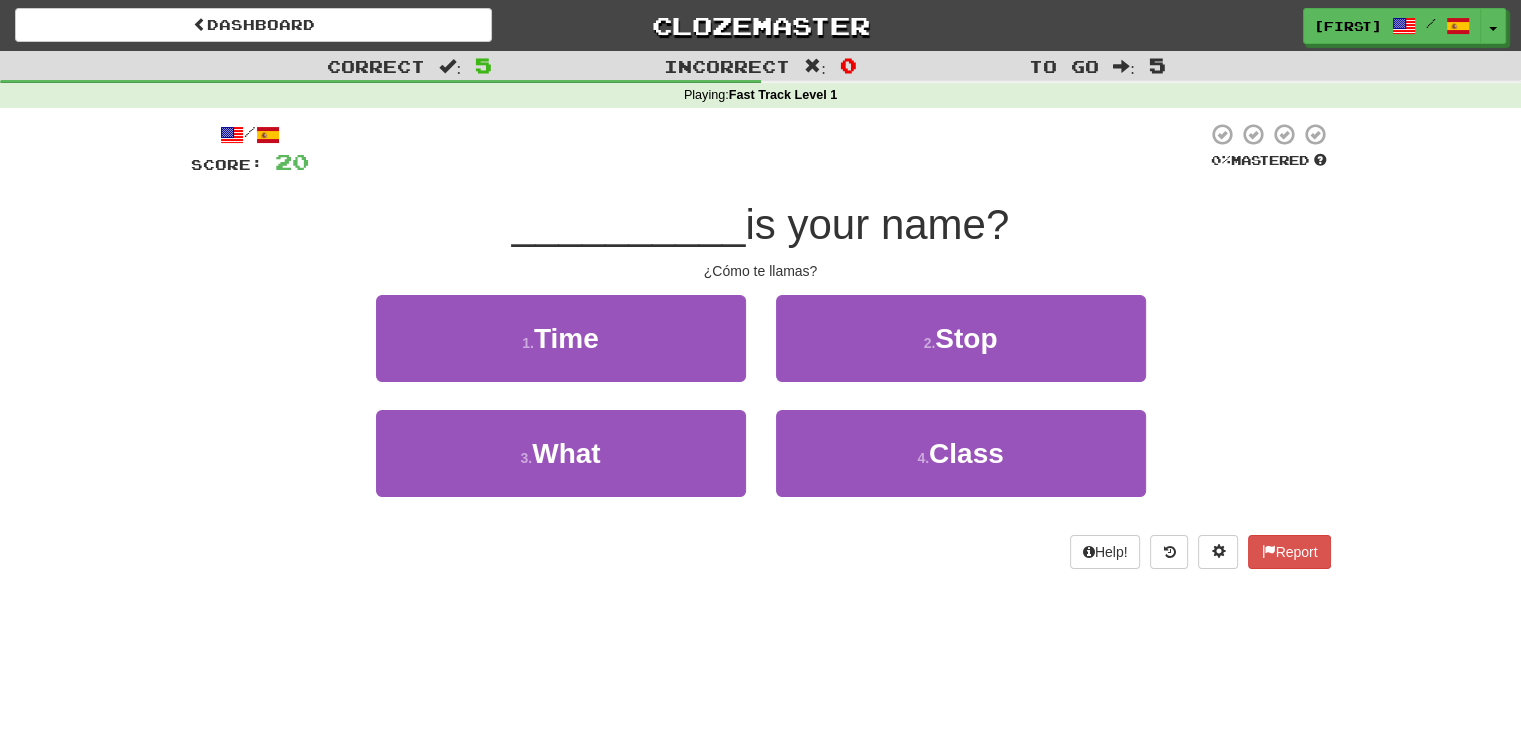 click on "1 .  Time 2 .  Stop" at bounding box center (761, 352) 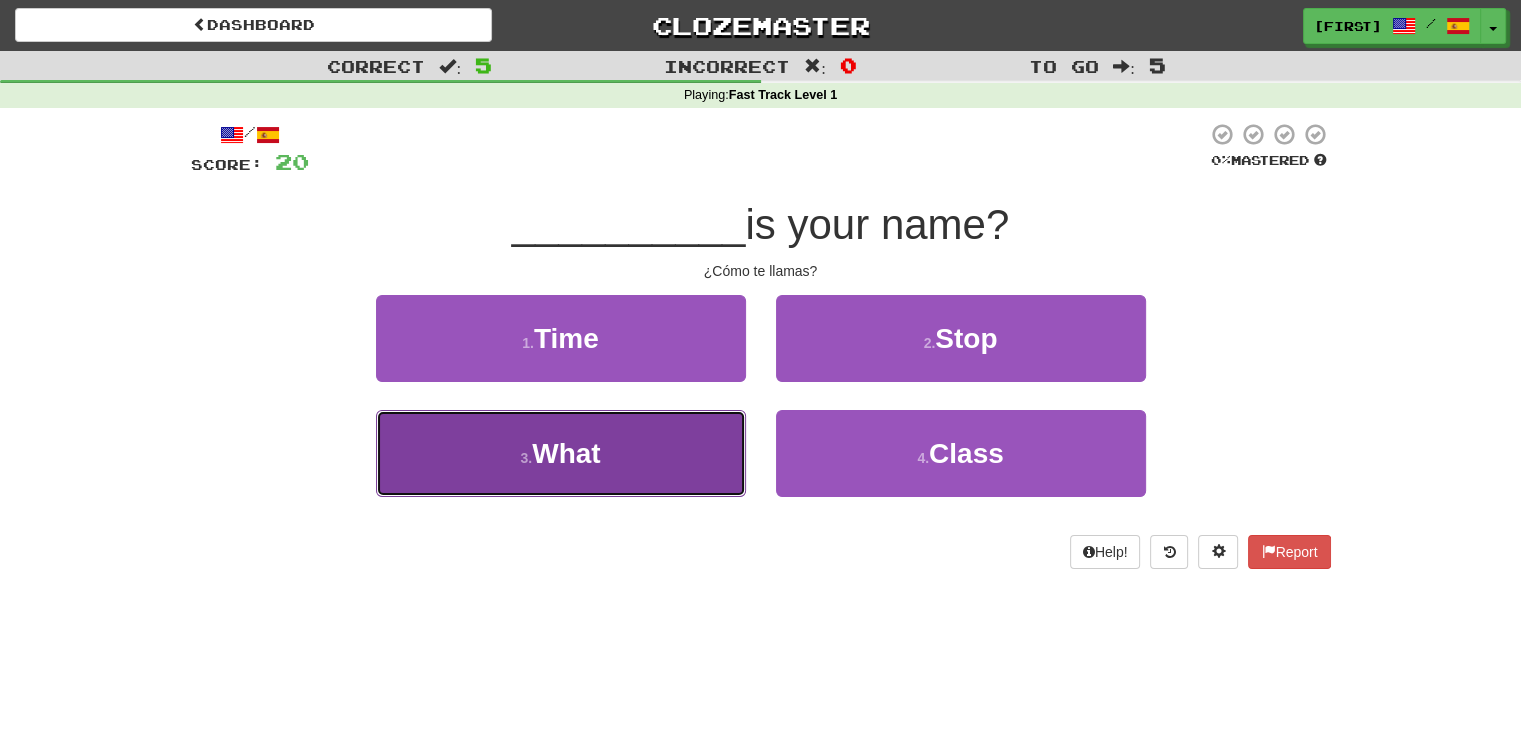 click on "What" at bounding box center [566, 453] 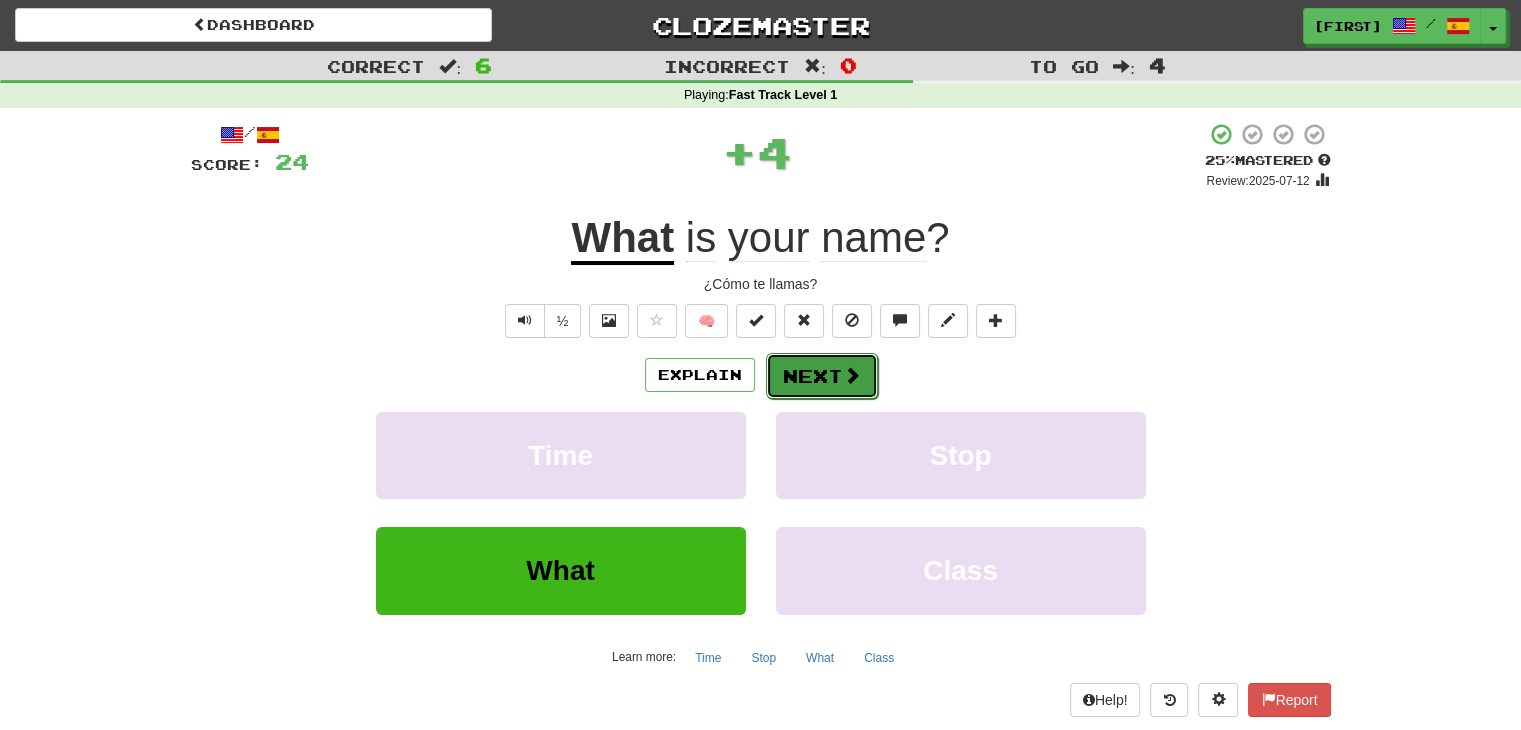 click on "Next" at bounding box center (822, 376) 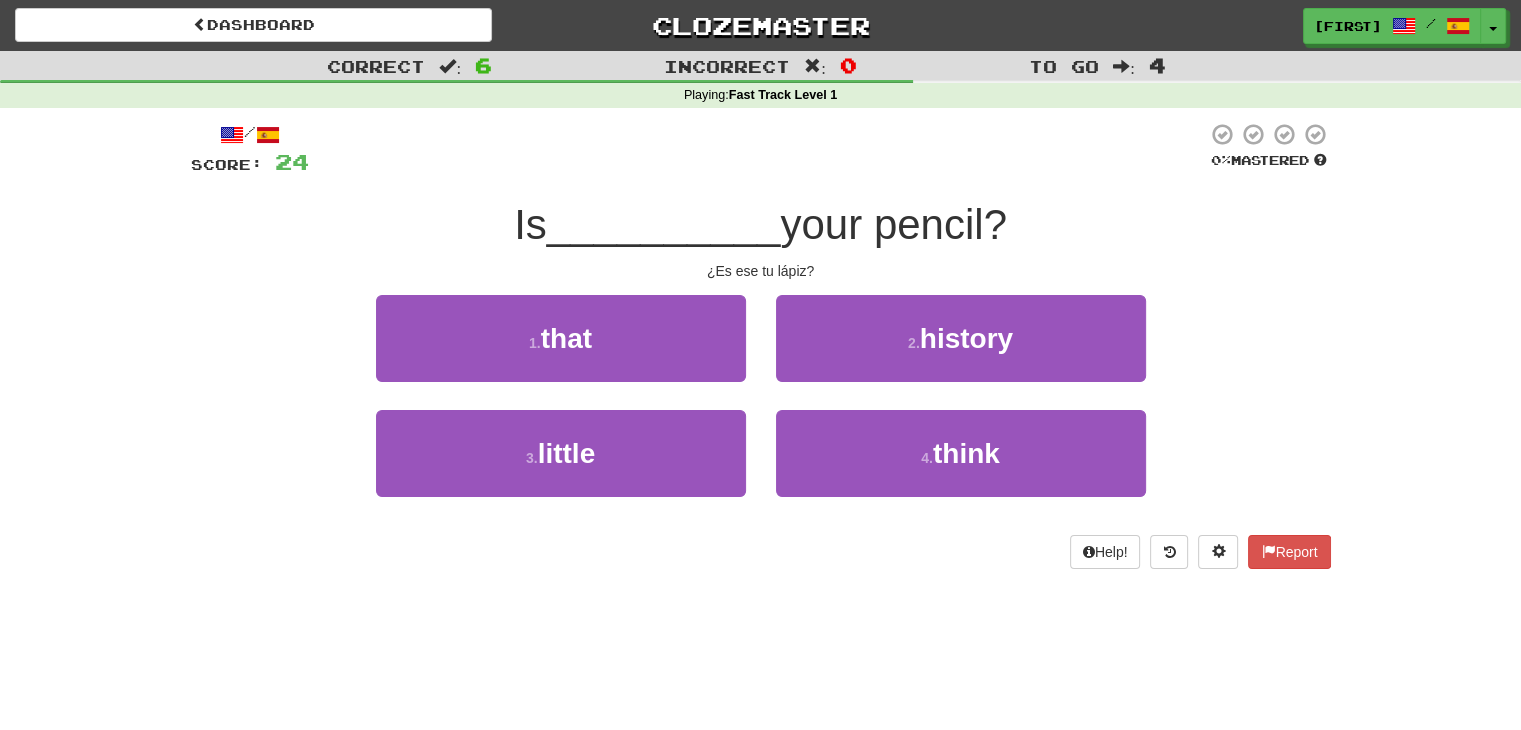 click on "1 .  that 2 .  history" at bounding box center [761, 352] 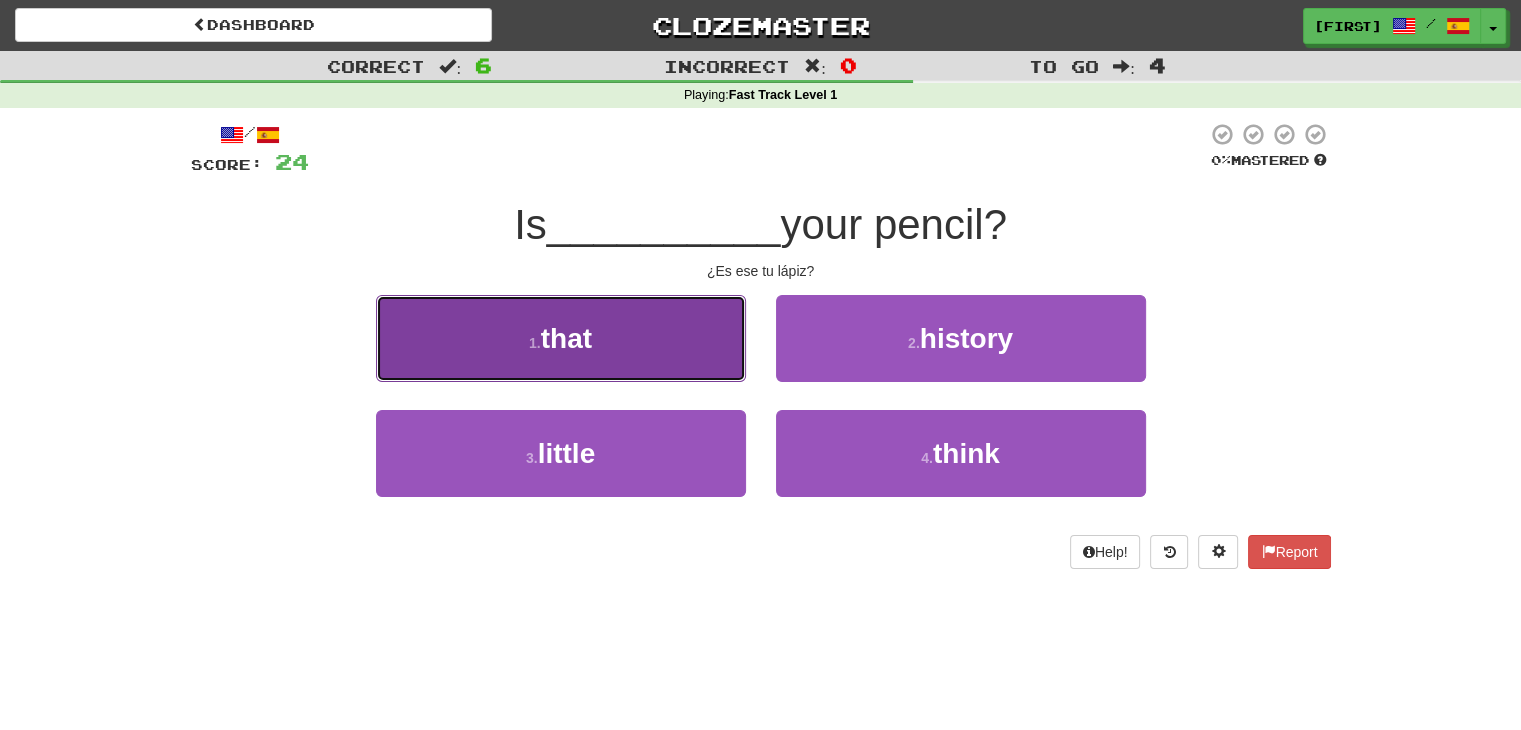click on "1 .  that" at bounding box center (561, 338) 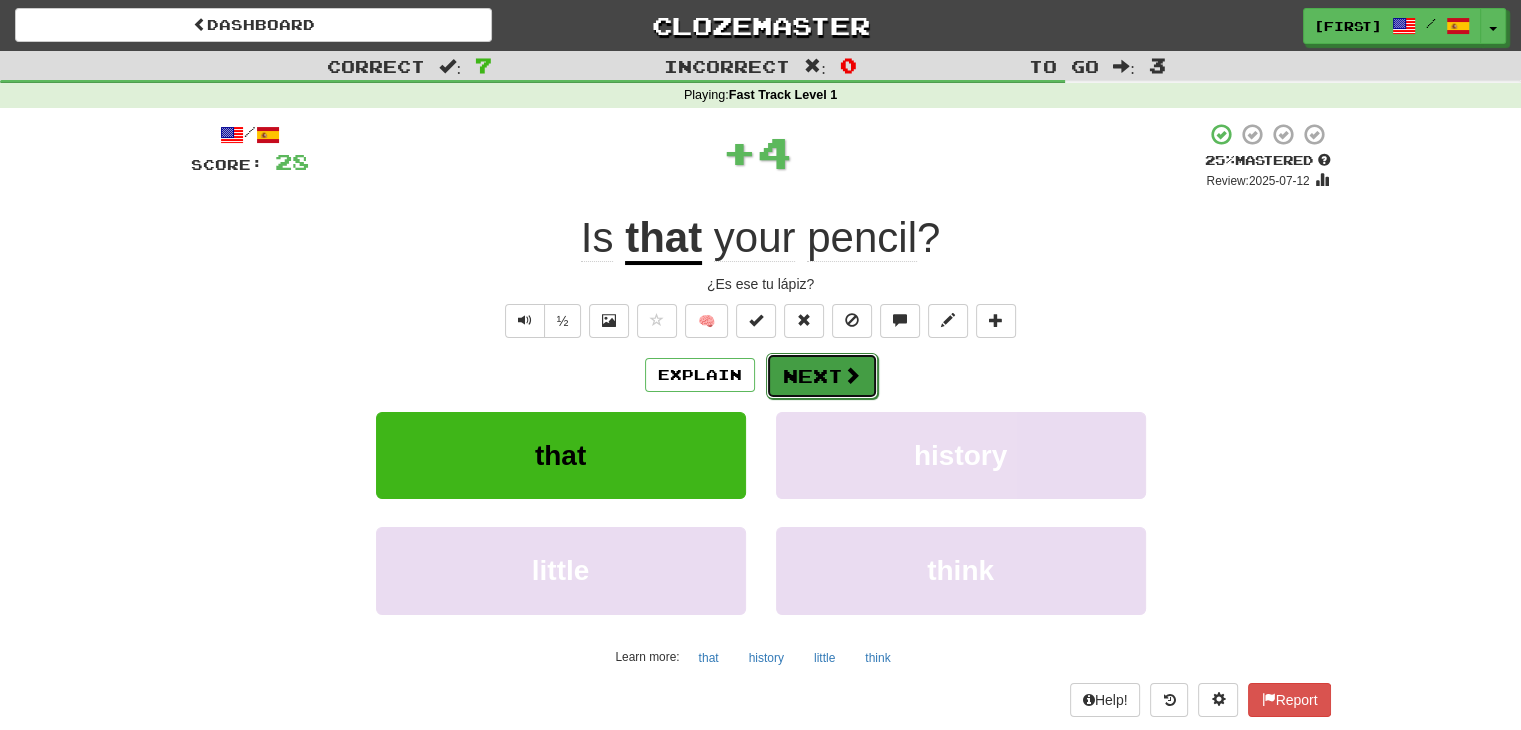 click on "Next" at bounding box center (822, 376) 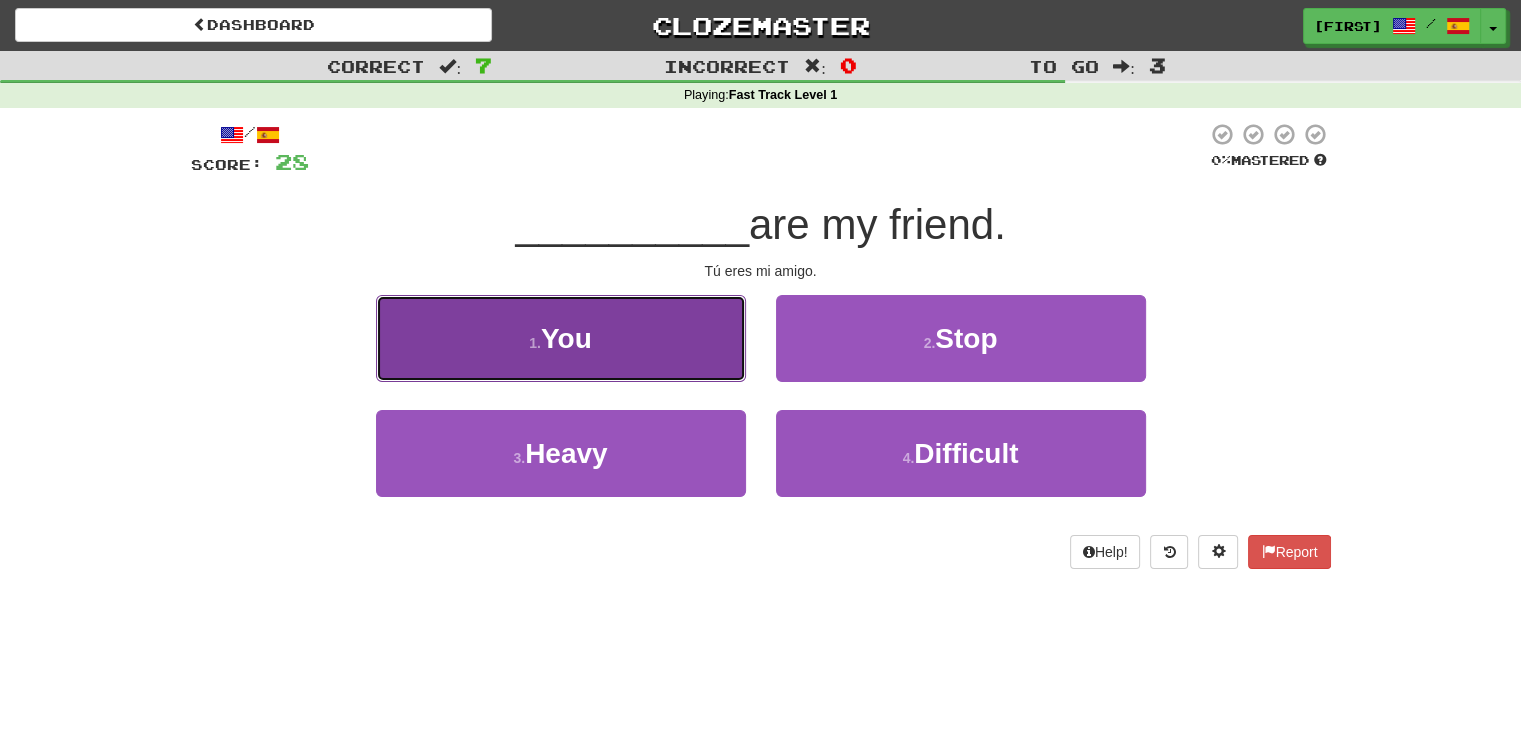 click on "You" at bounding box center [566, 338] 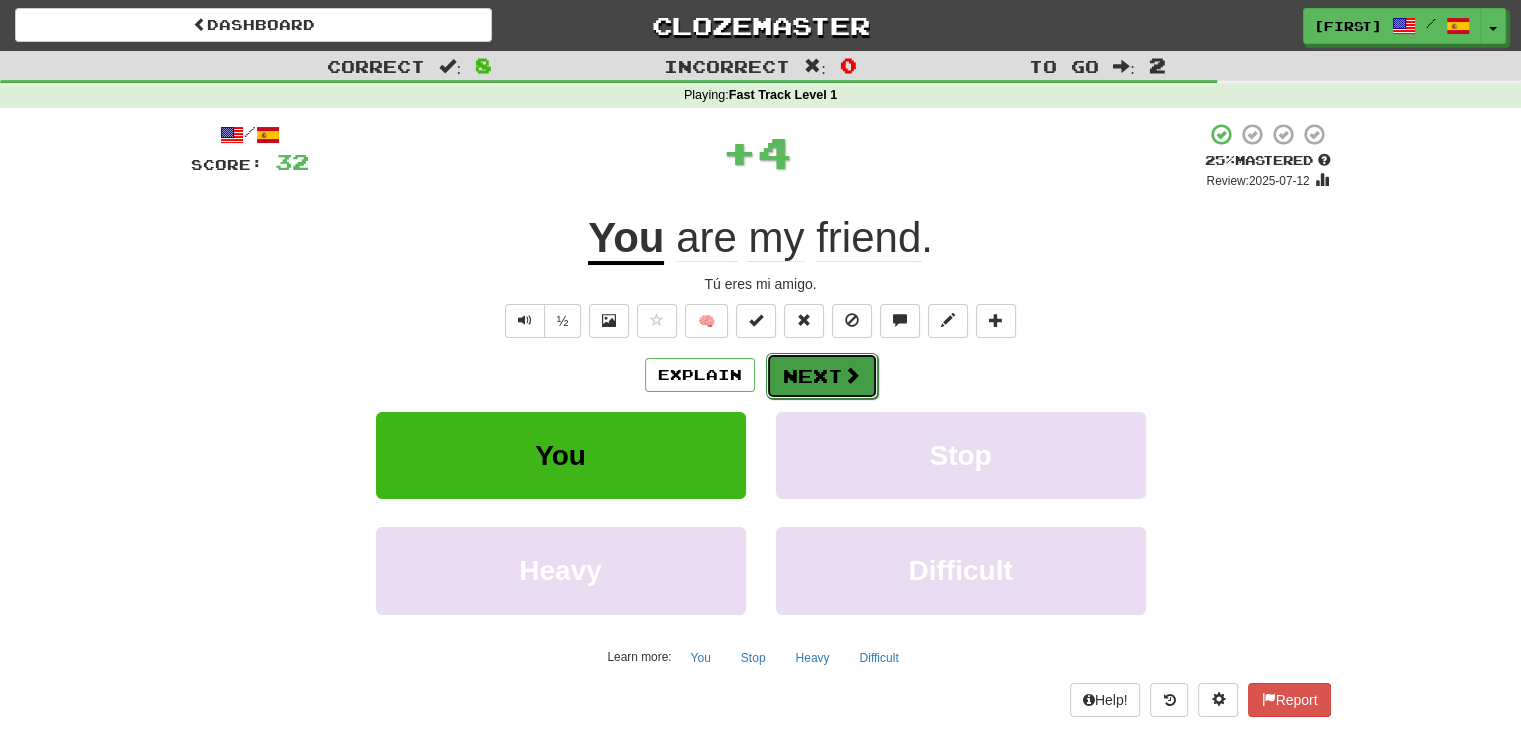 click on "Next" at bounding box center [822, 376] 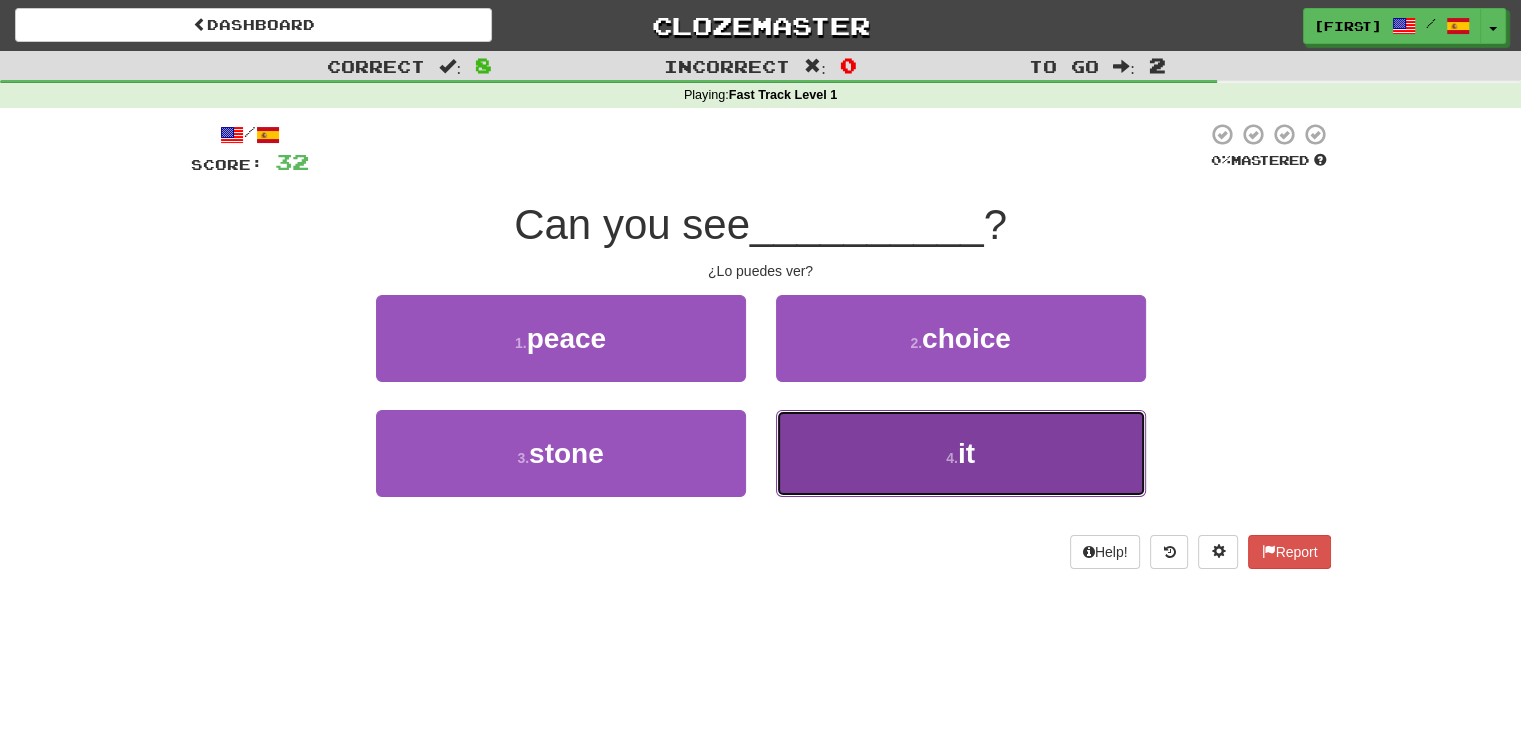 click on "4 .  it" at bounding box center [961, 453] 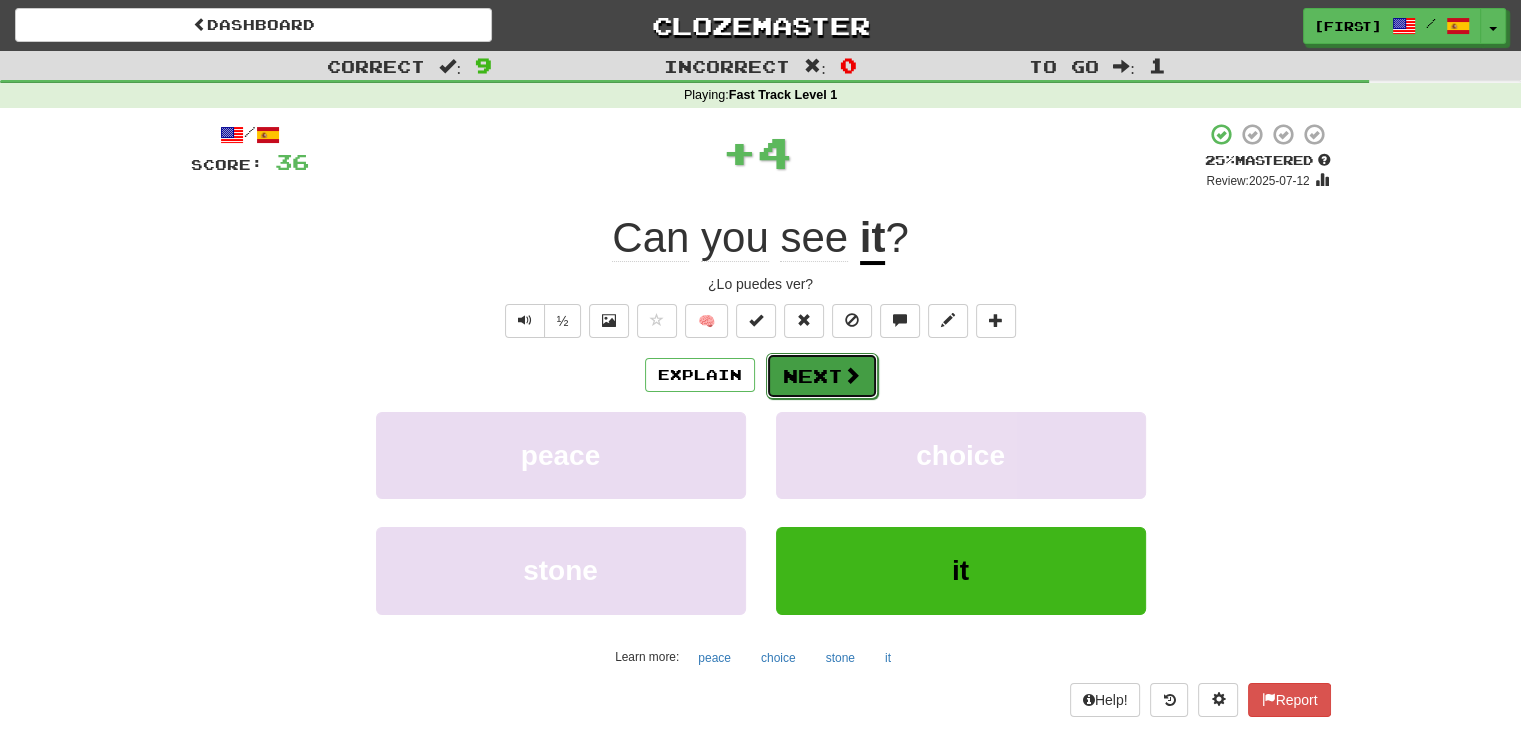 click on "Next" at bounding box center (822, 376) 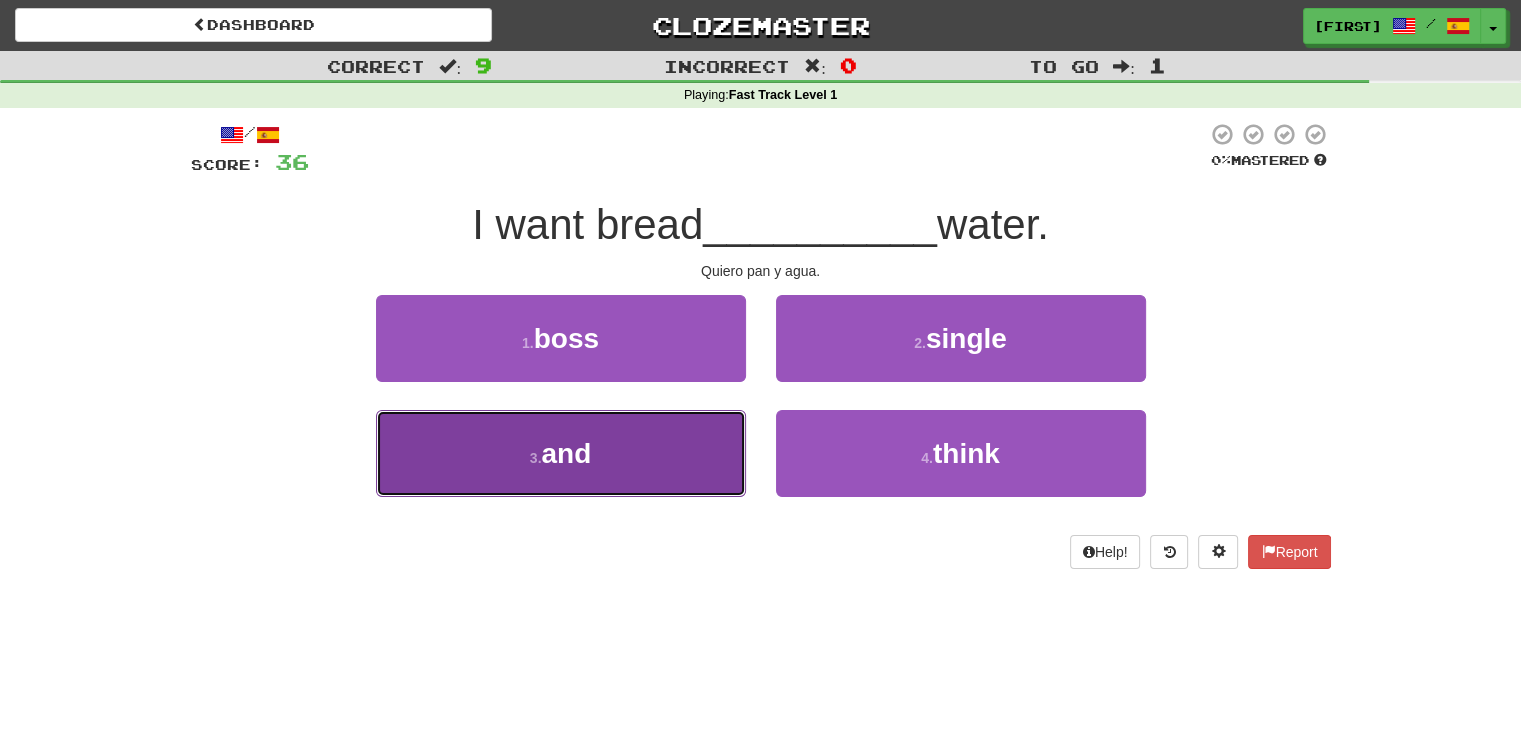 click on "3 .  and" at bounding box center (561, 453) 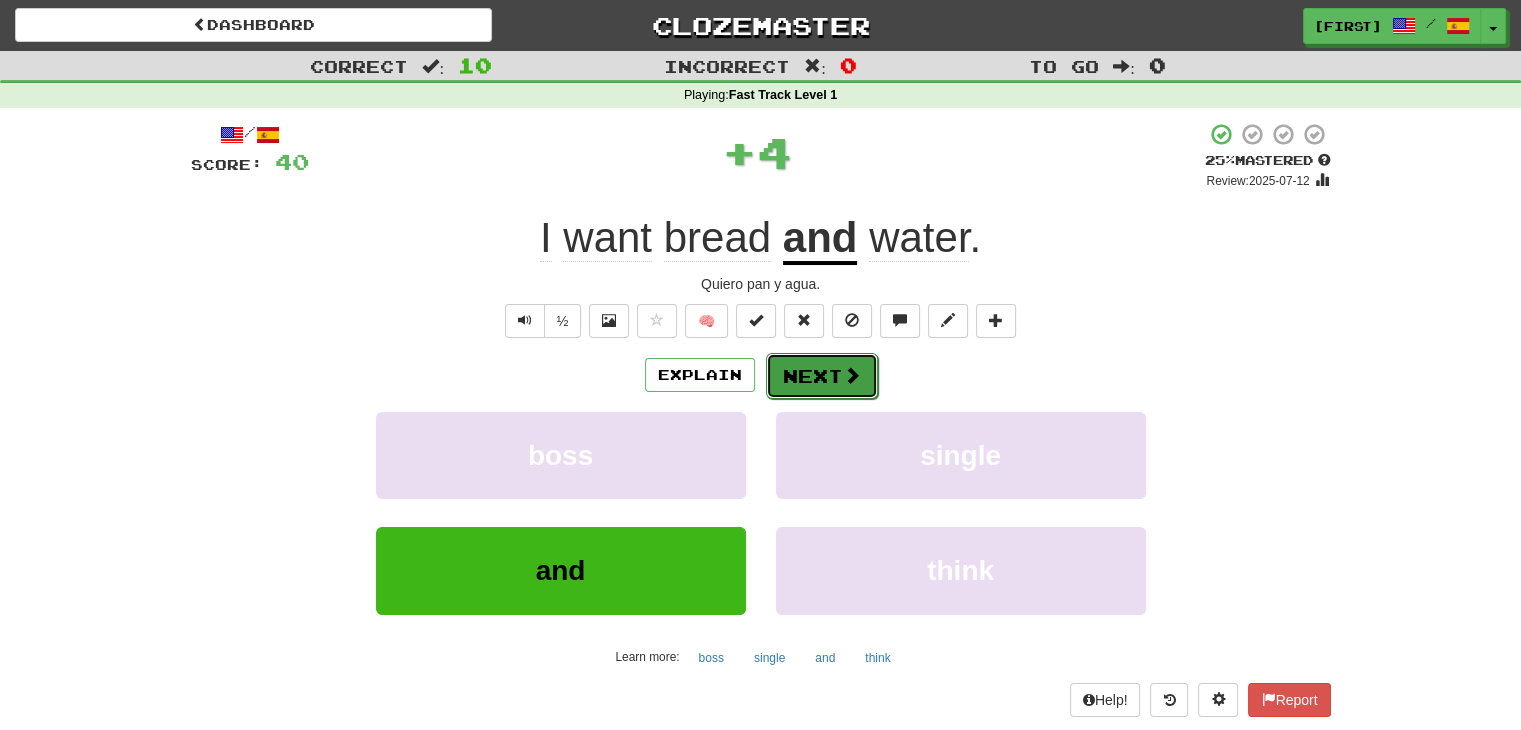 click on "Next" at bounding box center [822, 376] 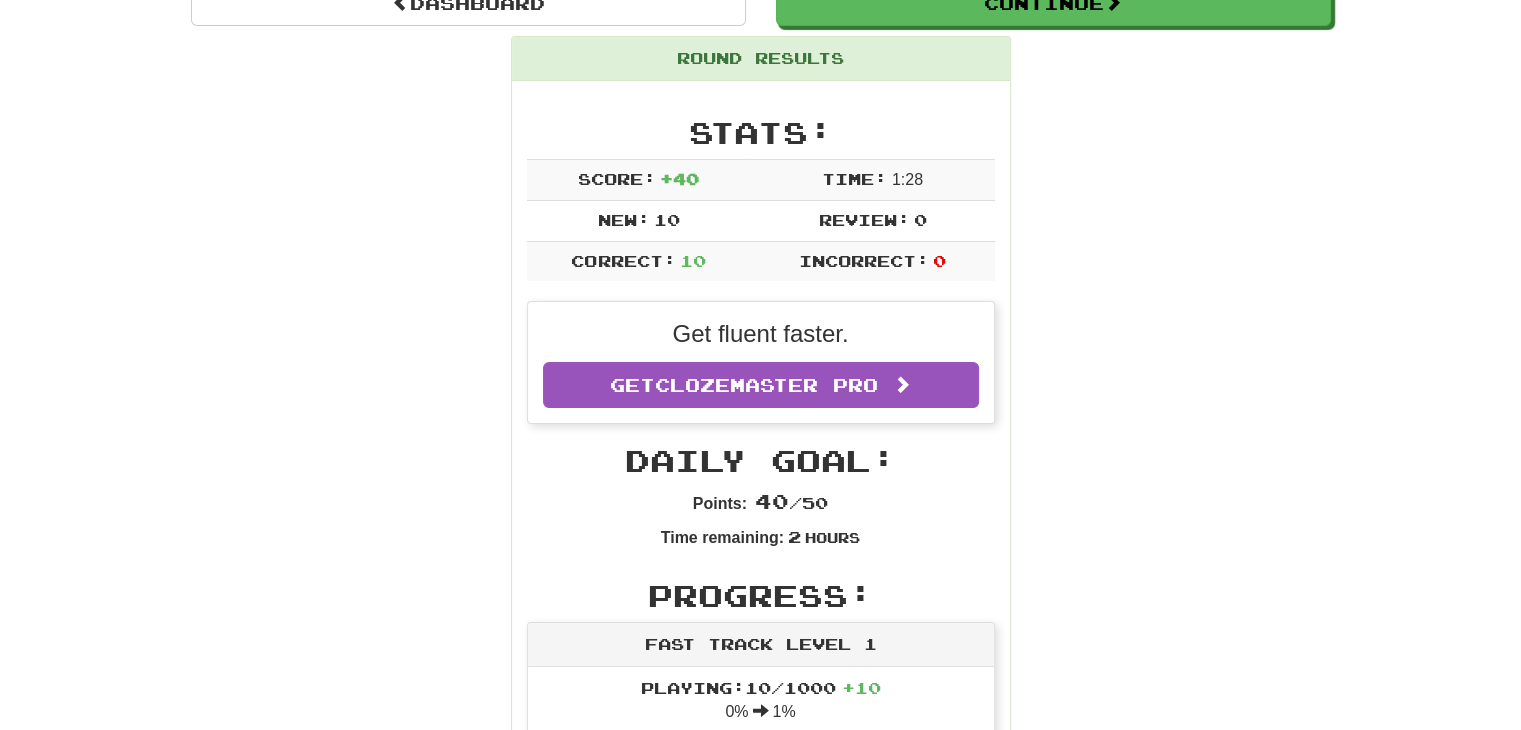 scroll, scrollTop: 214, scrollLeft: 0, axis: vertical 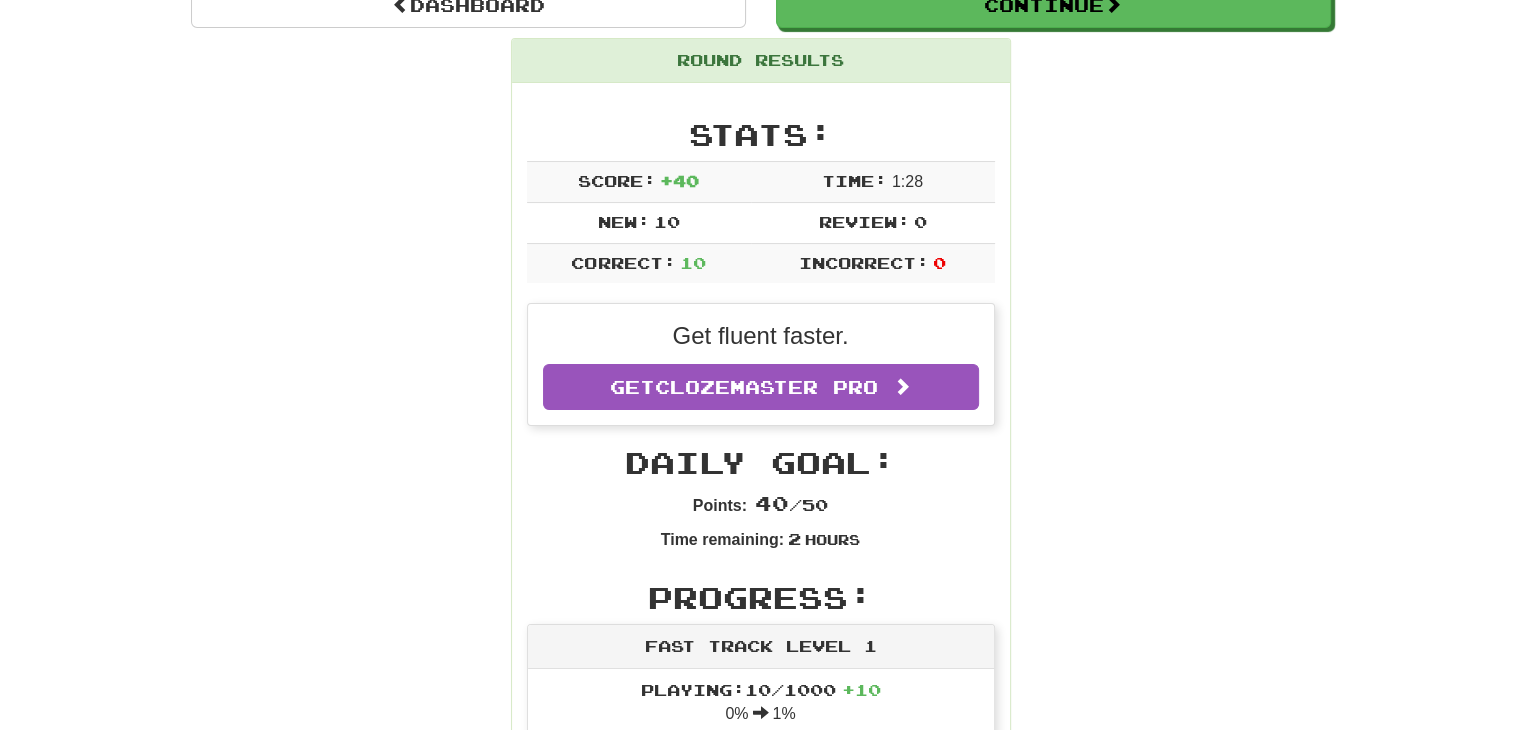 click on "Round Results Stats: Score:   + 40 Time:   1 : 28 New:   10 Review:   0 Correct:   10 Incorrect:   0 Get fluent faster. Get  Clozemaster Pro   Daily Goal: Points:   40  /  50 Time remaining: 2   Hours Progress: Fast Track Level 1 Playing:  10  /  1000 + 10 0% 1% Mastered:  0  /  1000 0% Ready for Review:  0  /  Level:  0 60  points to level  1  - keep going! Ranked:  242 nd  this week Sentences:  Report Look at  this  beautiful flower. Mira esta hermosa flor.  Report The keys are  in  the drawer. Las llaves están en el cajón.  Report Can you help  me , please? ¿Puedes ayudarme, por favor?  Report I  love books. Yo adoro los libros.  Report We  are going to the park. Nosotros vamos al parque.  Report What  is your name? ¿Cómo te llamas?  Report Is  that  your pencil? ¿Es ese tu lápiz?  Report You  are my friend. Tú eres mi amigo.  Report Can you see  it ? ¿Lo puedes ver?  Report I want bread  and  water. Quiero pan y agua." at bounding box center [761, 1027] 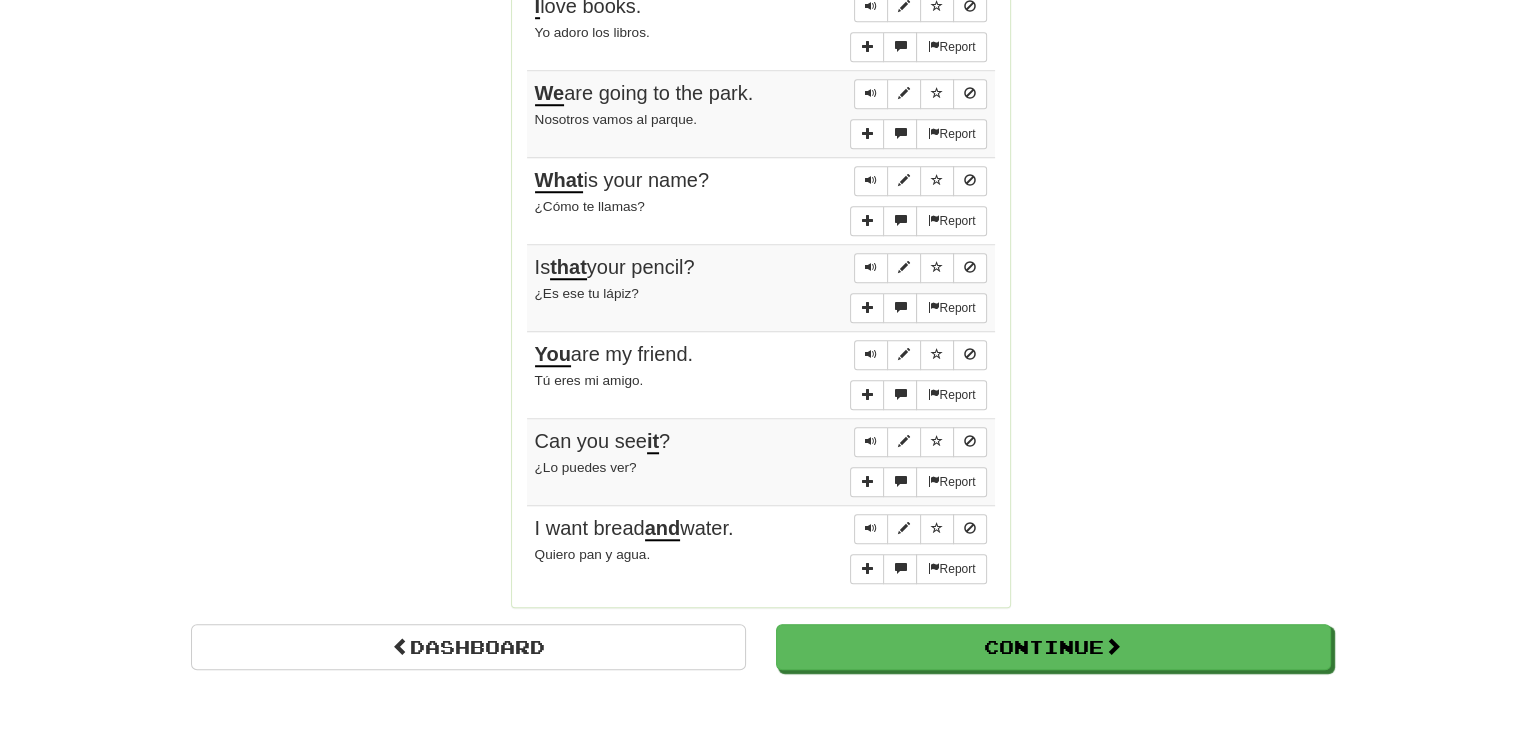 scroll, scrollTop: 1608, scrollLeft: 0, axis: vertical 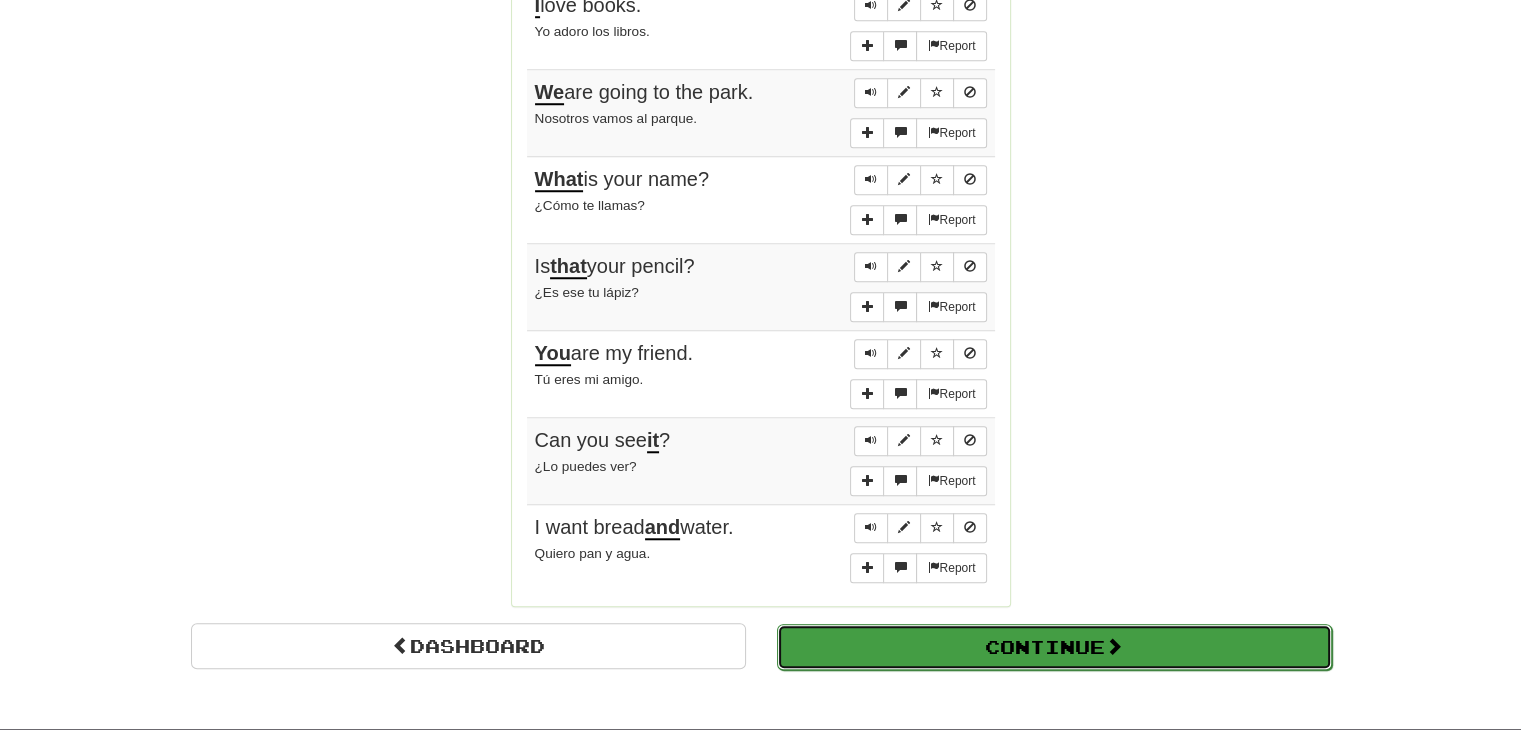 click on "Continue" at bounding box center [1054, 647] 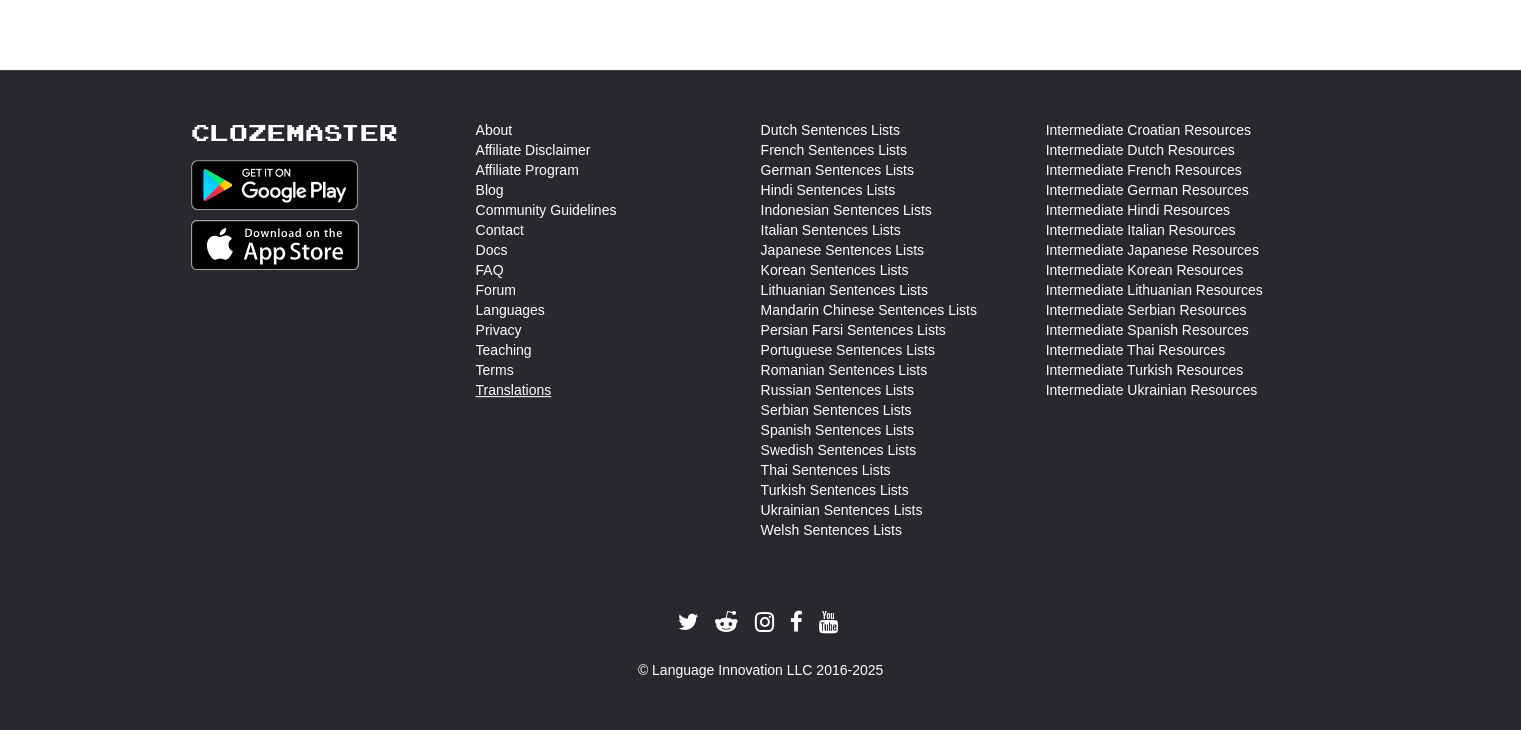 scroll, scrollTop: 0, scrollLeft: 0, axis: both 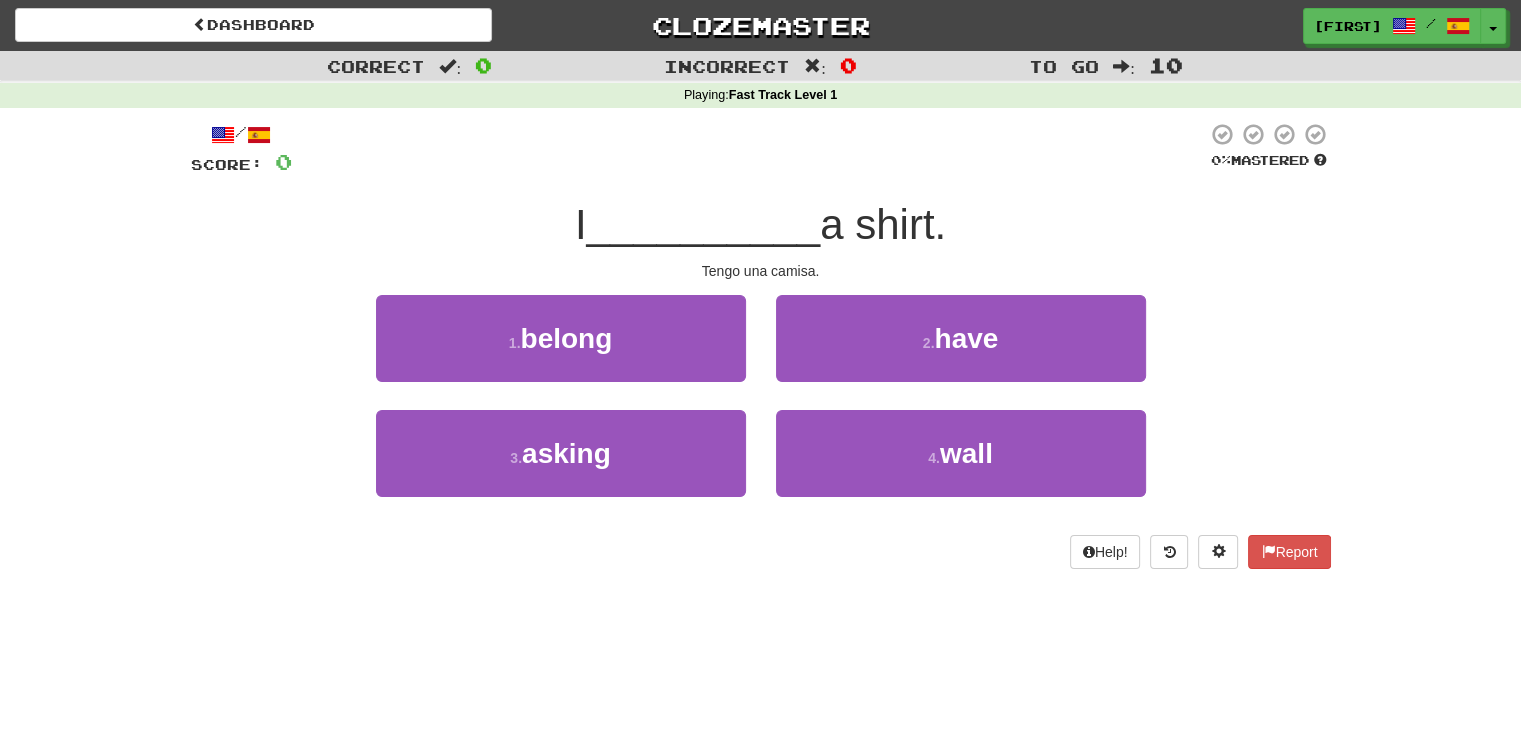 click on "I  __________  a shirt." at bounding box center (761, 225) 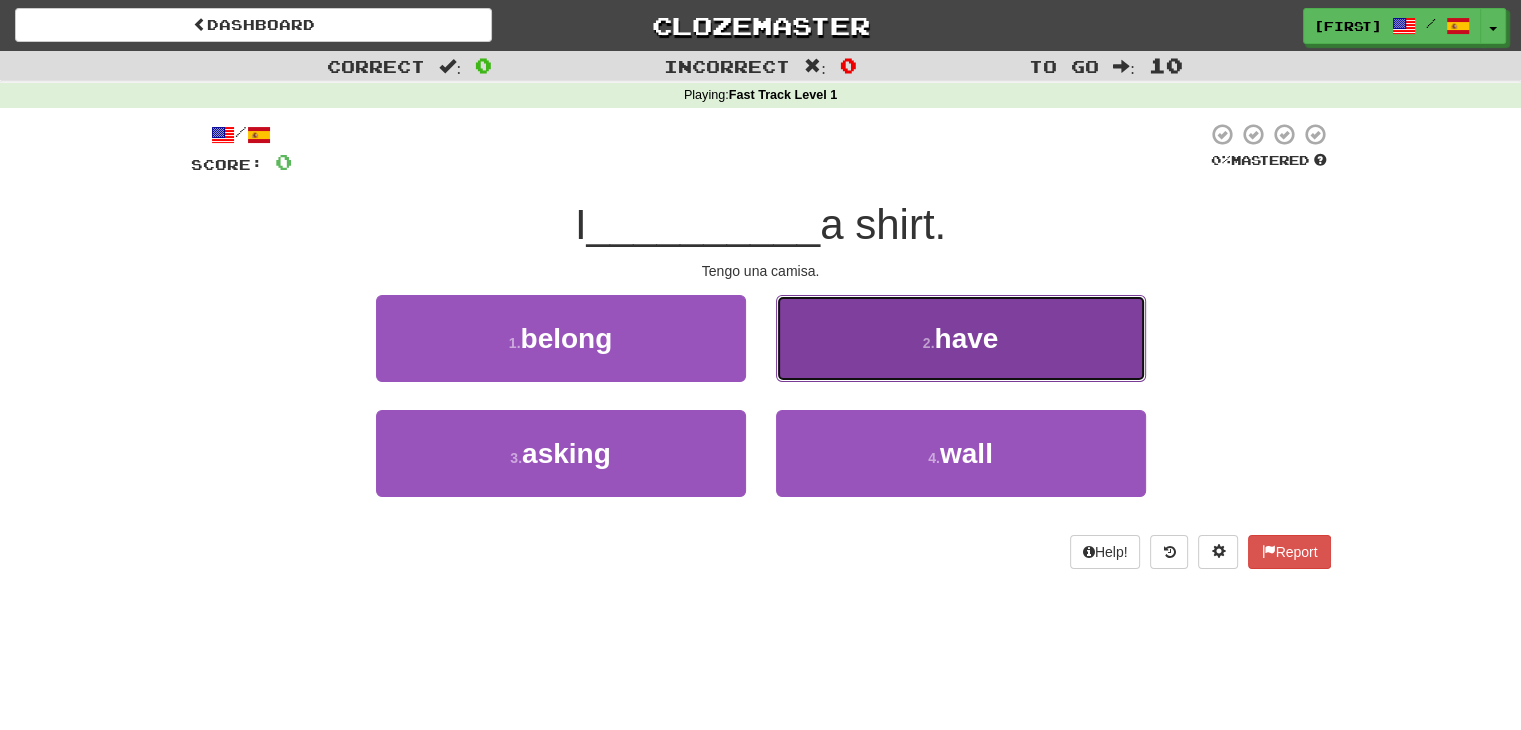 click on "2 .  have" at bounding box center [961, 338] 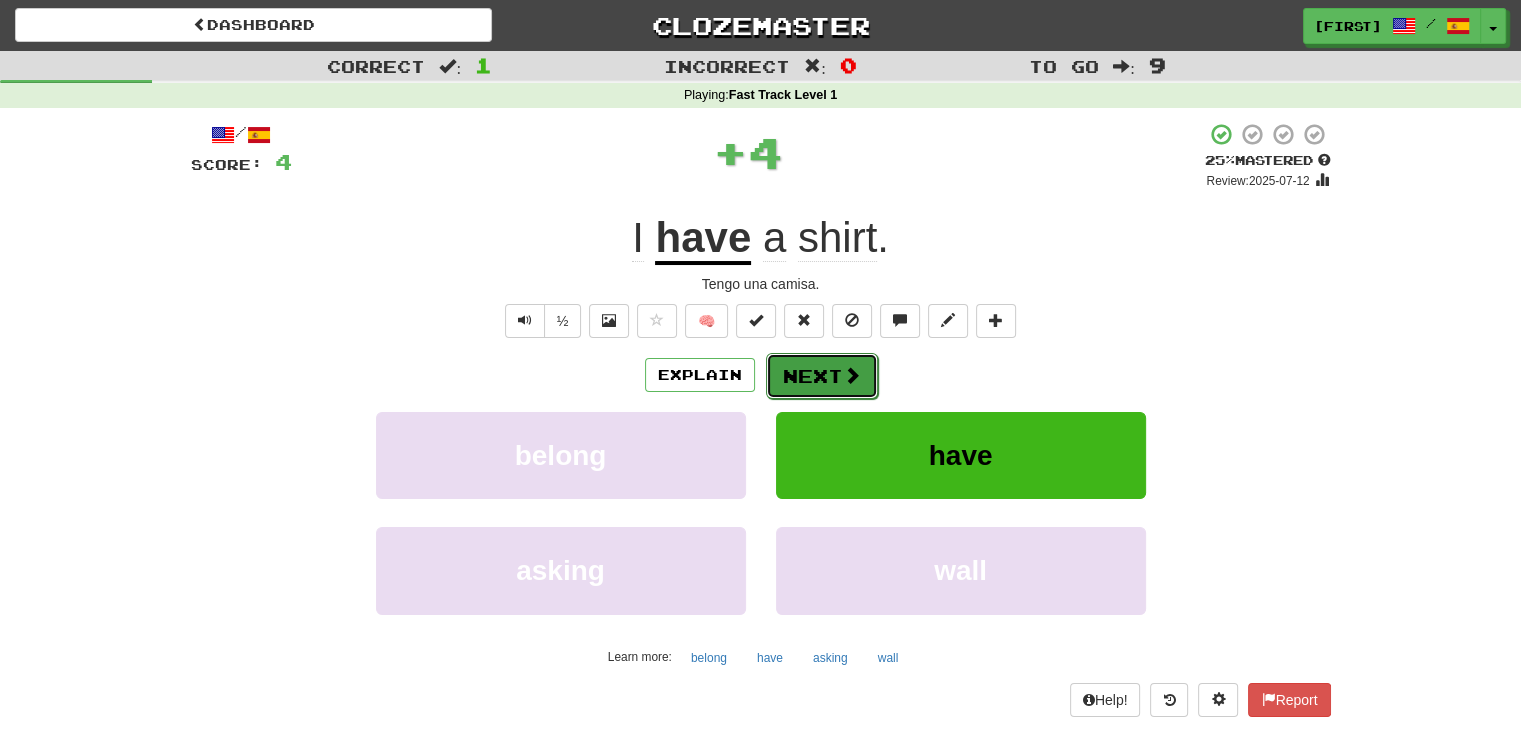 click on "Next" at bounding box center [822, 376] 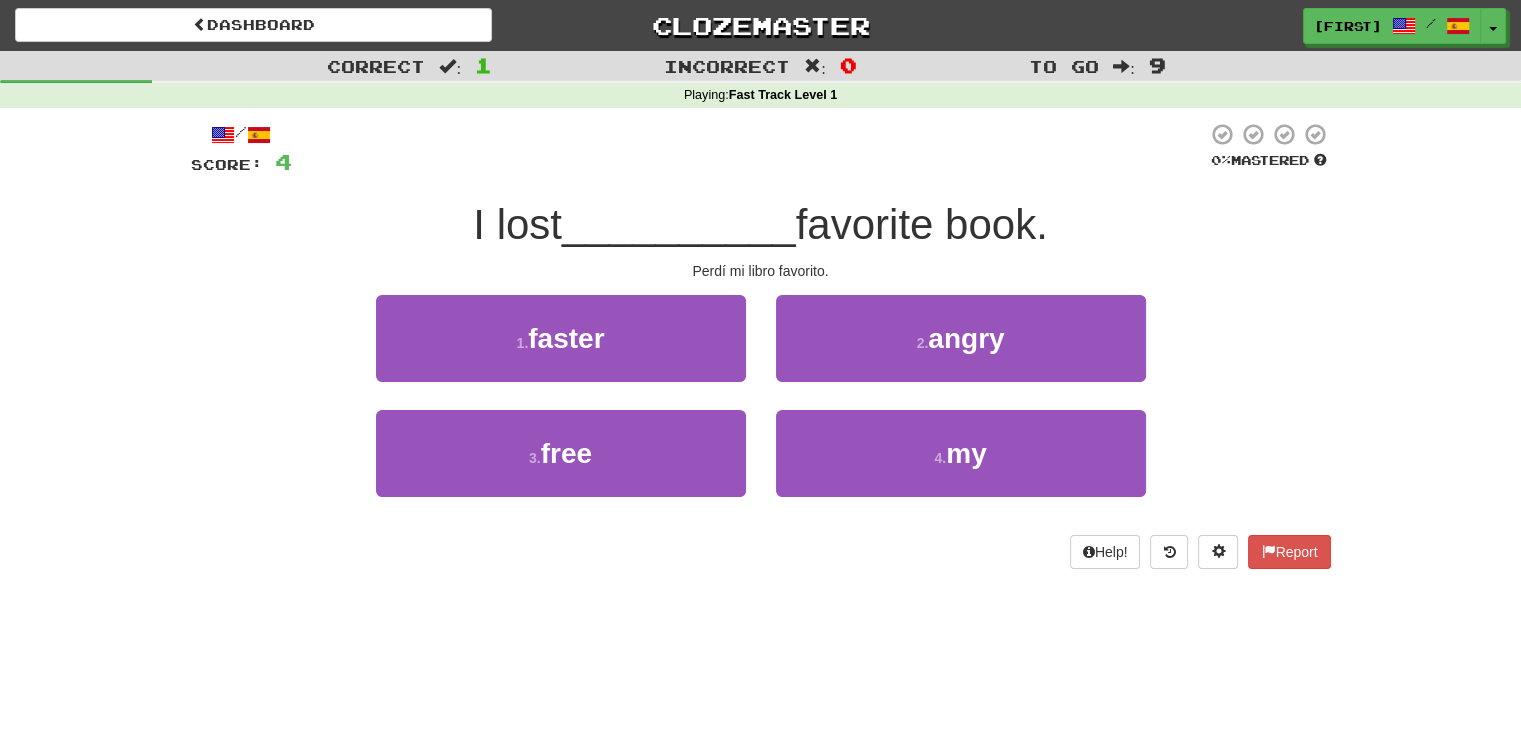 click on "1 .  faster 2 .  angry" at bounding box center [761, 352] 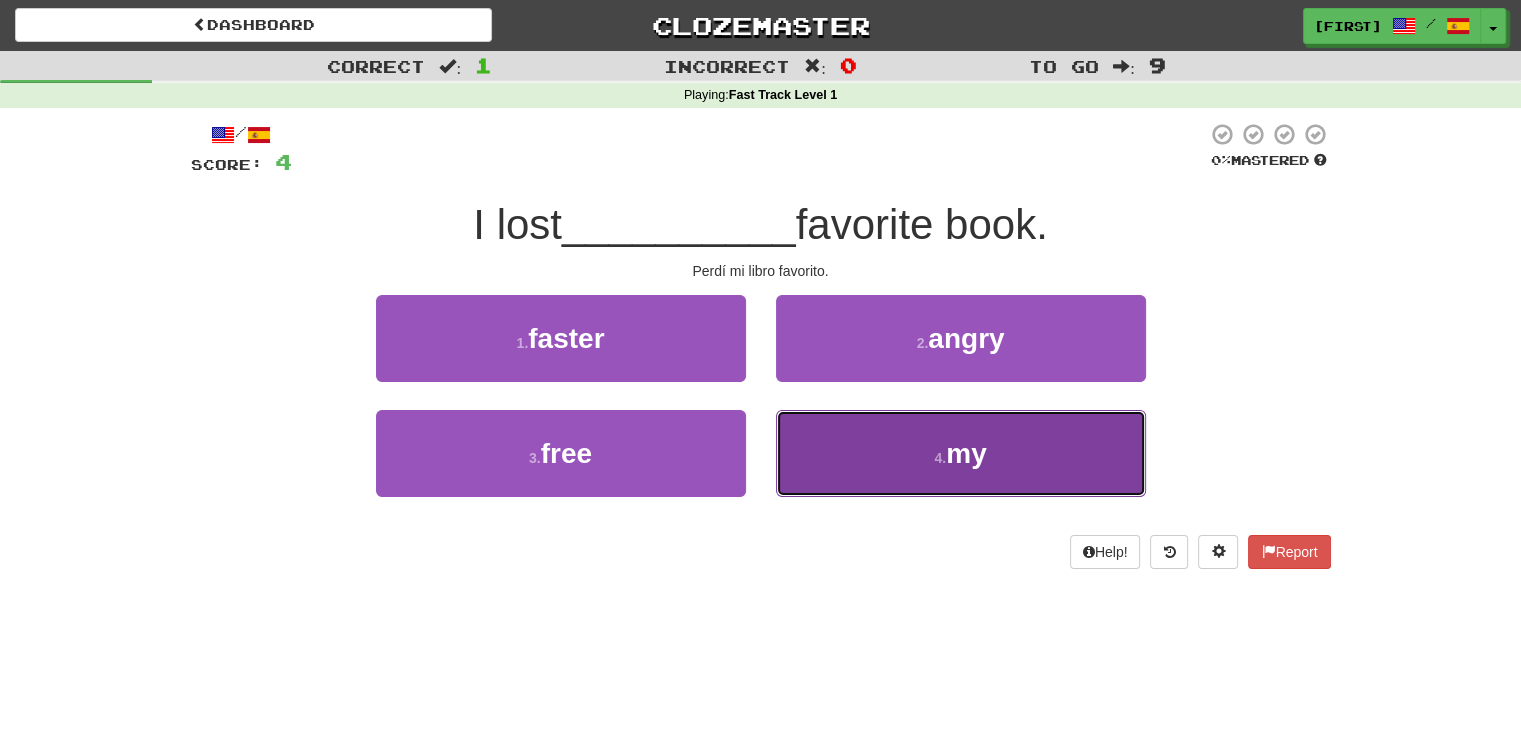 click on "4 .  my" at bounding box center [961, 453] 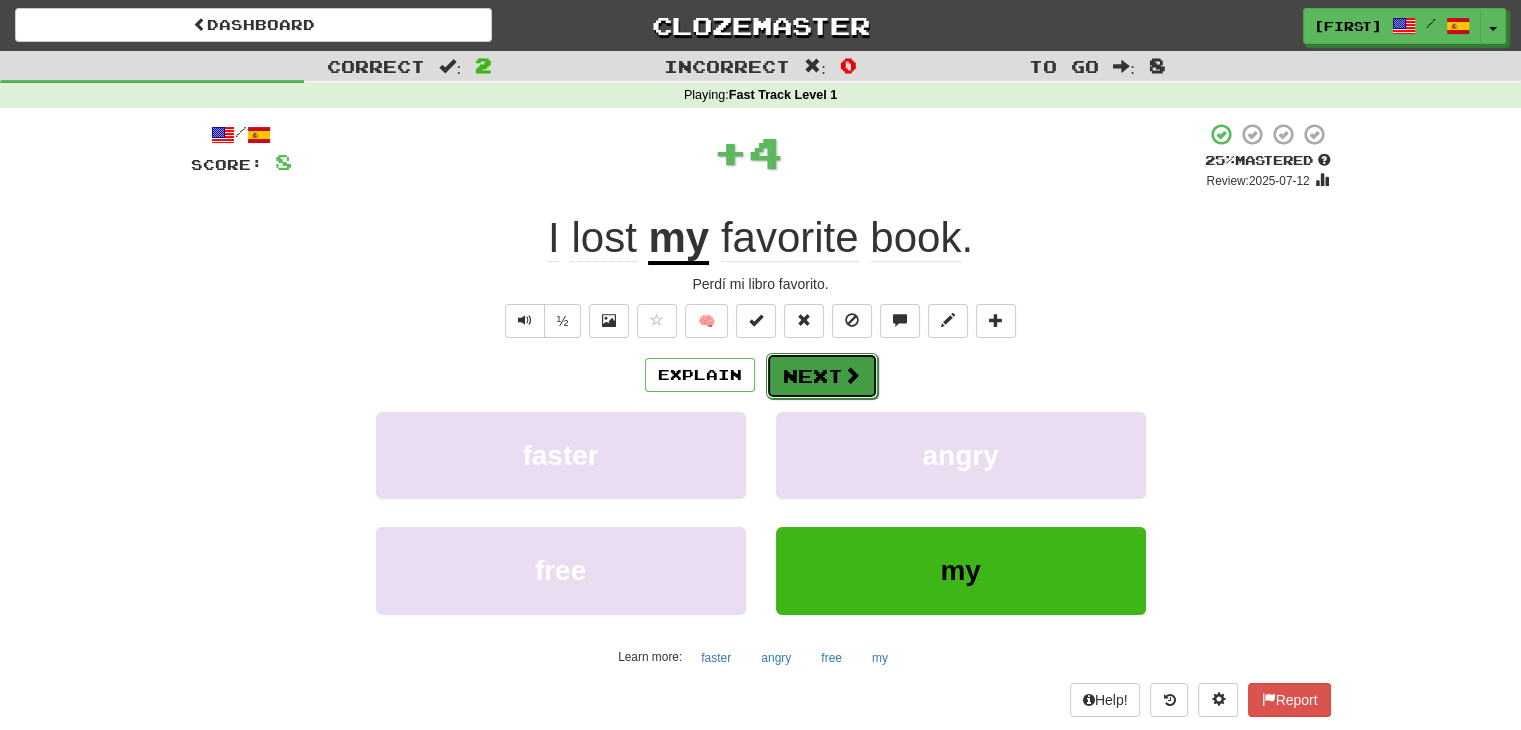 click on "Next" at bounding box center (822, 376) 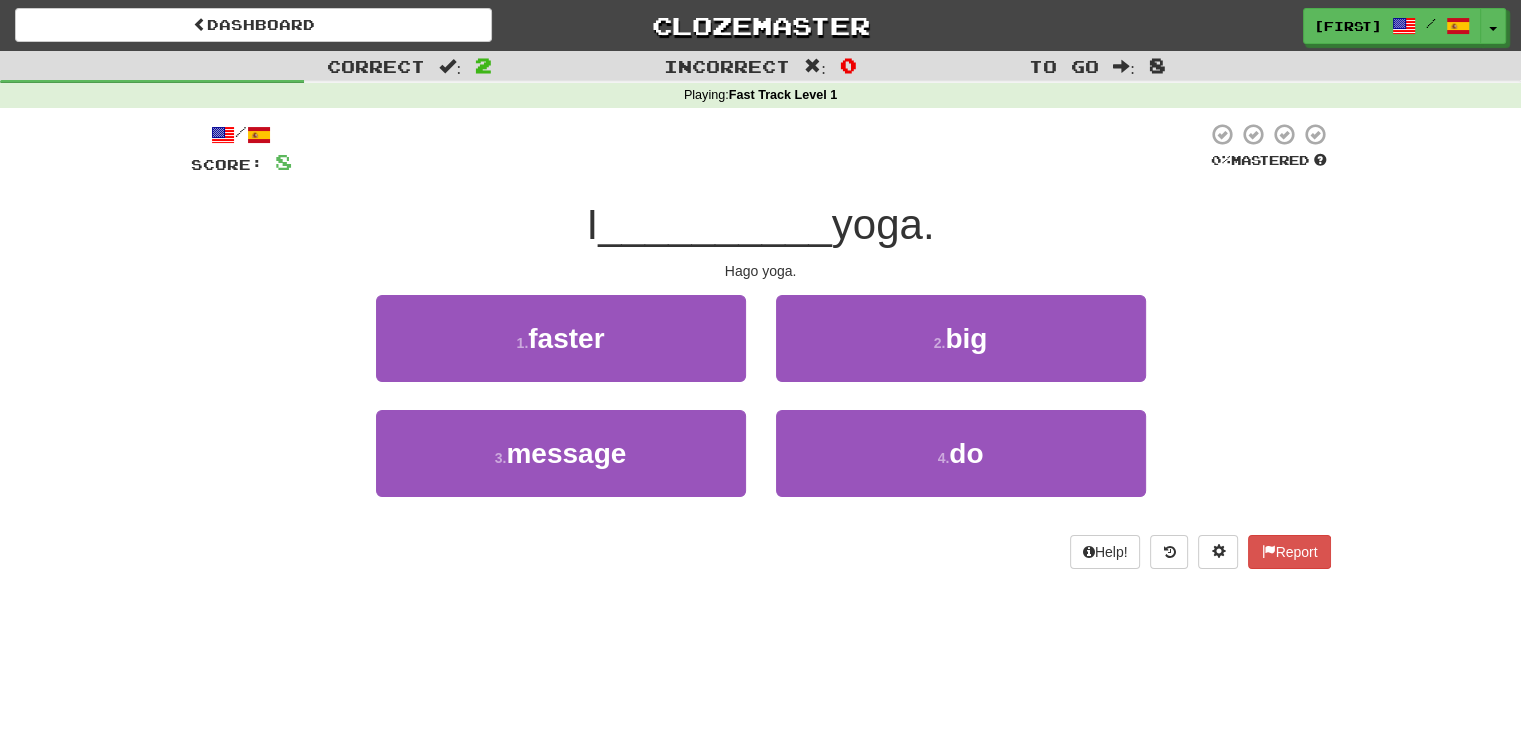 click on "1 .  faster 2 .  big" at bounding box center (761, 352) 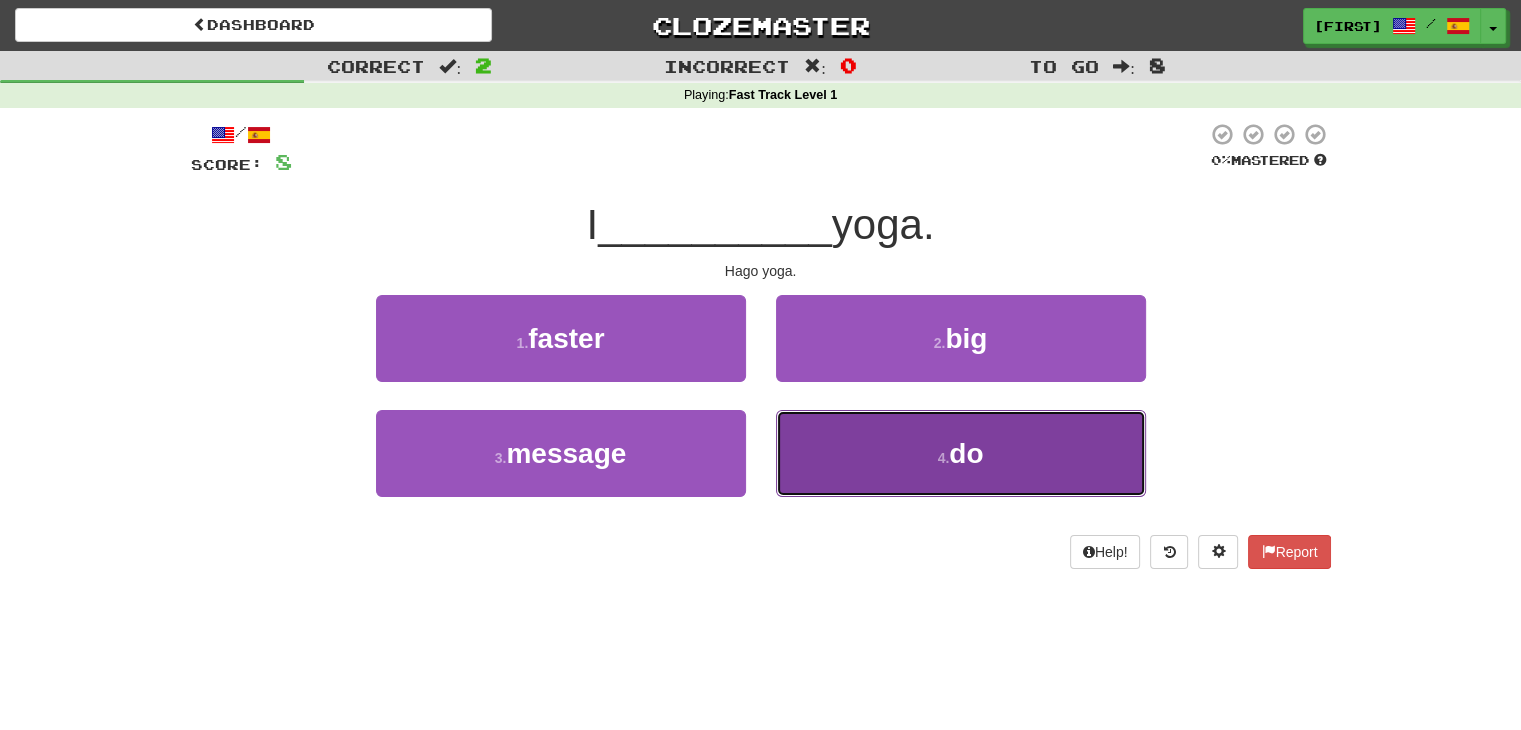 click on "4 .  do" at bounding box center (961, 453) 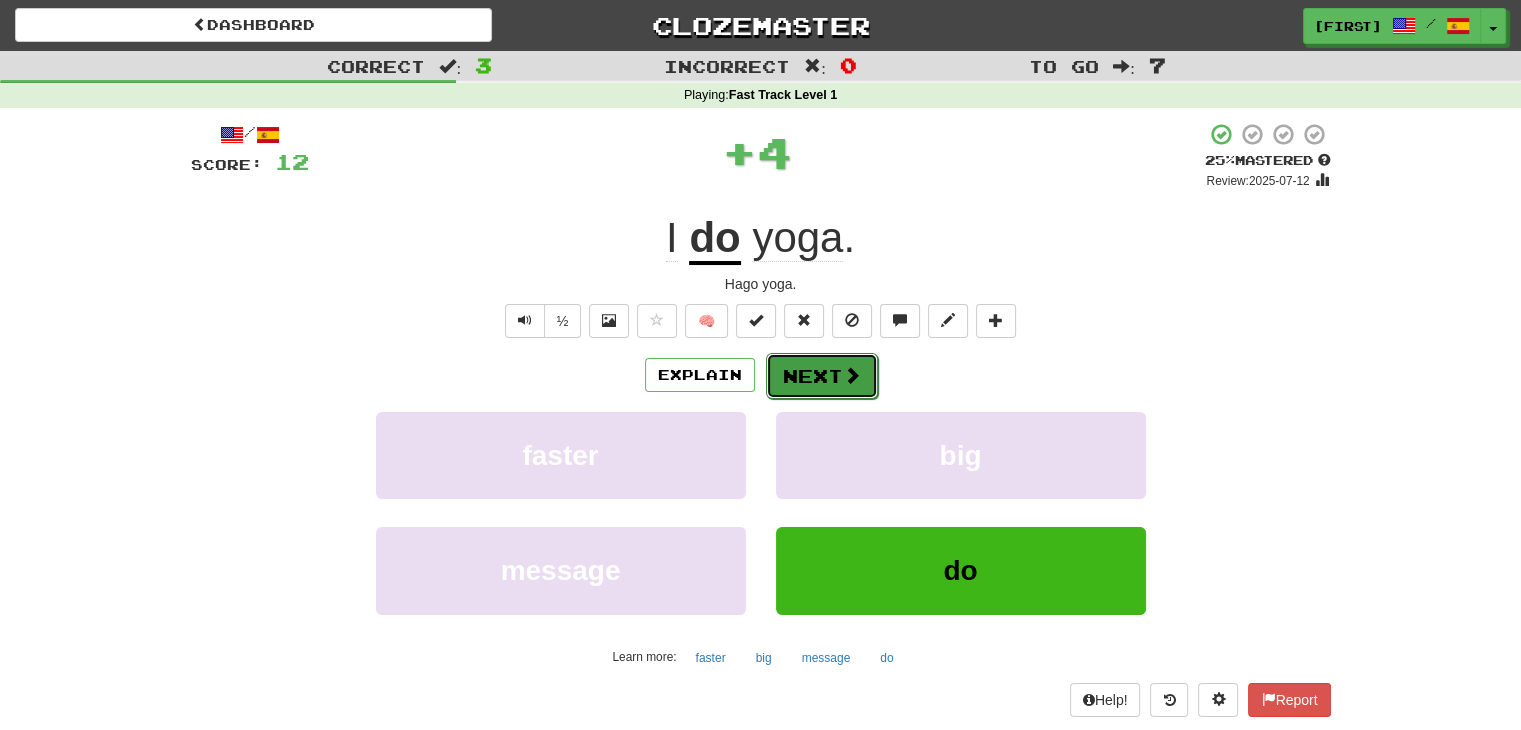 click on "Next" at bounding box center (822, 376) 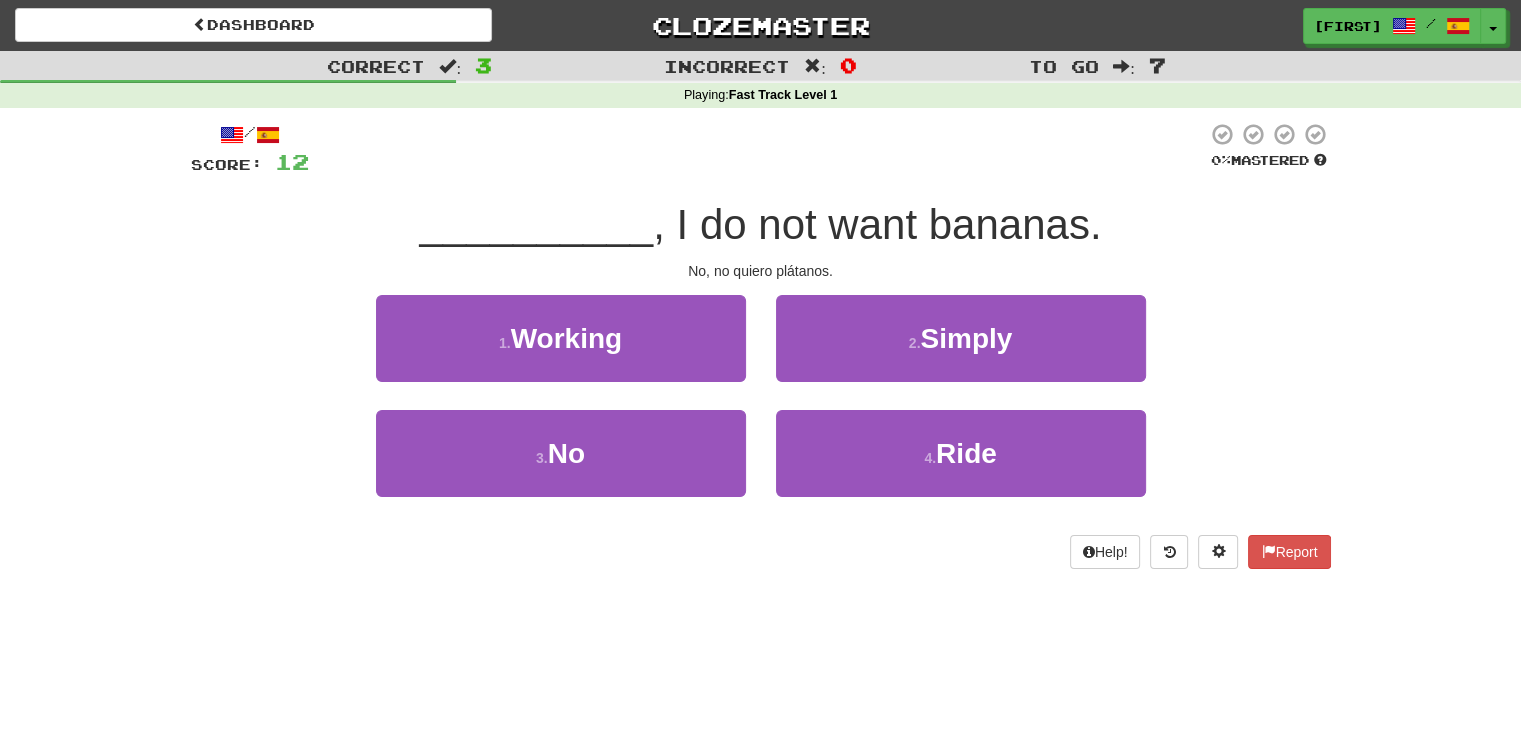 click on "1 .  Working 2 .  Simply" at bounding box center [761, 352] 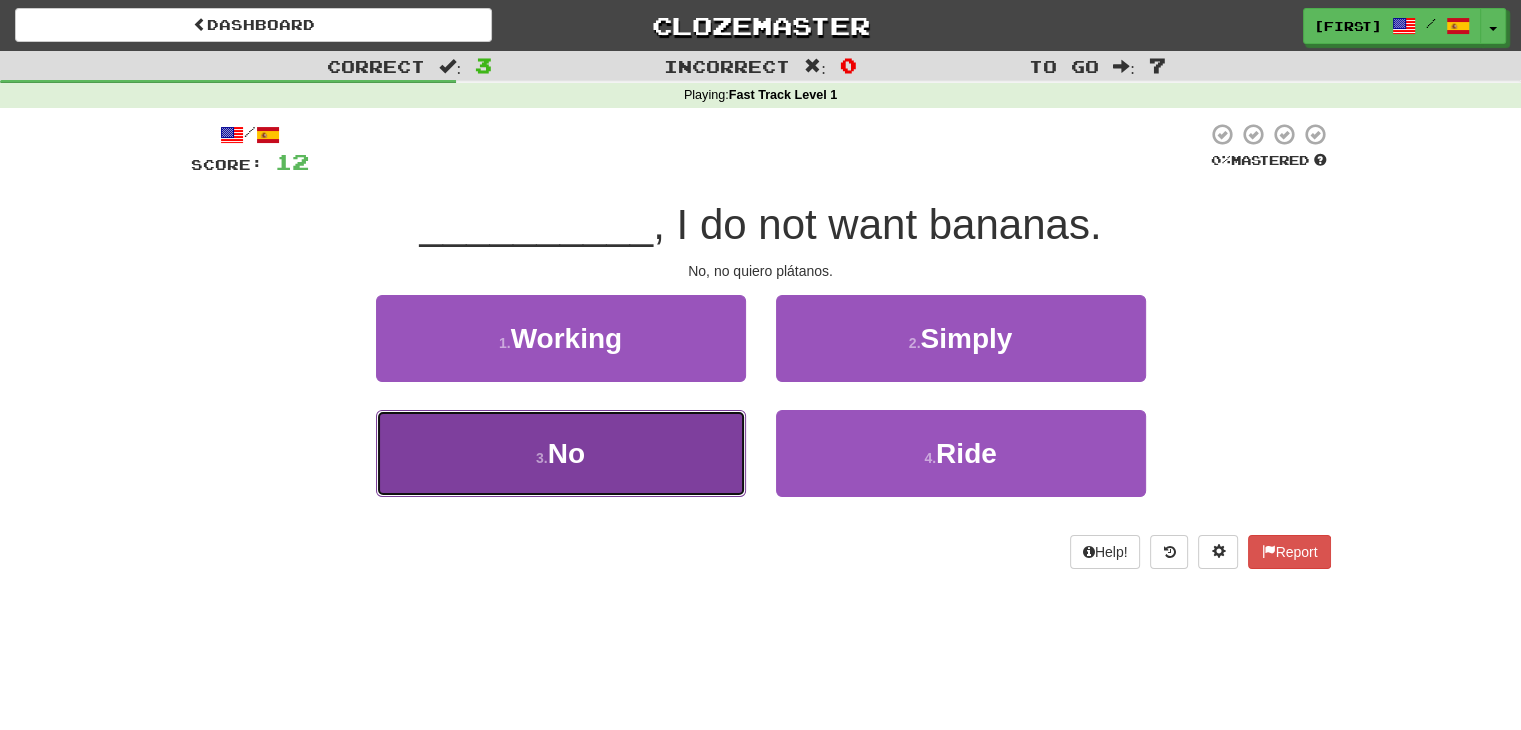 click on "3 .  No" at bounding box center [561, 453] 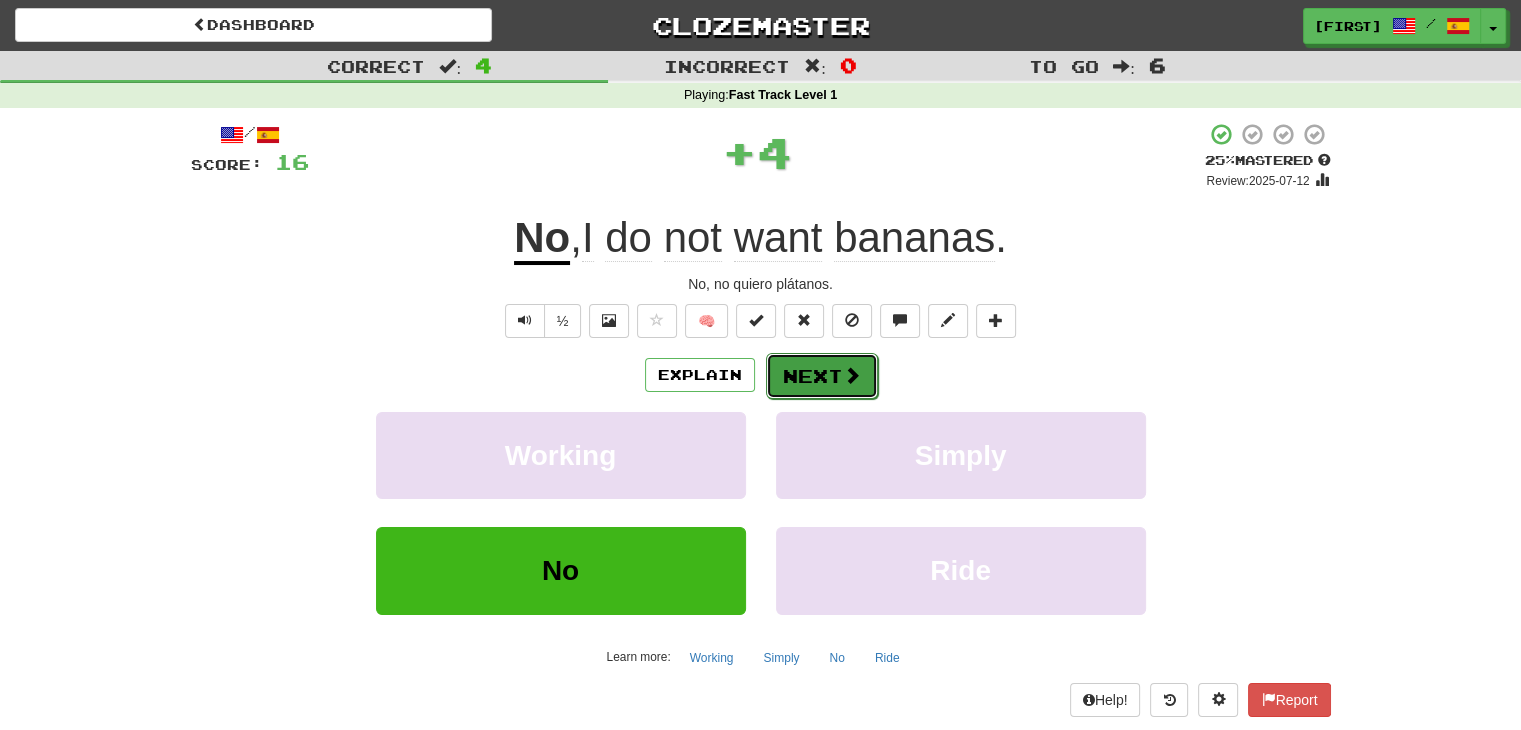 click on "Next" at bounding box center (822, 376) 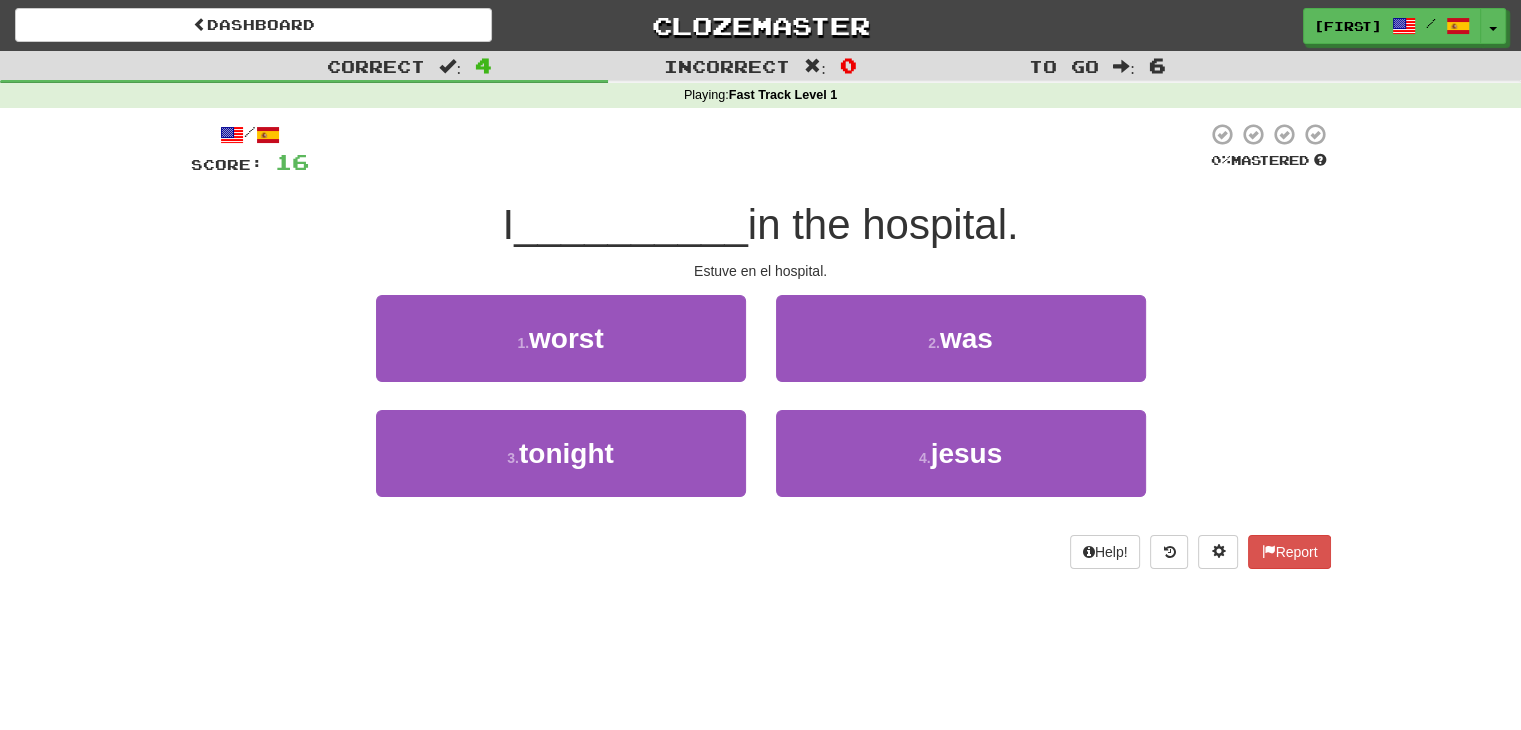 click on "1 .  worst 2 .  was" at bounding box center [761, 352] 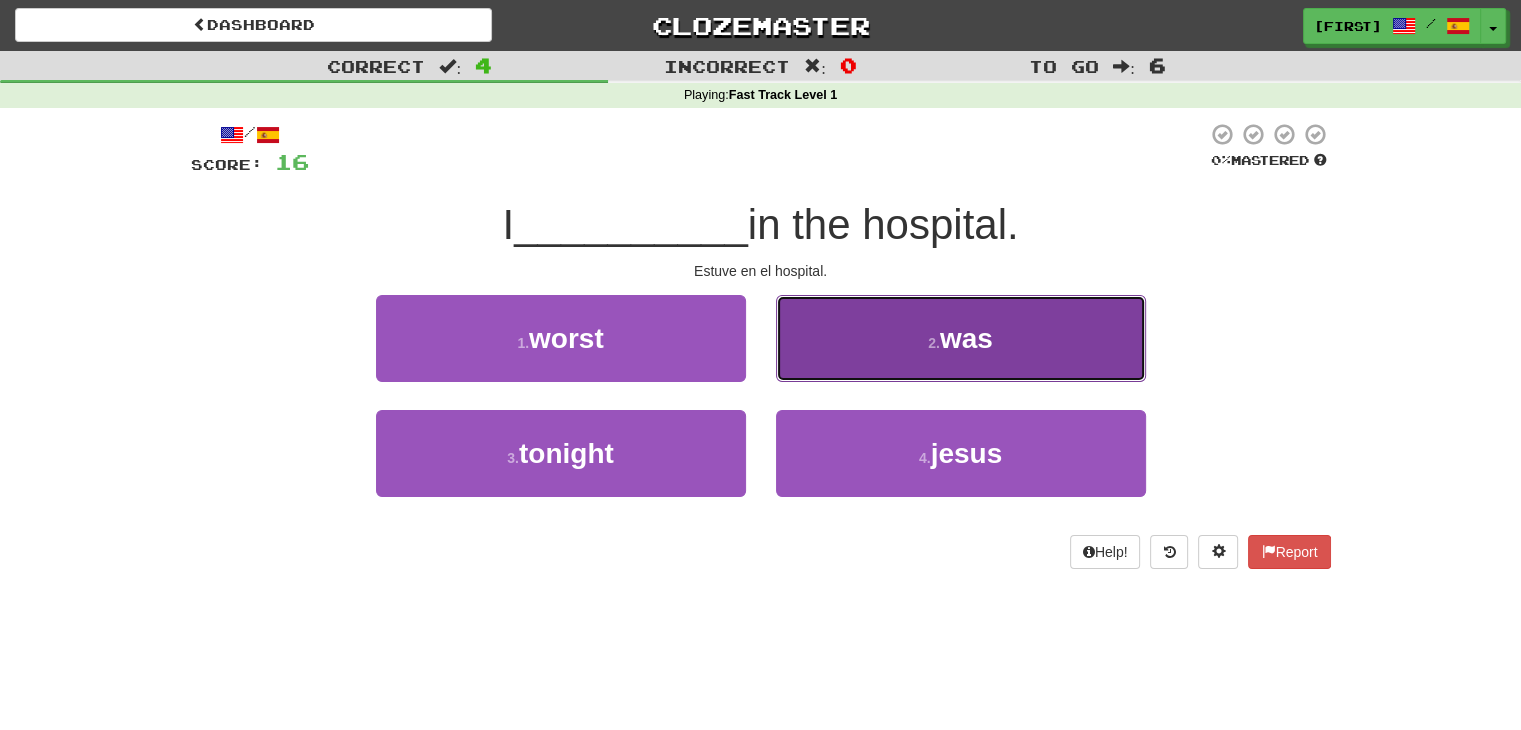 click on "2 .  was" at bounding box center [961, 338] 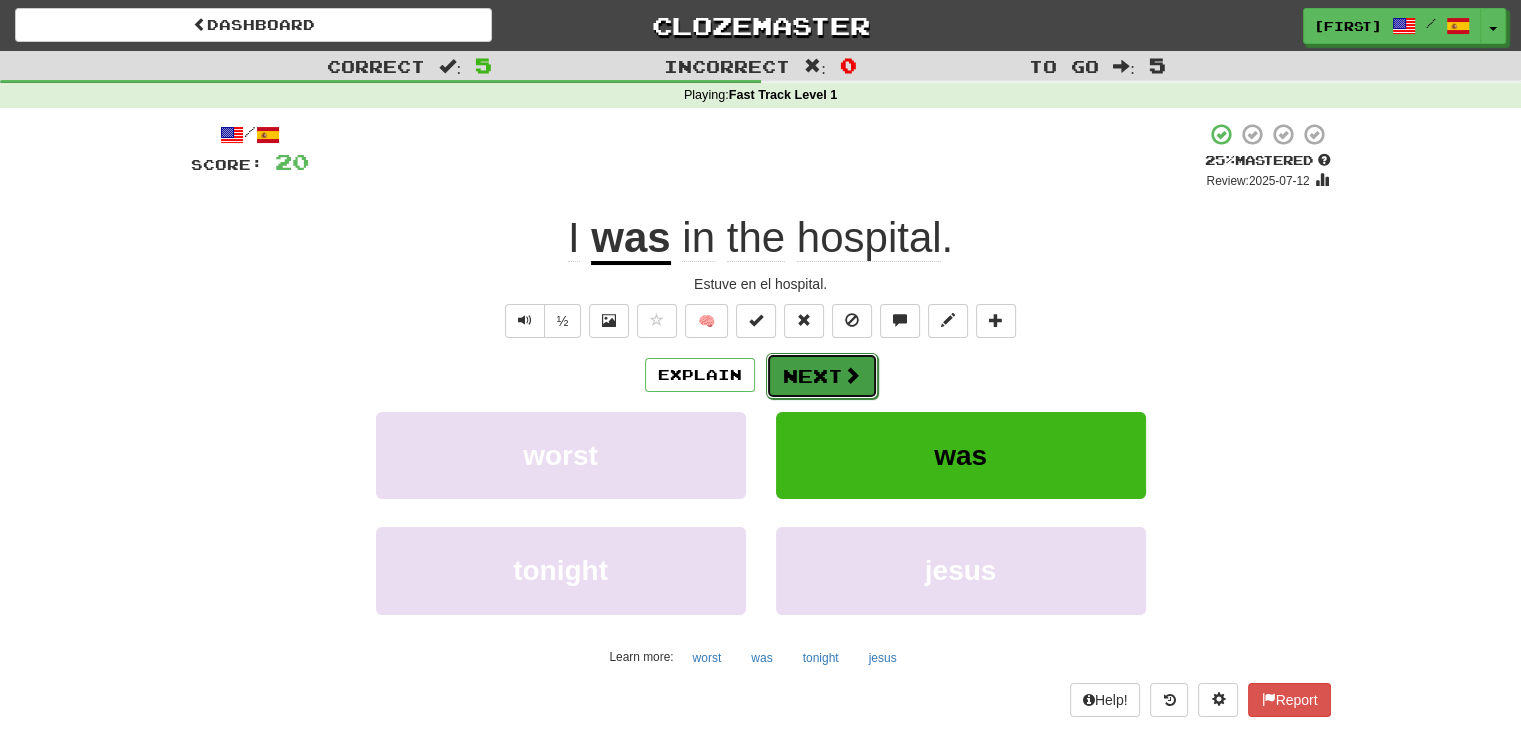 click on "Next" at bounding box center [822, 376] 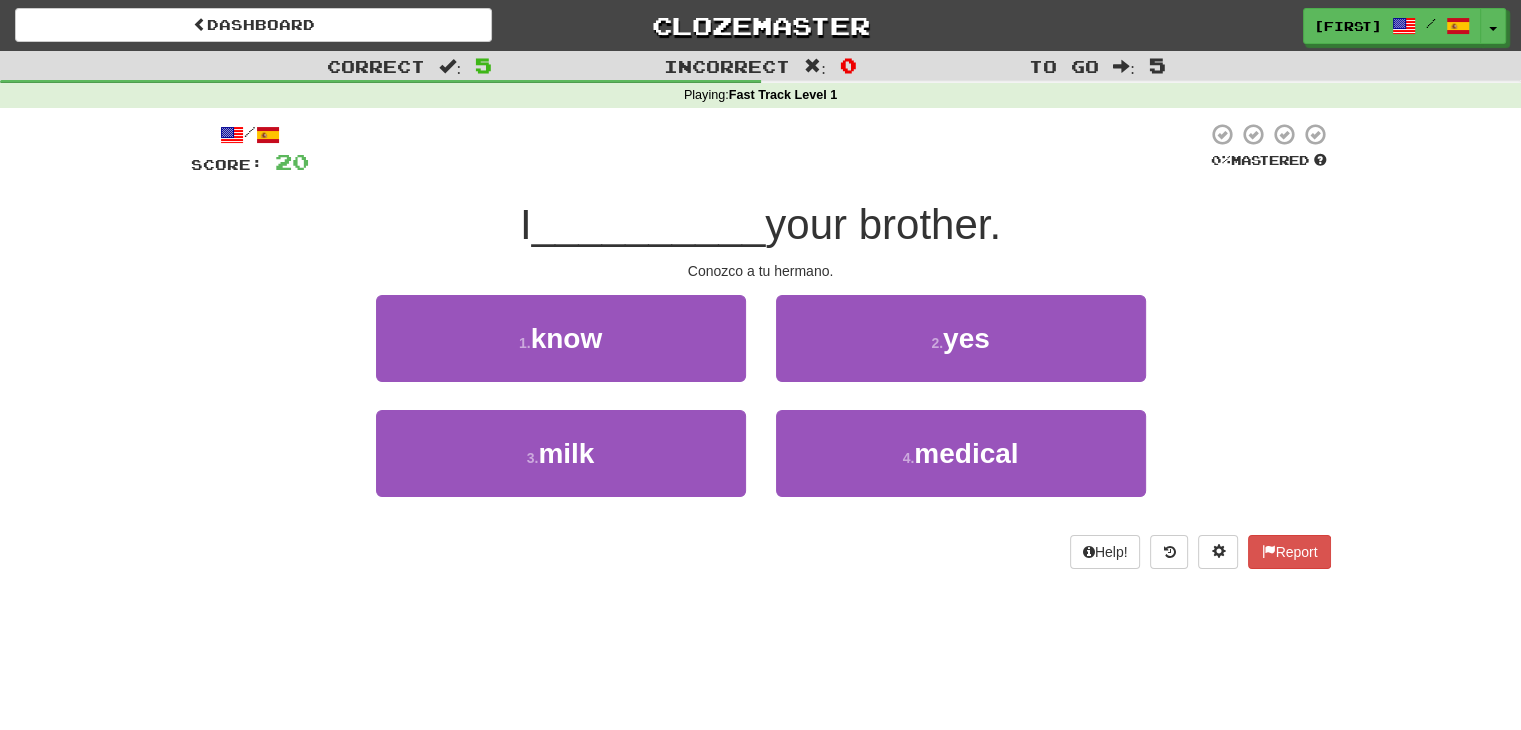 click on "/  Score:   20 0 %  Mastered I  __________  your brother. Conozco a tu hermano. 1 .  know 2 .  yes 3 .  milk 4 .  medical  Help!  Report" at bounding box center (761, 352) 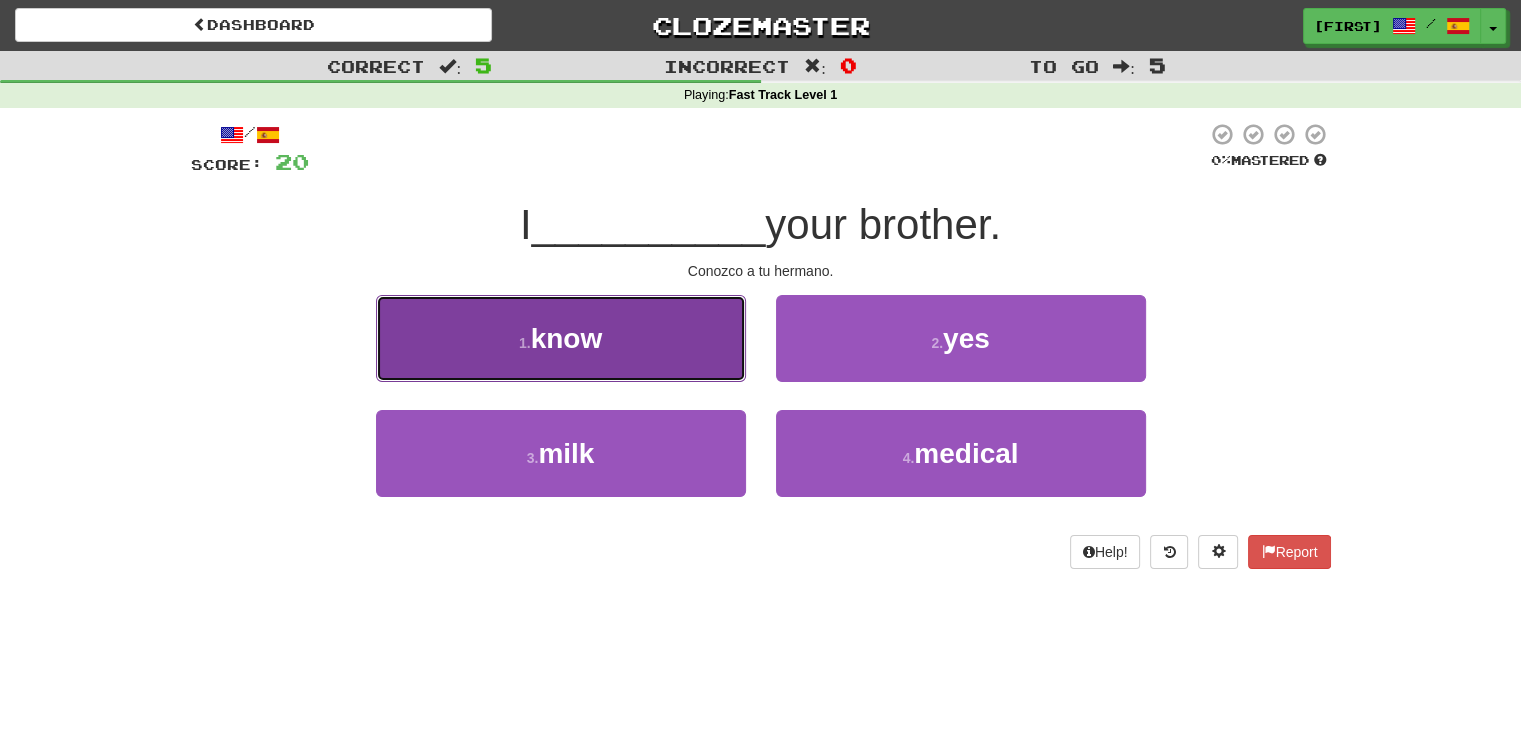 click on "know" at bounding box center (567, 338) 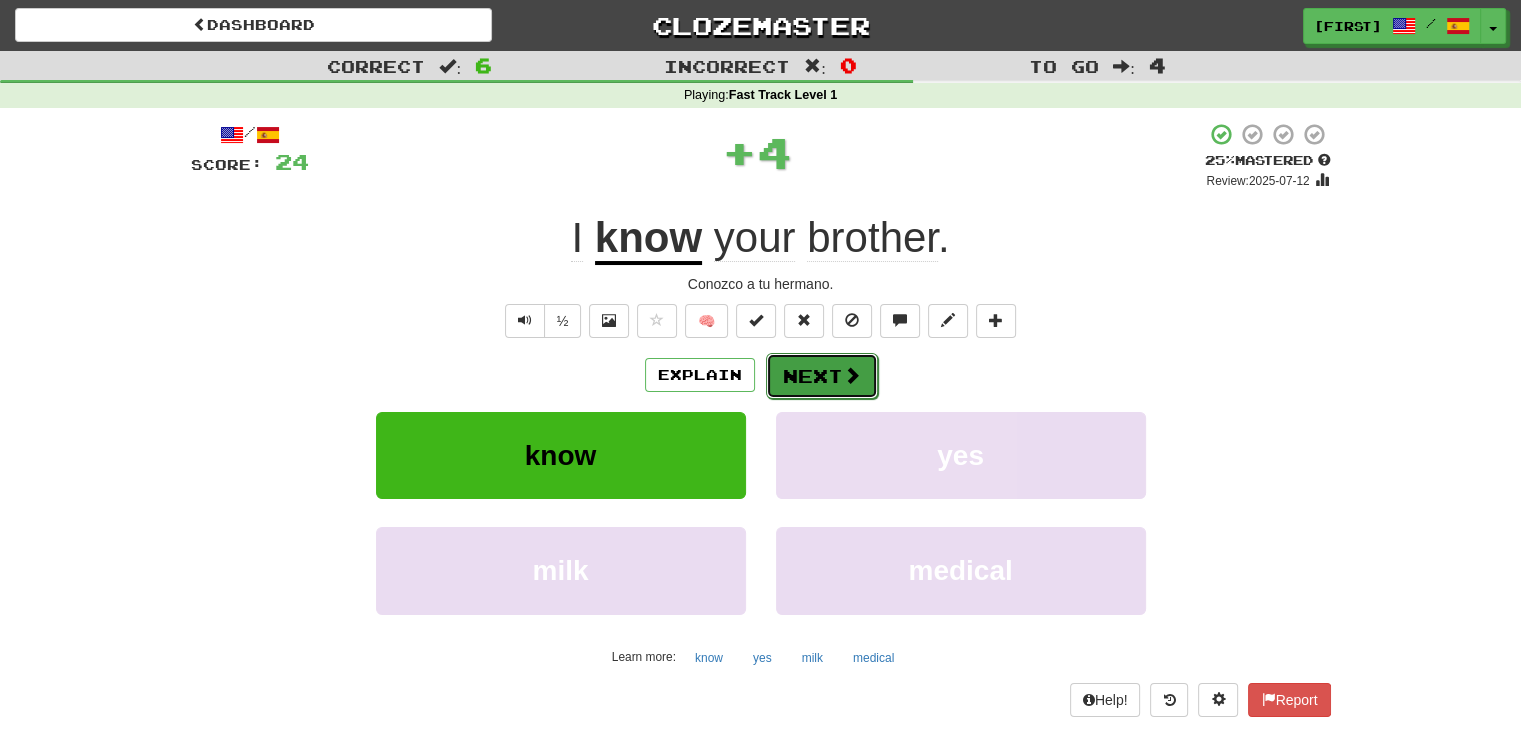 click on "Next" at bounding box center [822, 376] 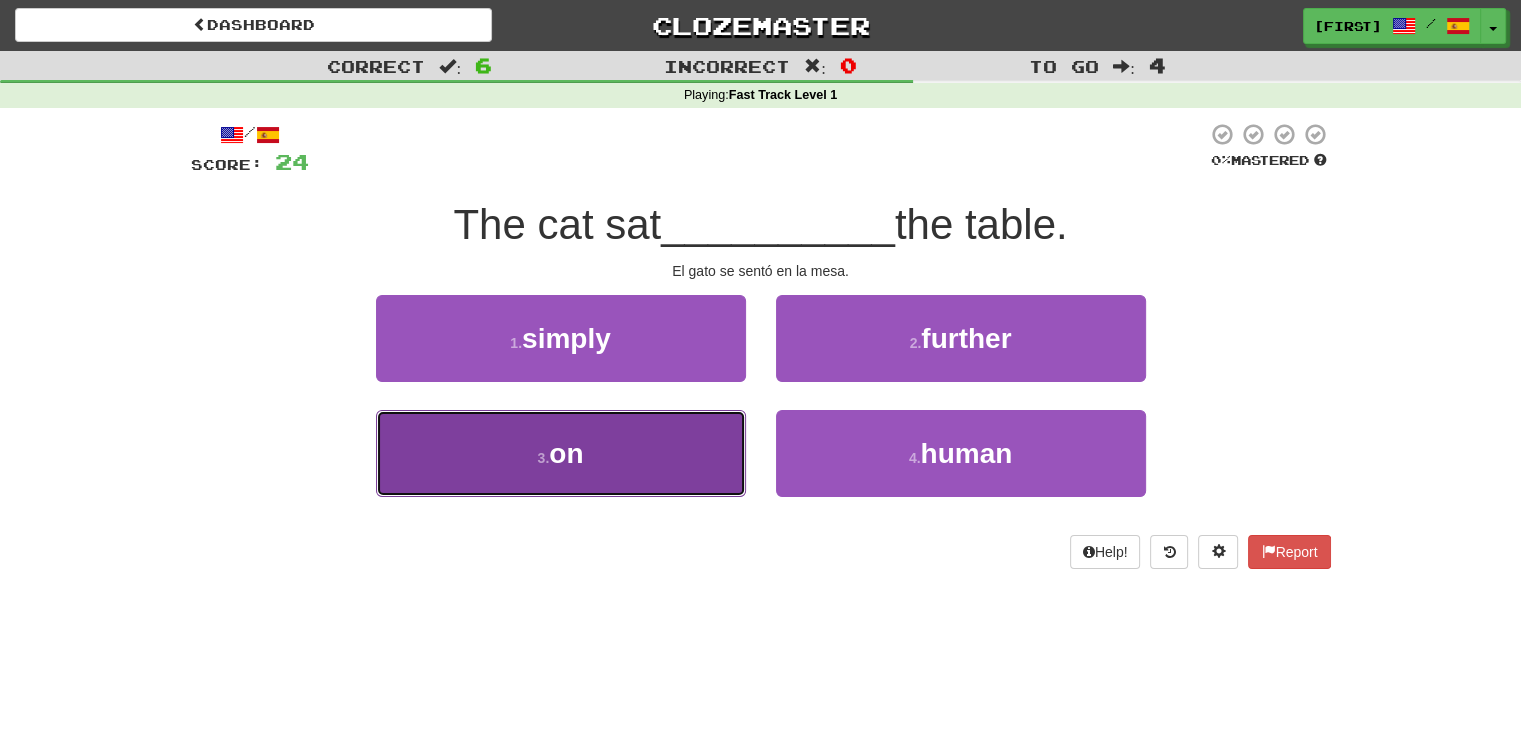 click on "3 .  on" at bounding box center (561, 453) 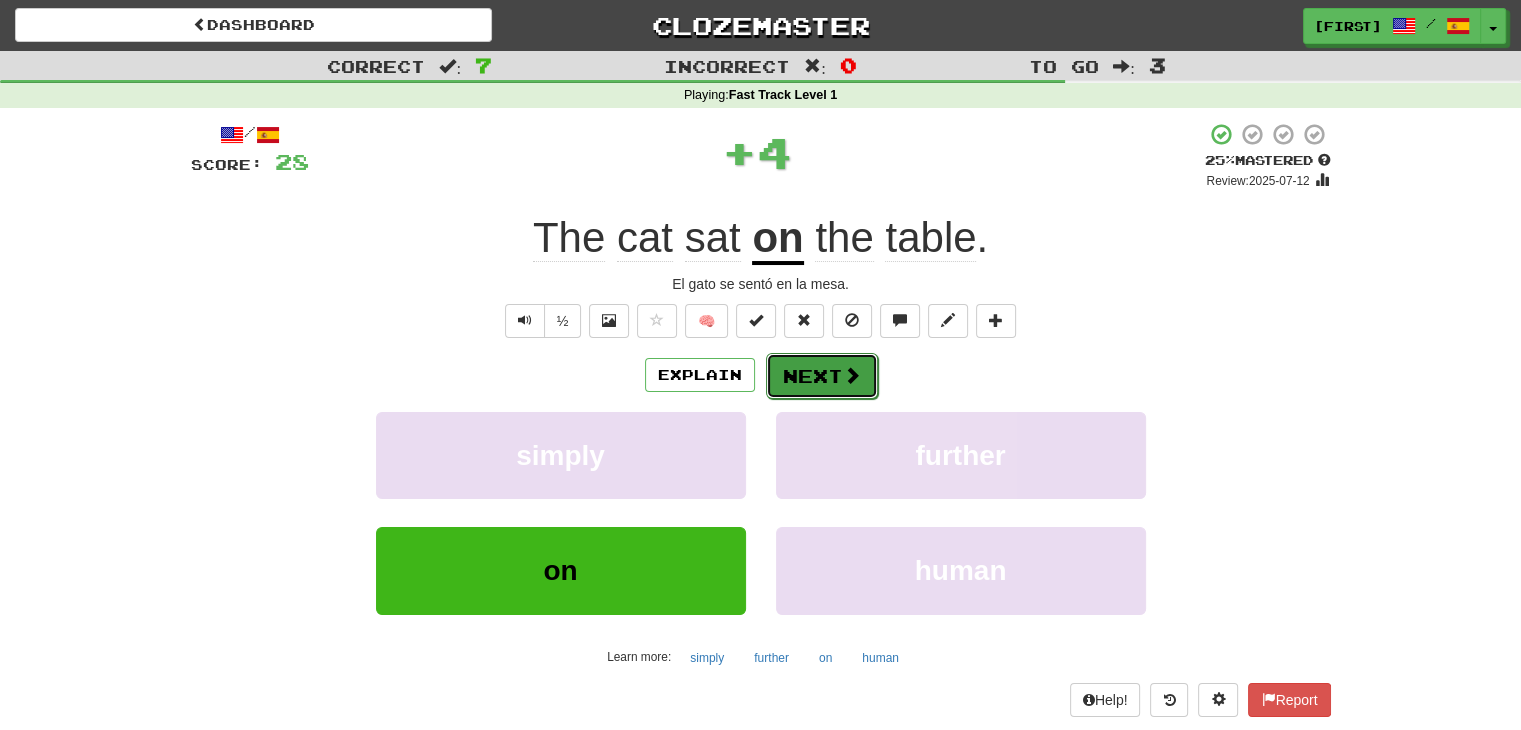 click on "Next" at bounding box center (822, 376) 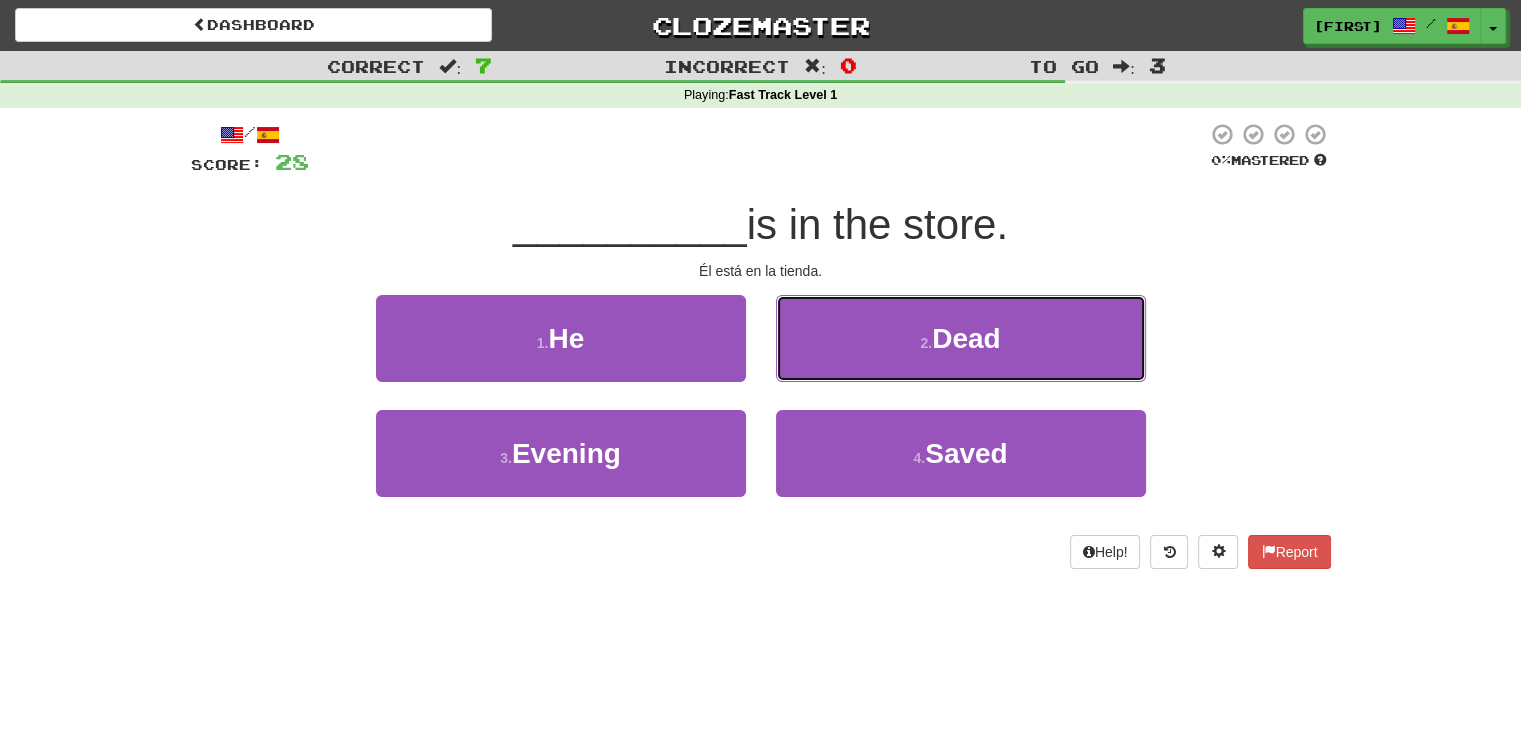 click on "2 .  Dead" at bounding box center (961, 338) 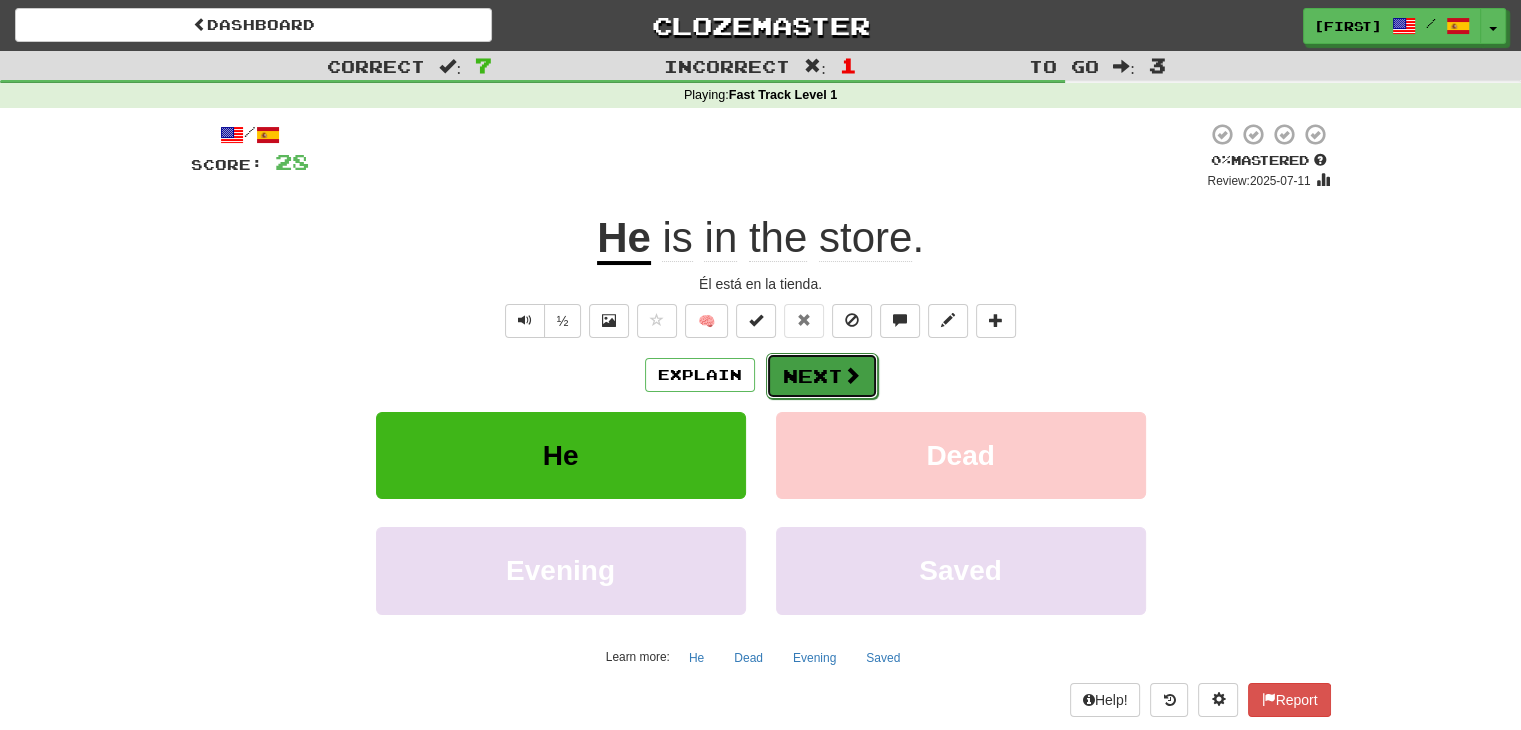 click on "Next" at bounding box center (822, 376) 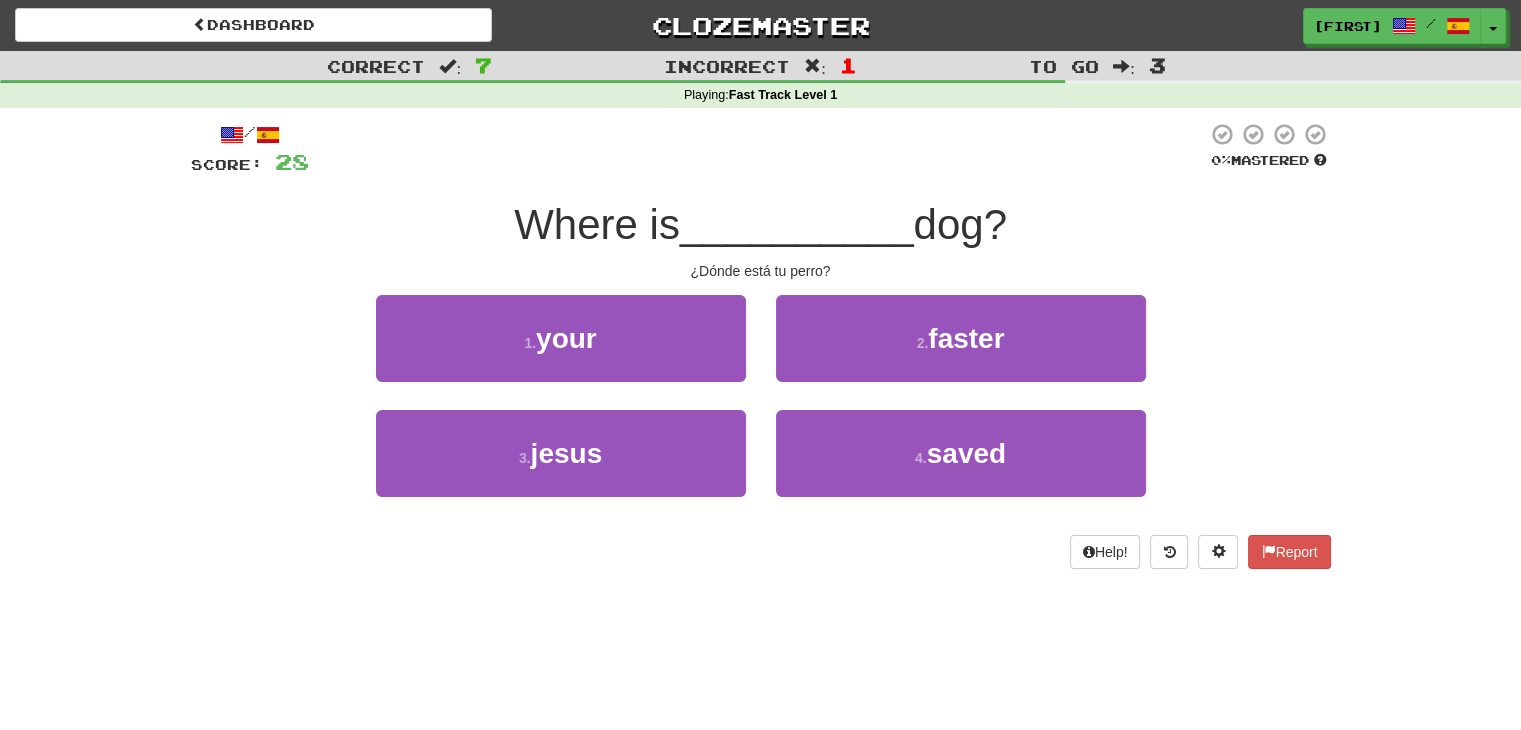 click on "Where is  __________  dog?" at bounding box center (761, 225) 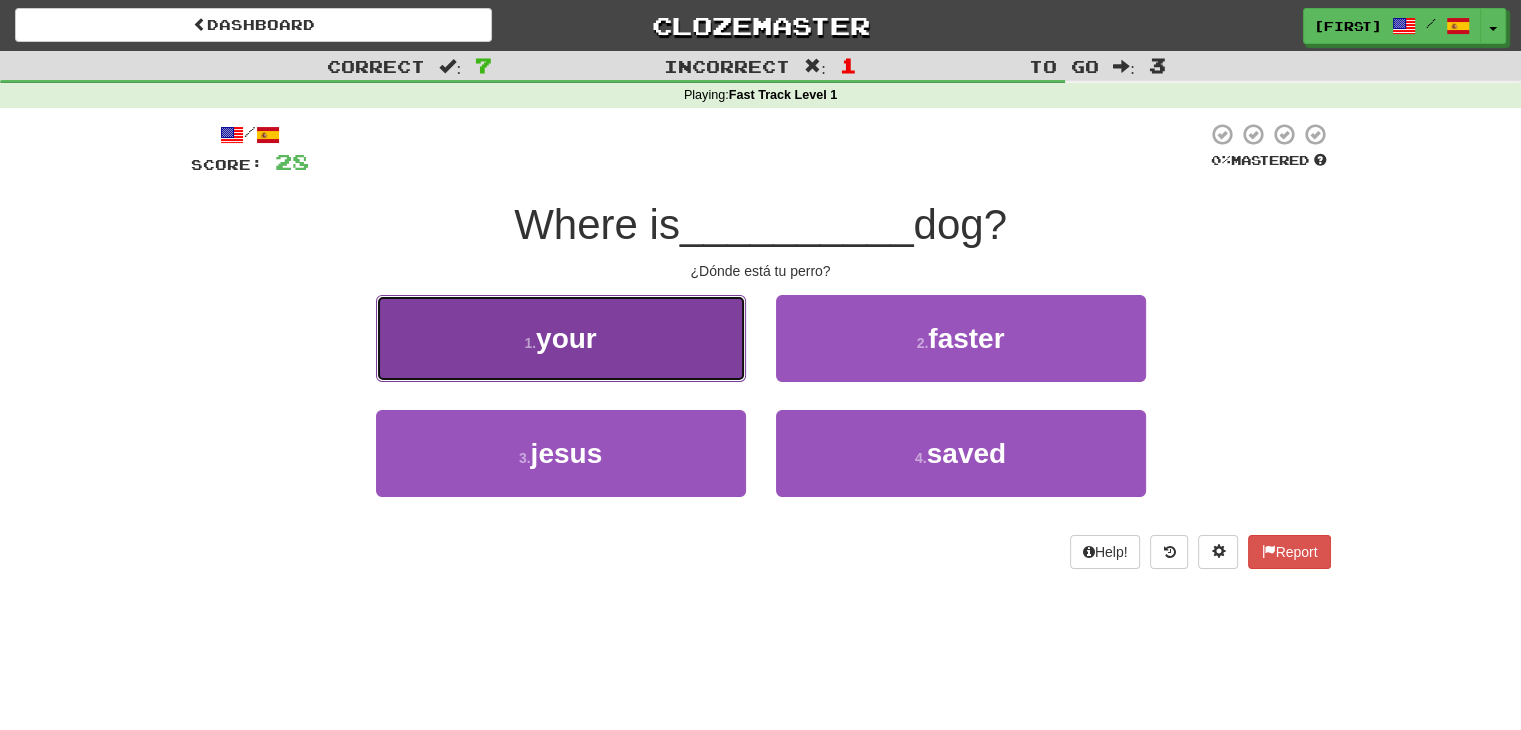 click on "1 .  your" at bounding box center (561, 338) 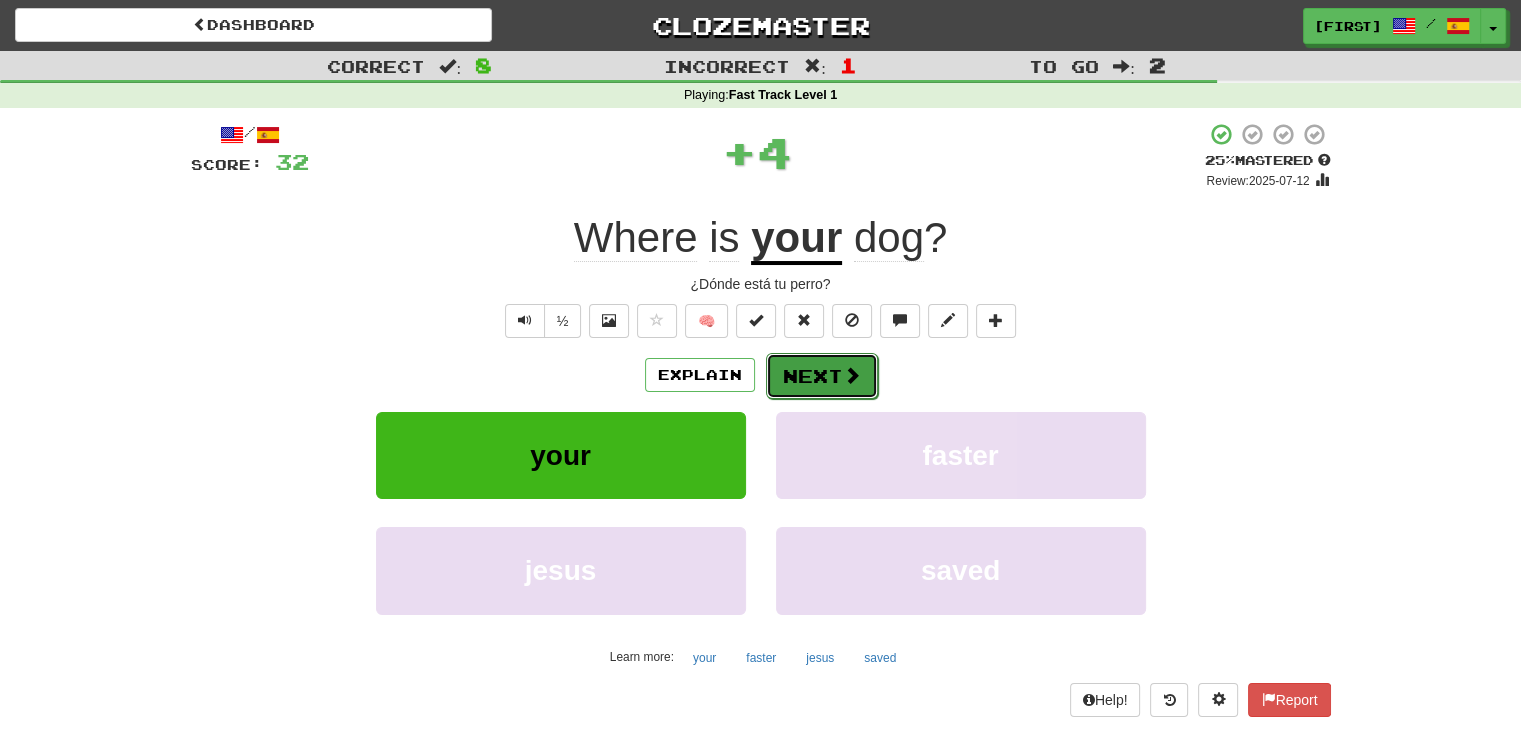click on "Next" at bounding box center (822, 376) 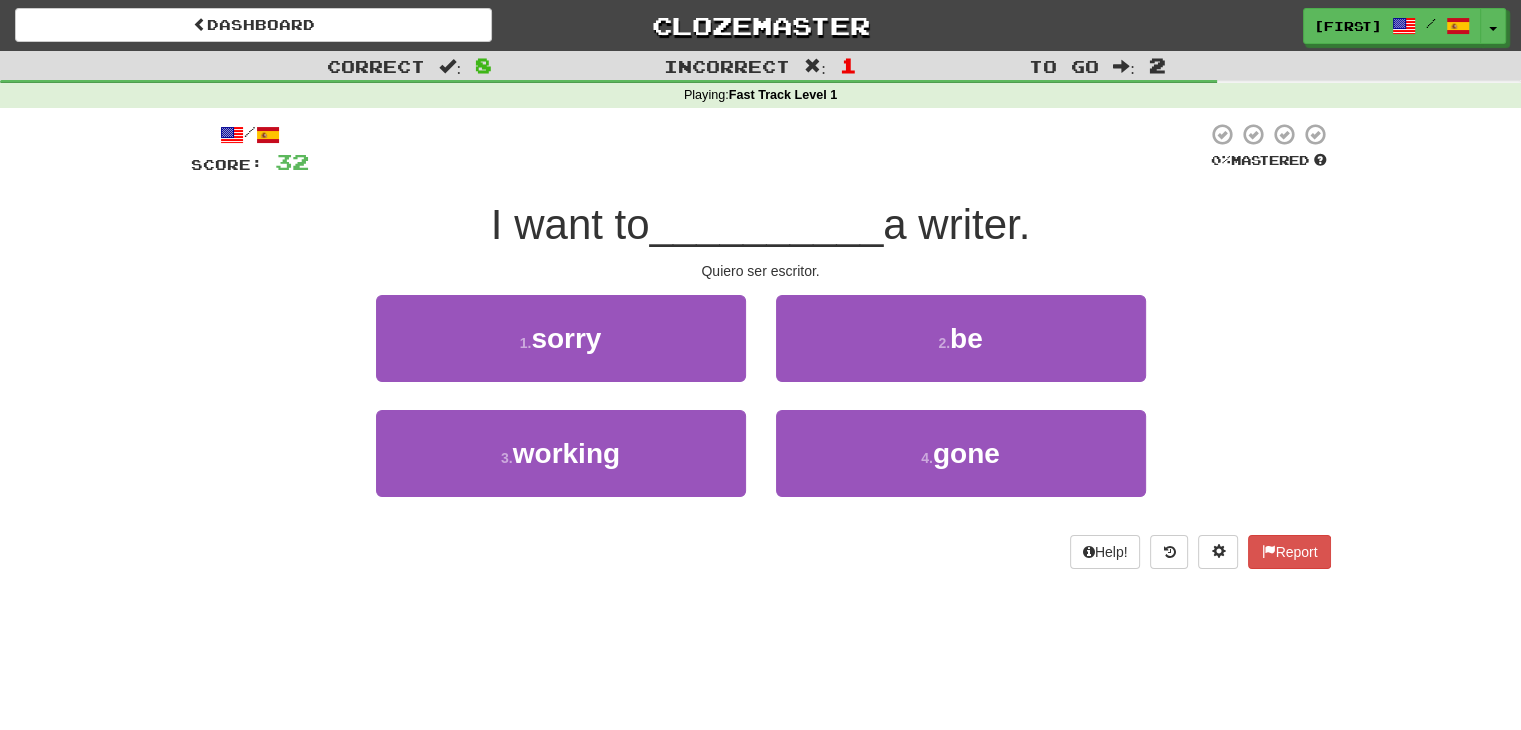 click on "I want to  __________  a writer." at bounding box center (761, 225) 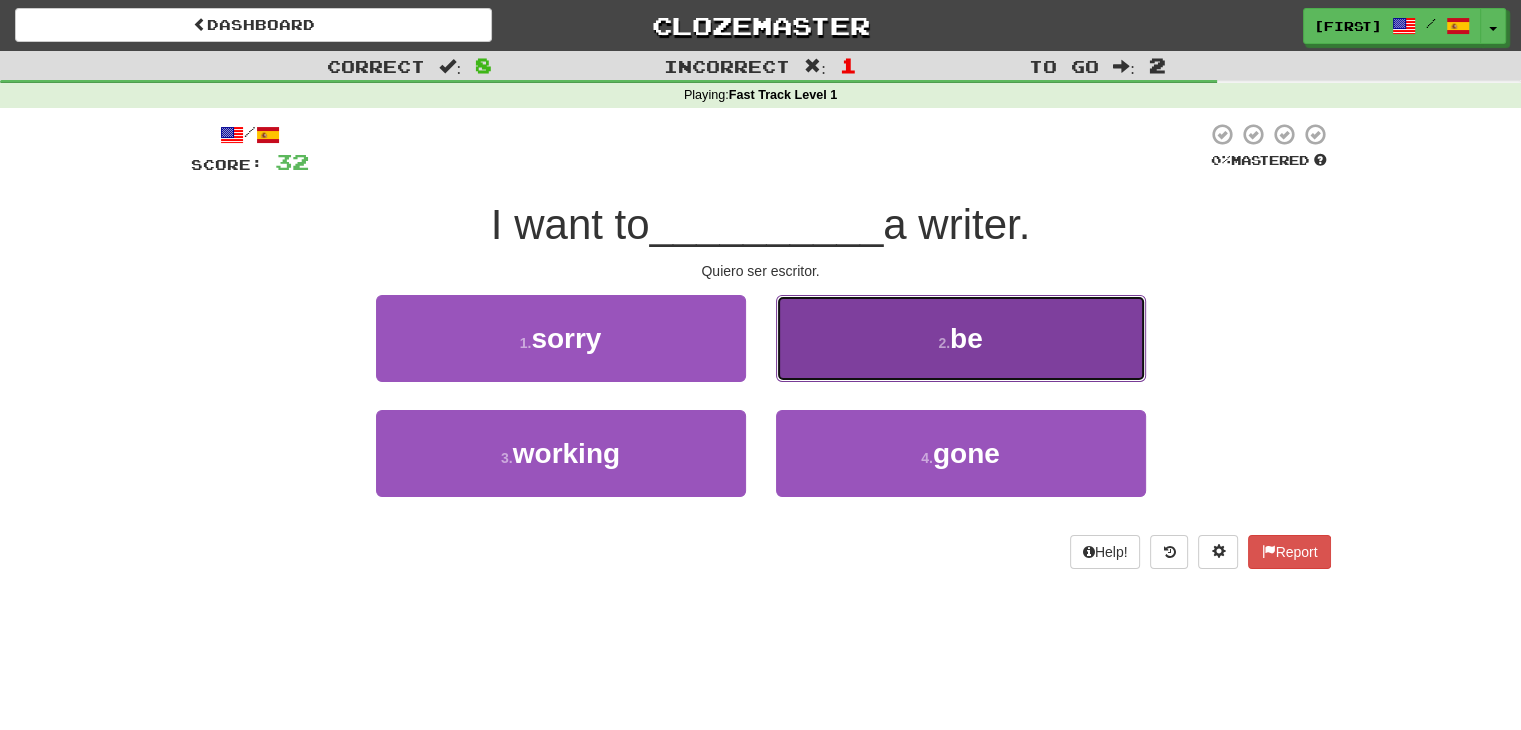 click on "2 .  be" at bounding box center [961, 338] 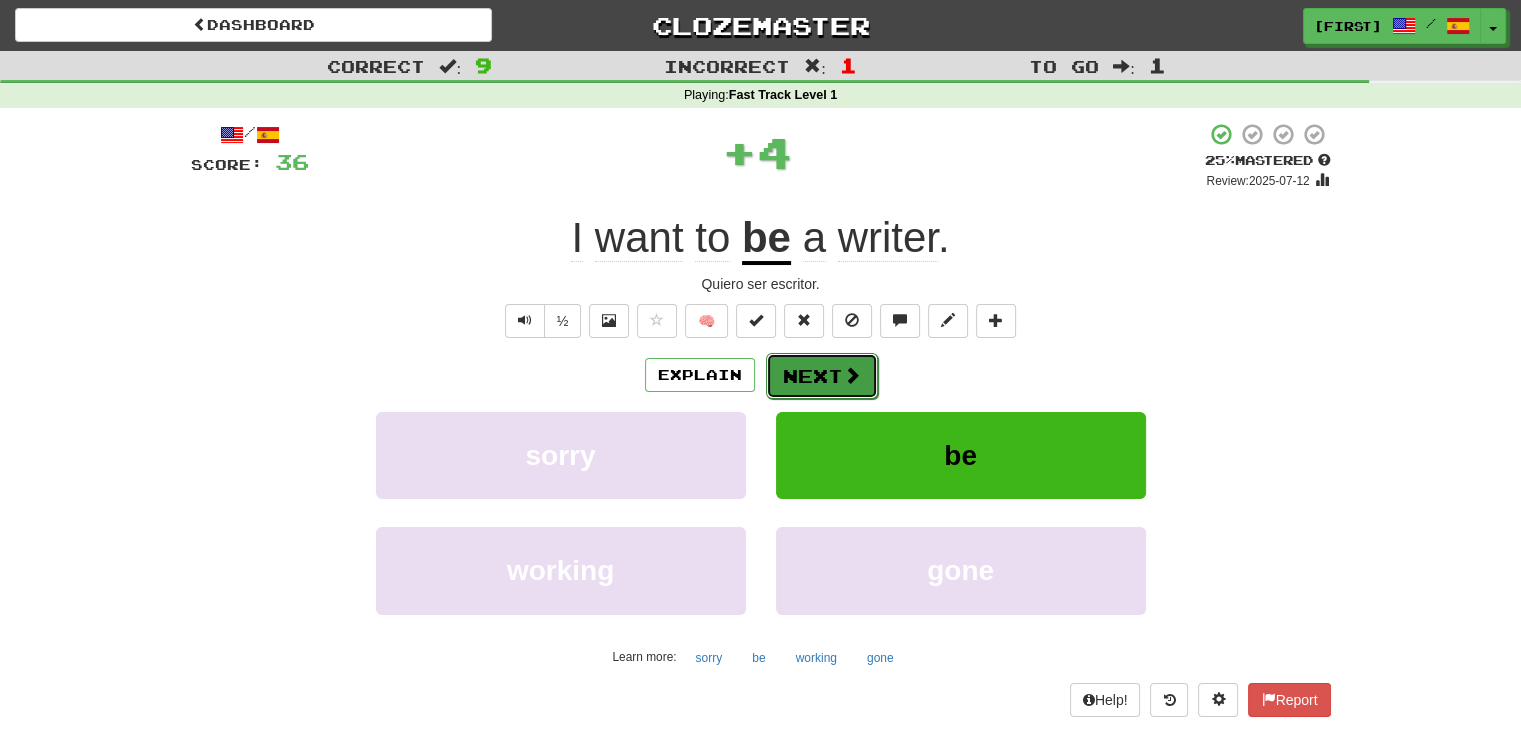 click on "Next" at bounding box center [822, 376] 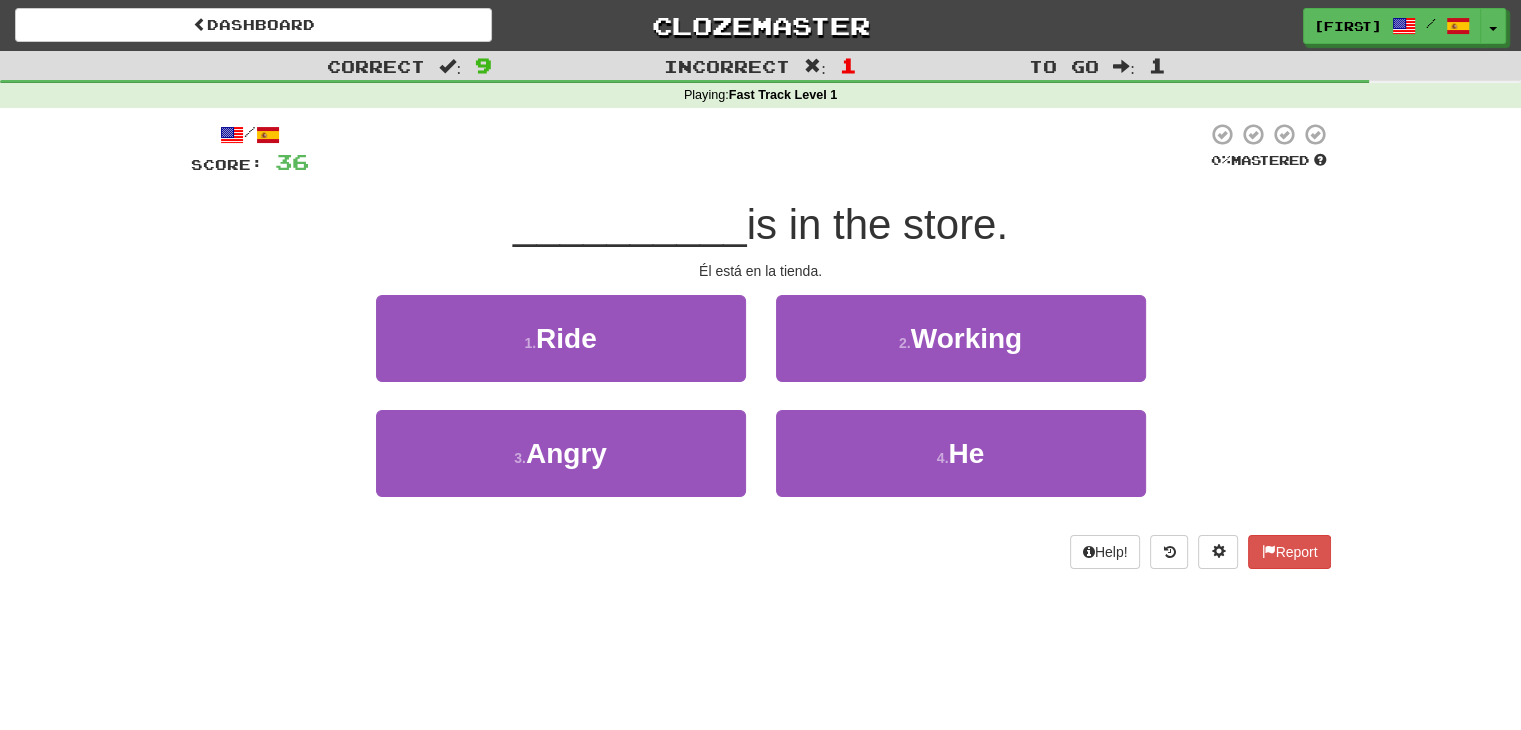 click on "__________  is in the store." at bounding box center [761, 225] 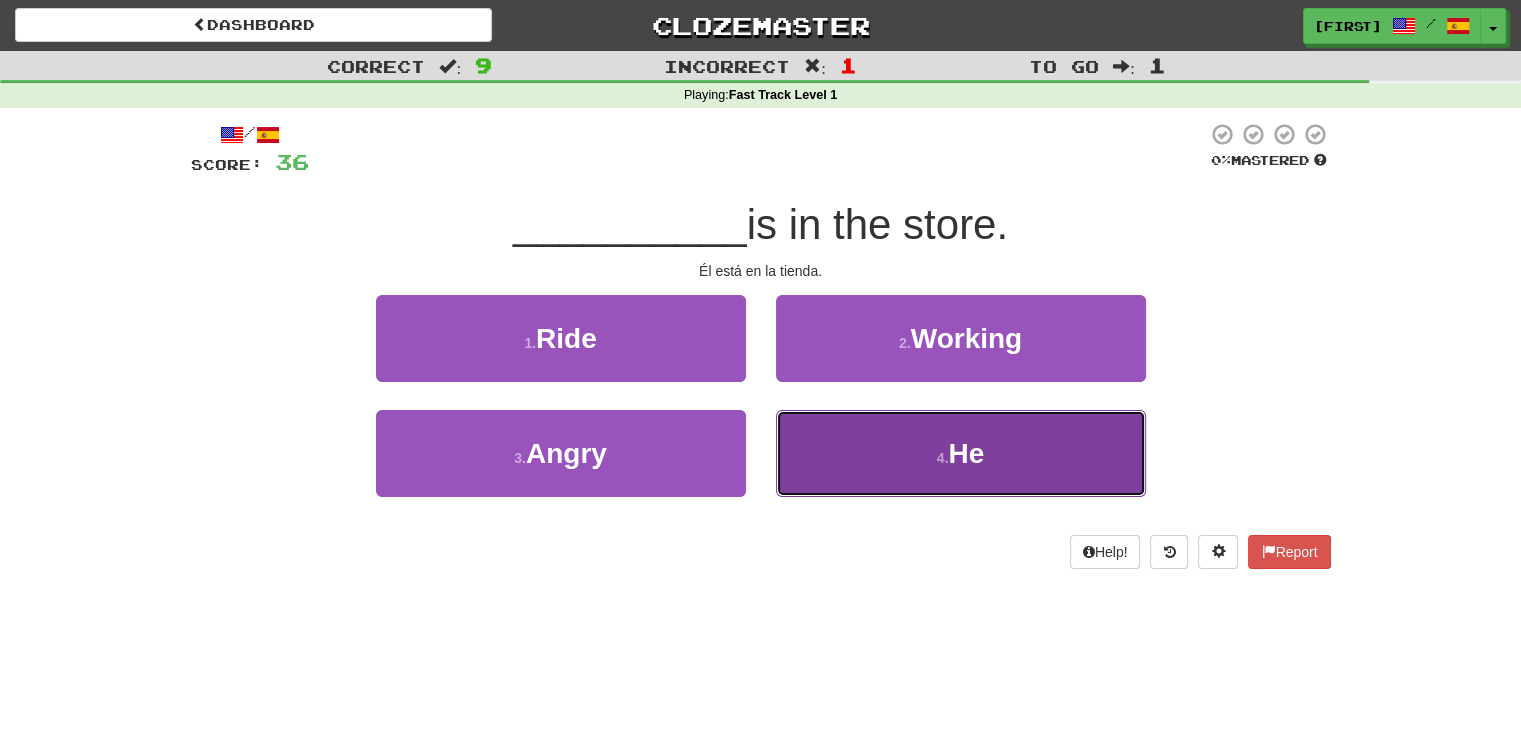 click on "4 .  He" at bounding box center (961, 453) 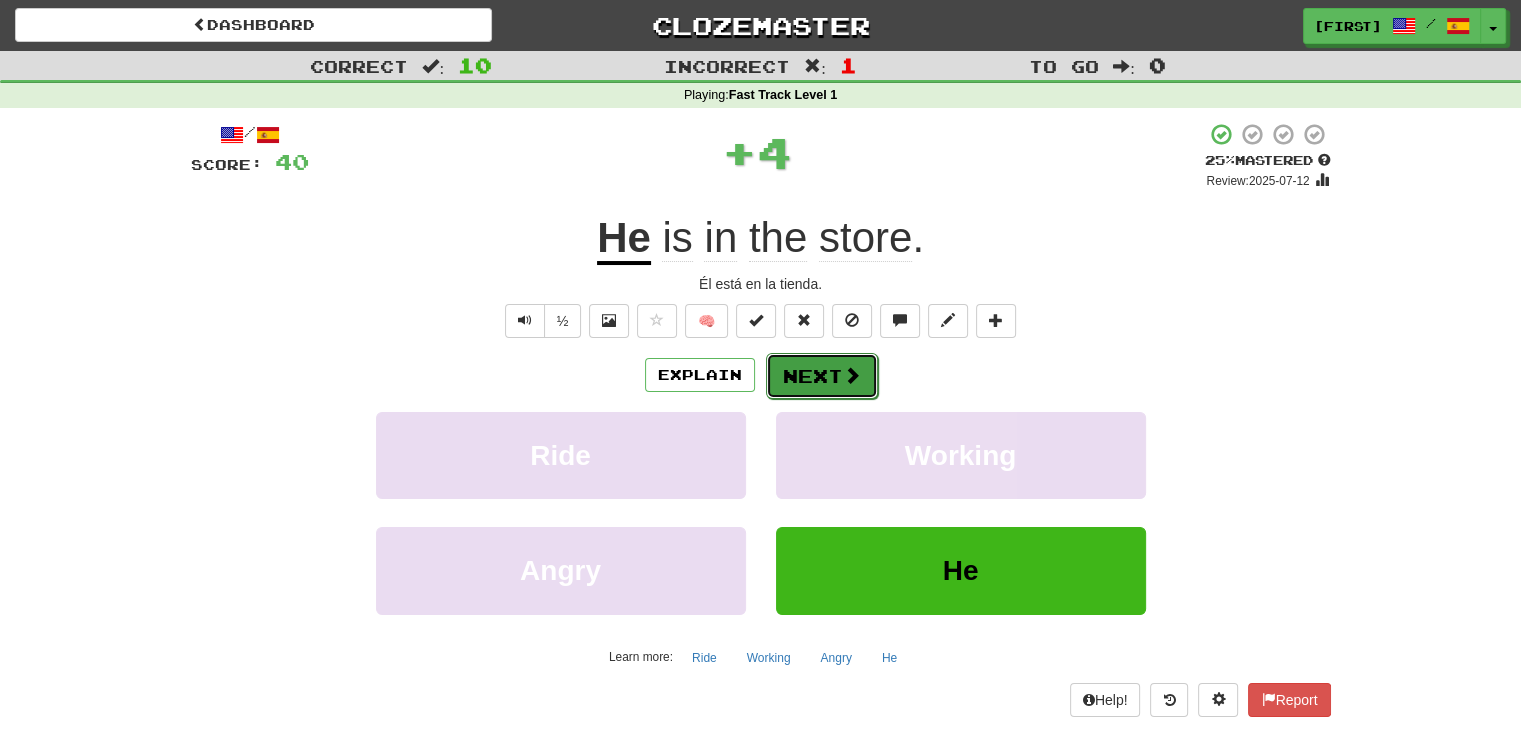 click on "Next" at bounding box center (822, 376) 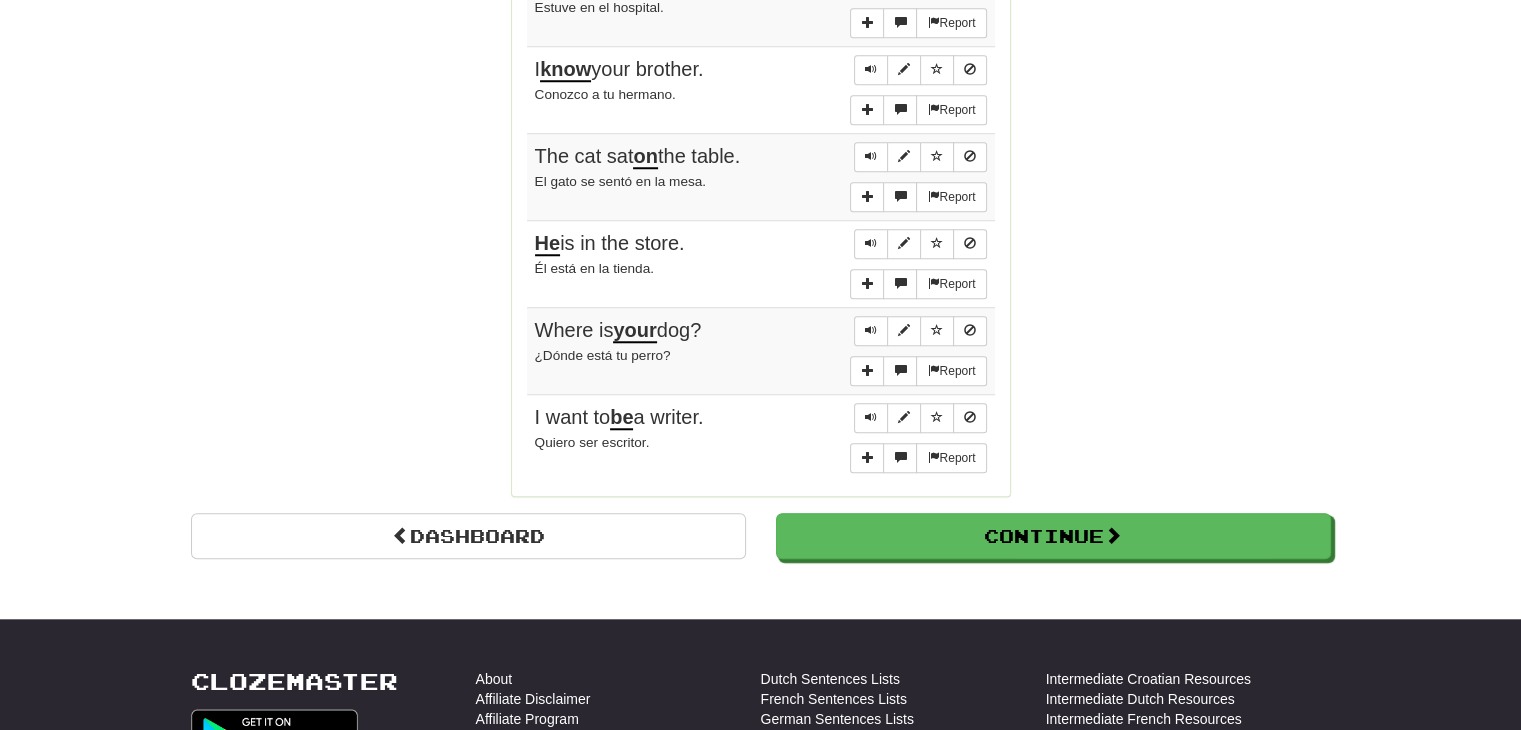 scroll, scrollTop: 1731, scrollLeft: 0, axis: vertical 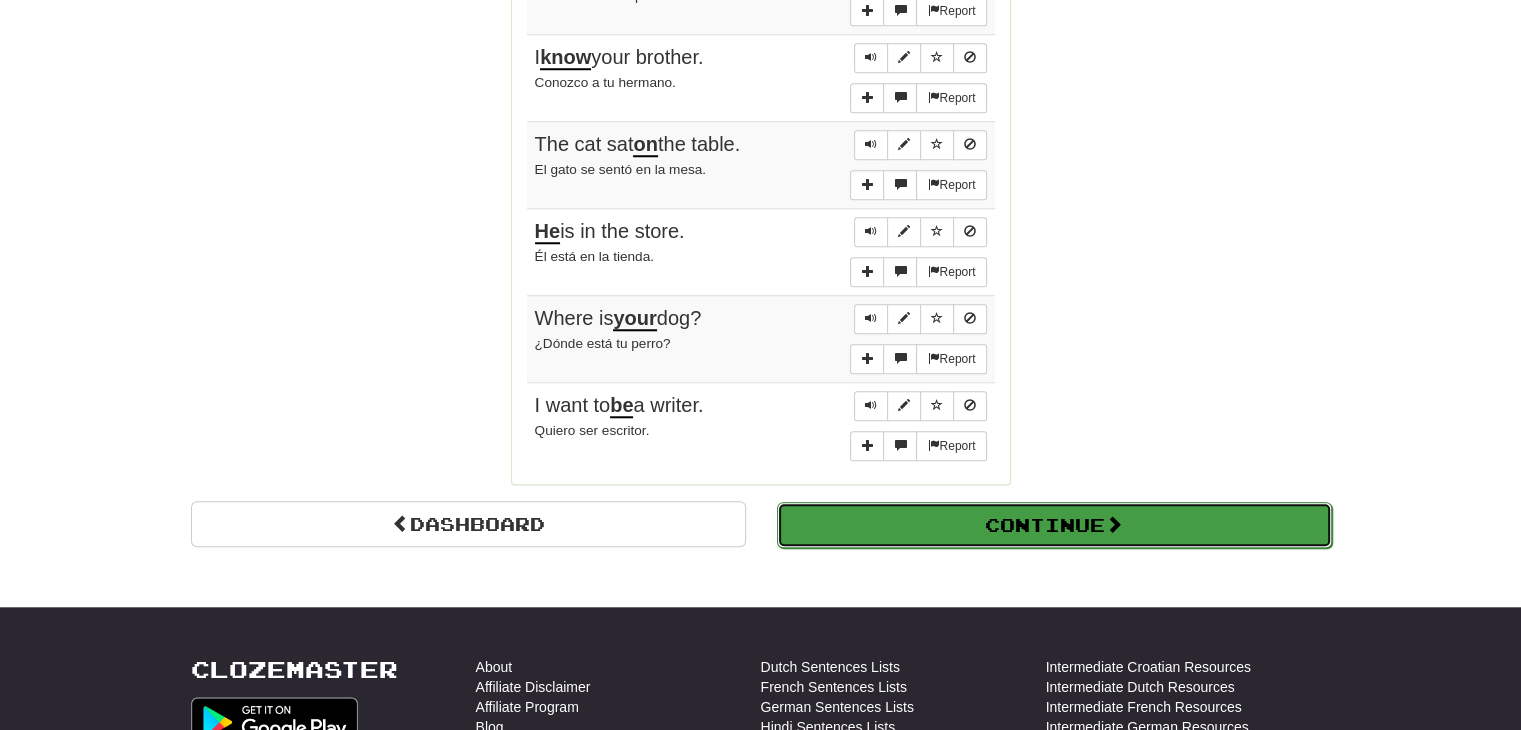 click on "Continue" at bounding box center [1054, 525] 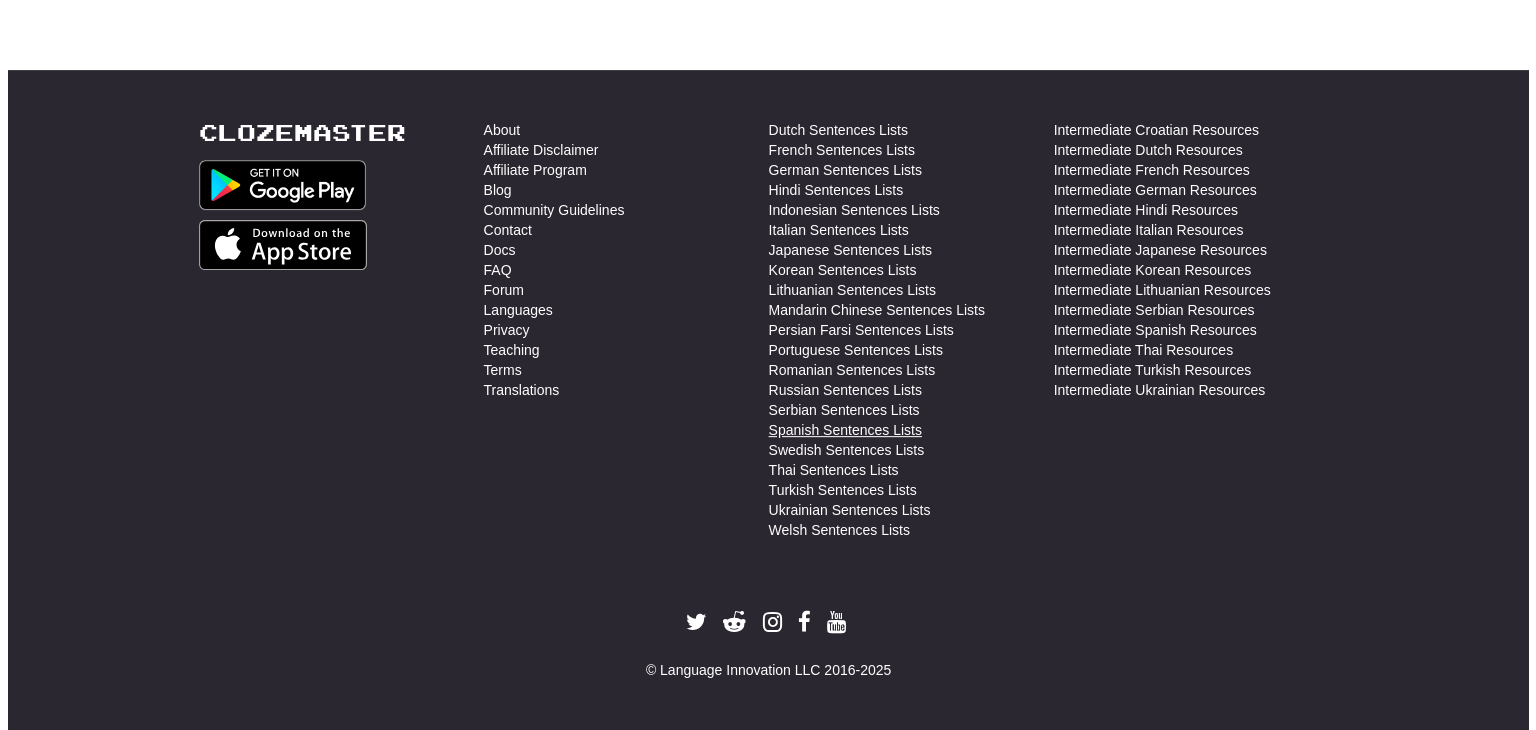 scroll, scrollTop: 0, scrollLeft: 0, axis: both 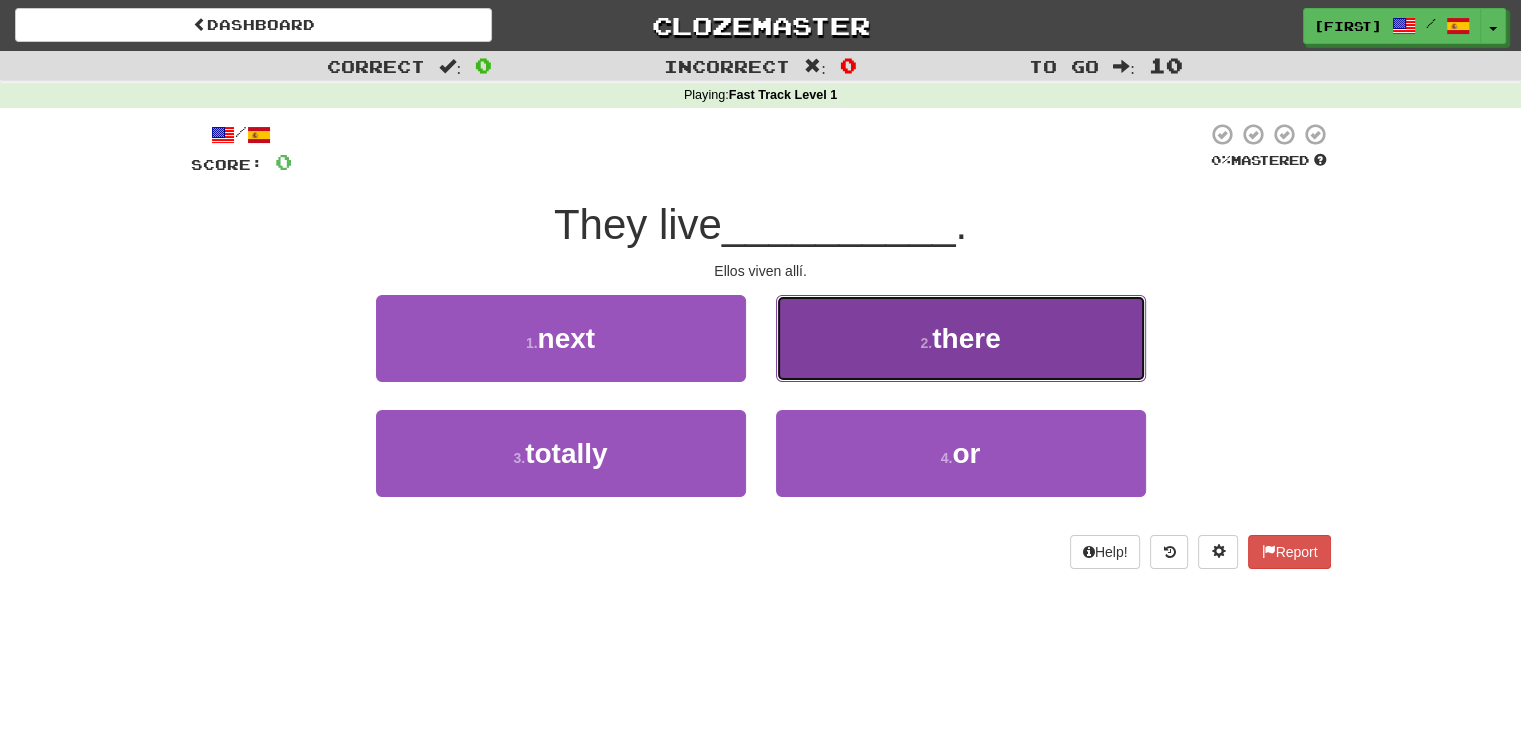 click on "2 .  there" at bounding box center [961, 338] 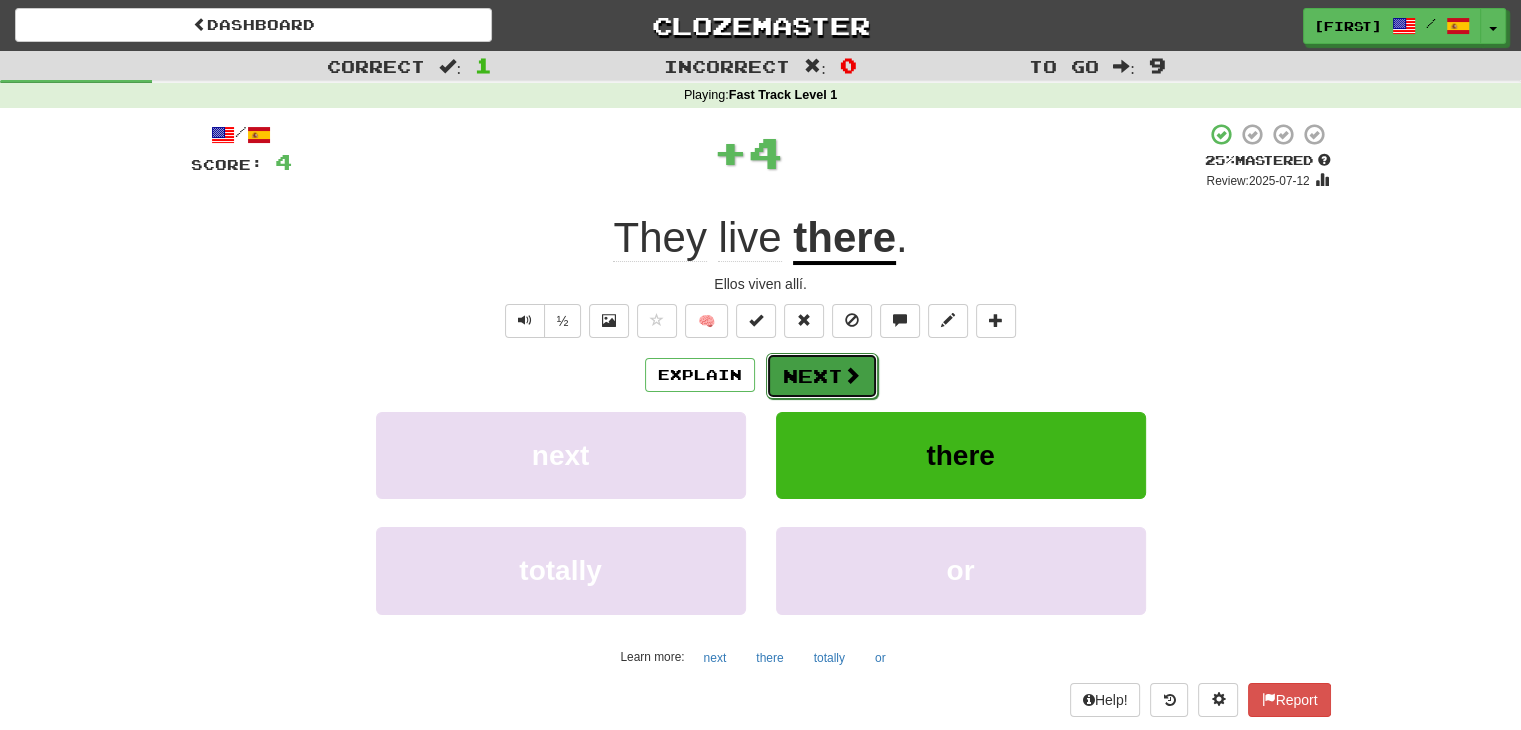 click on "Next" at bounding box center [822, 376] 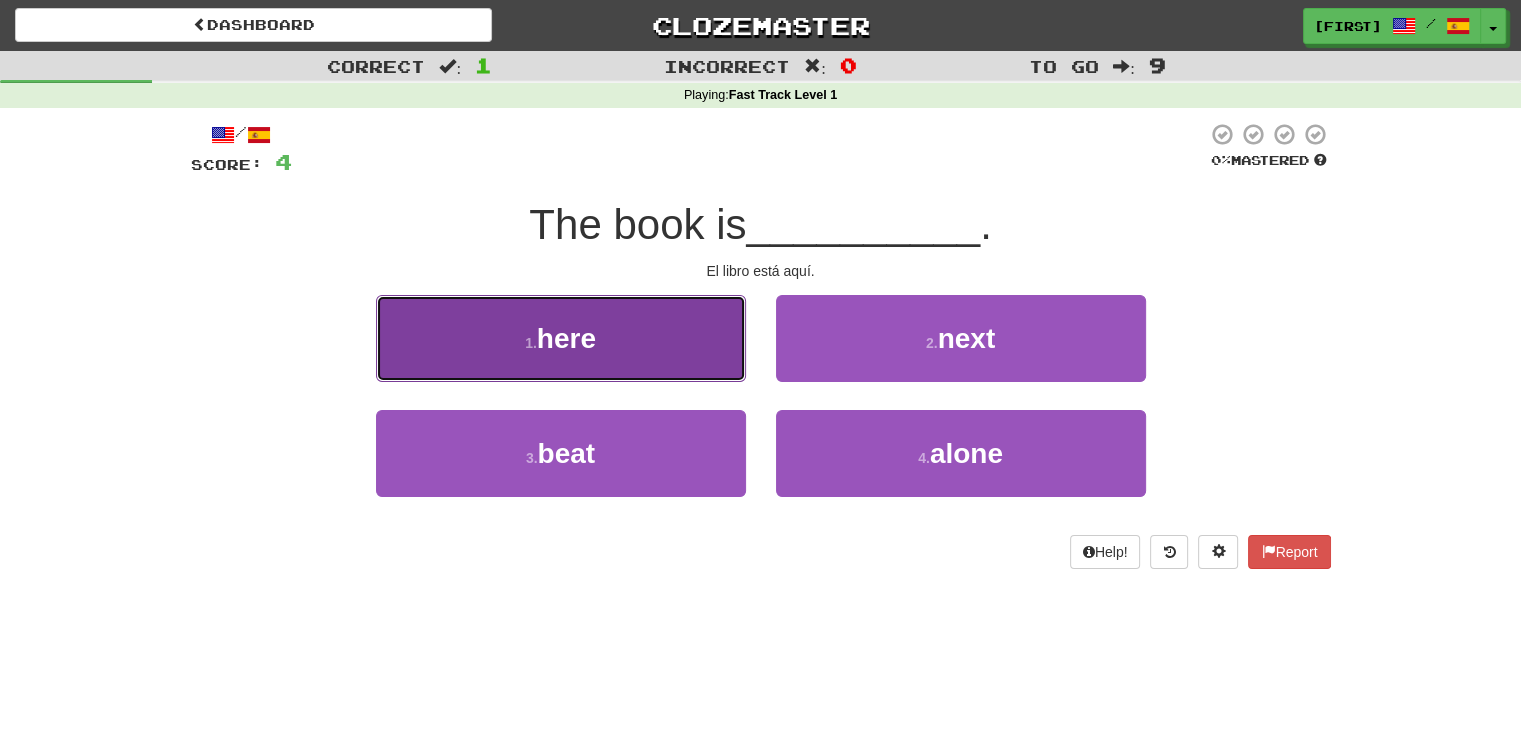 click on "here" at bounding box center [566, 338] 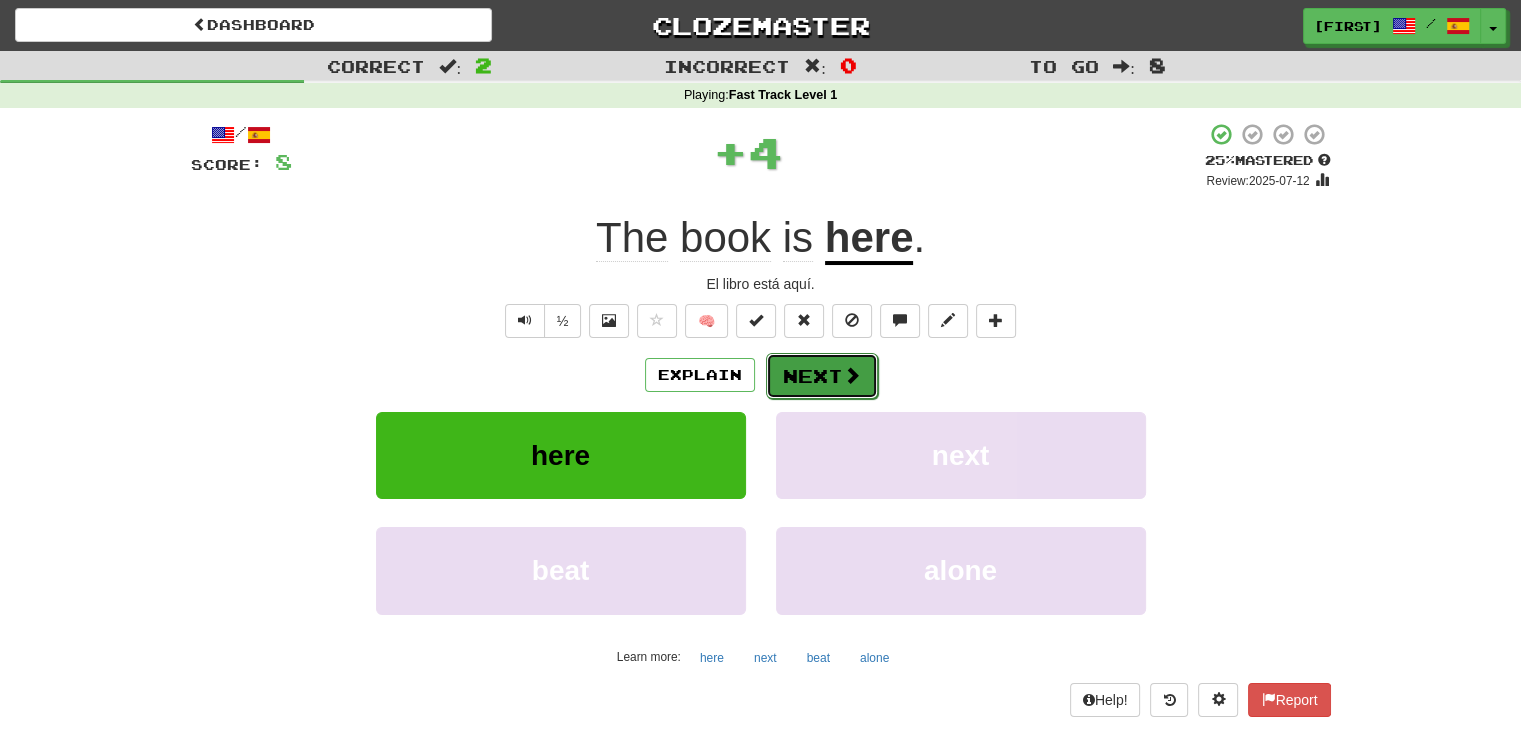 click on "Next" at bounding box center (822, 376) 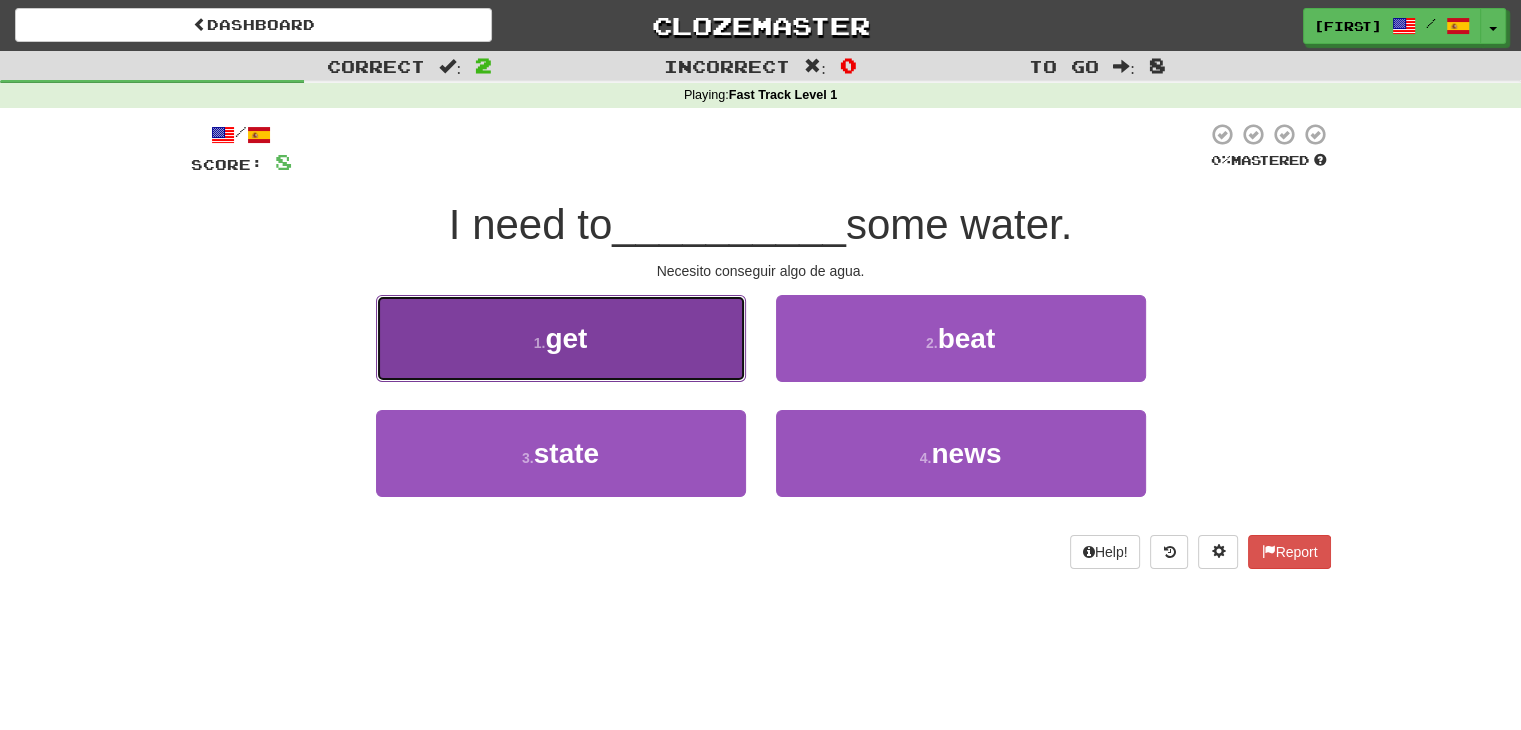click on "1 .  get" at bounding box center (561, 338) 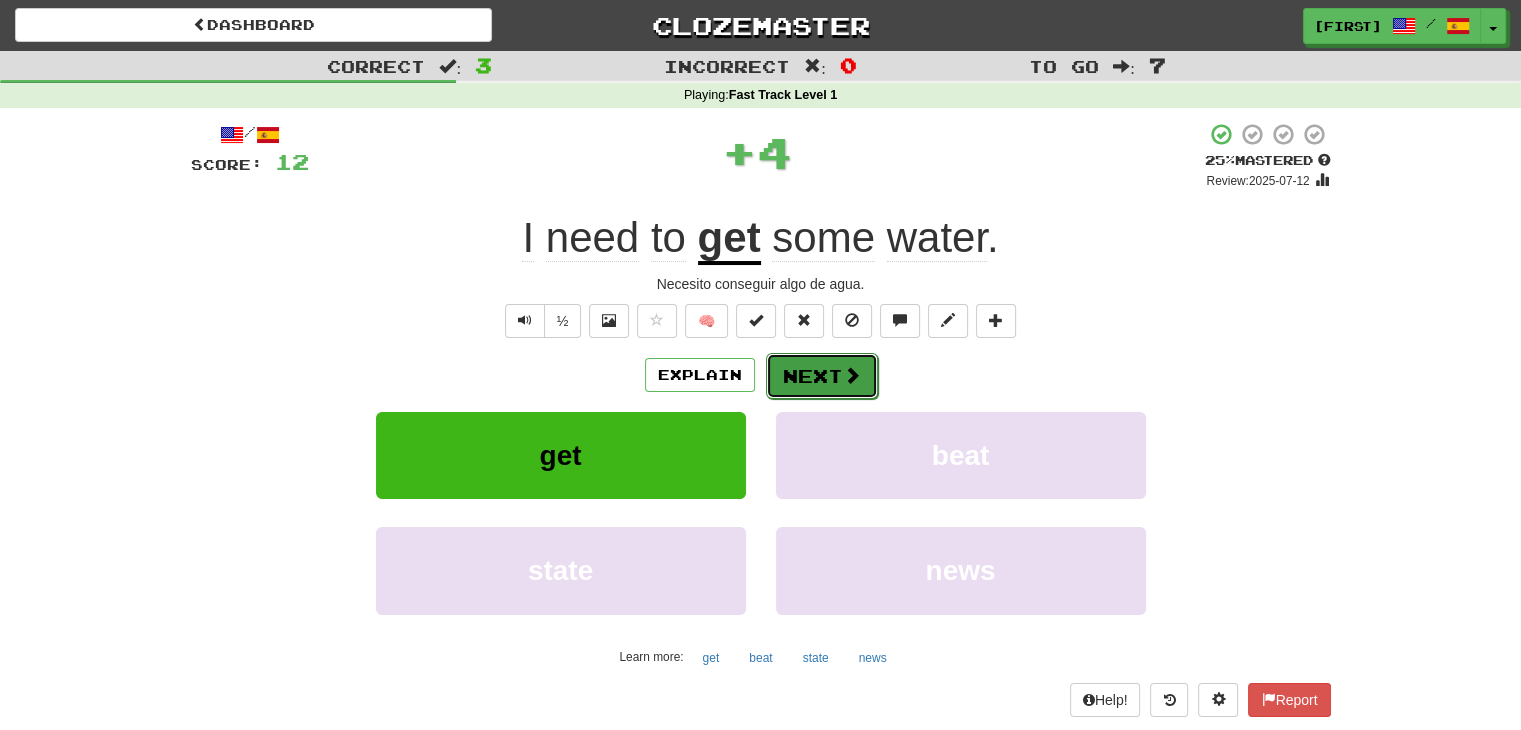 click on "Next" at bounding box center [822, 376] 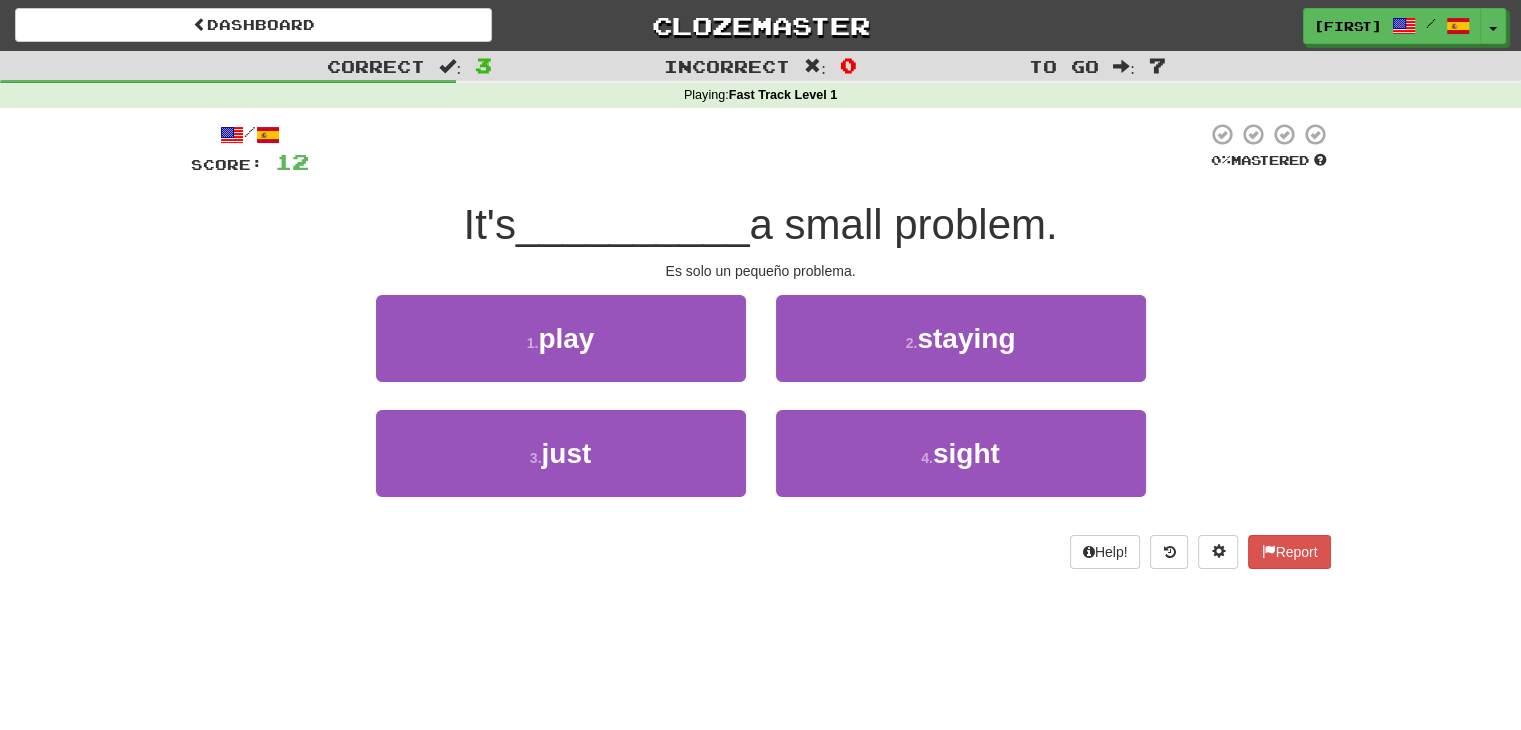 click on "It's  __________  a small problem." at bounding box center [761, 225] 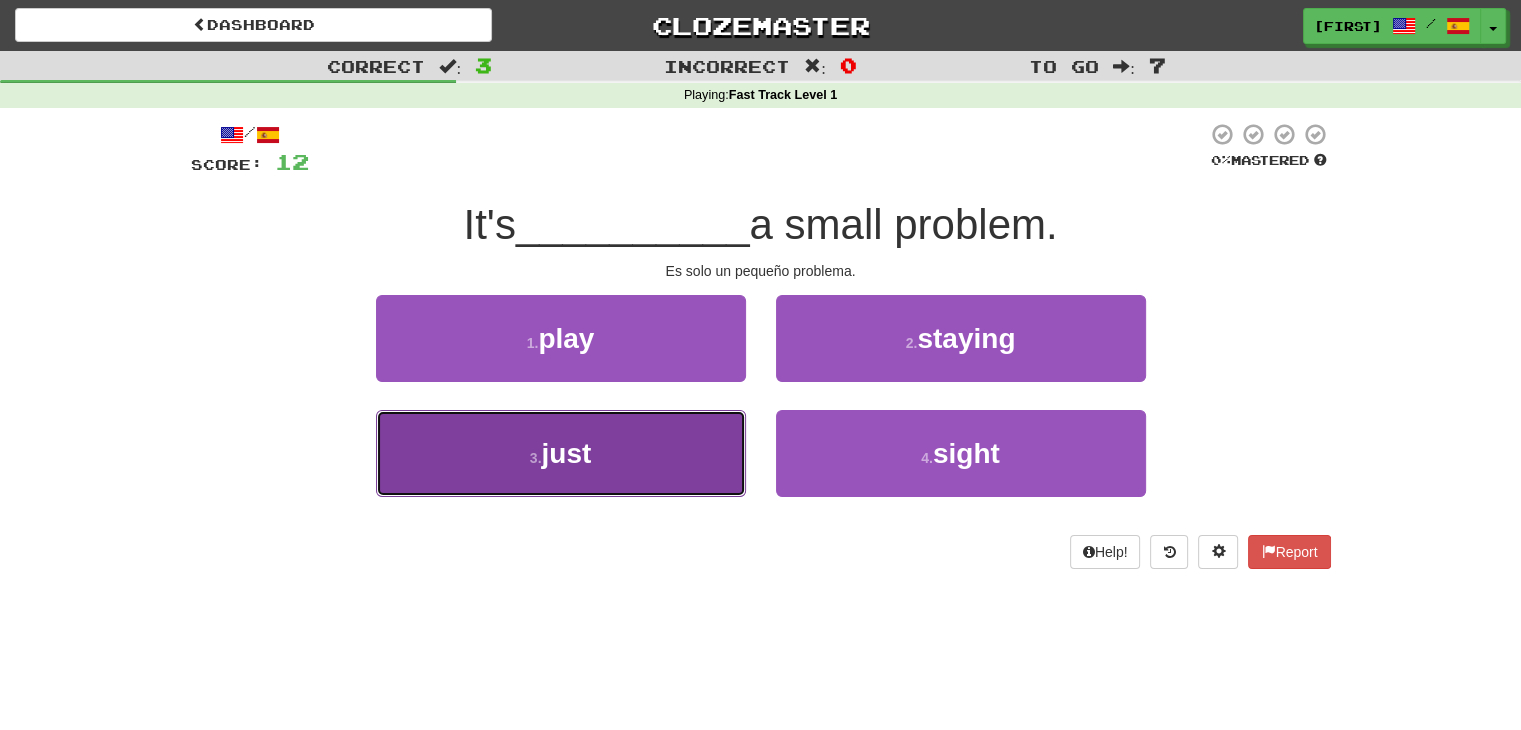 click on "3 .  just" at bounding box center [561, 453] 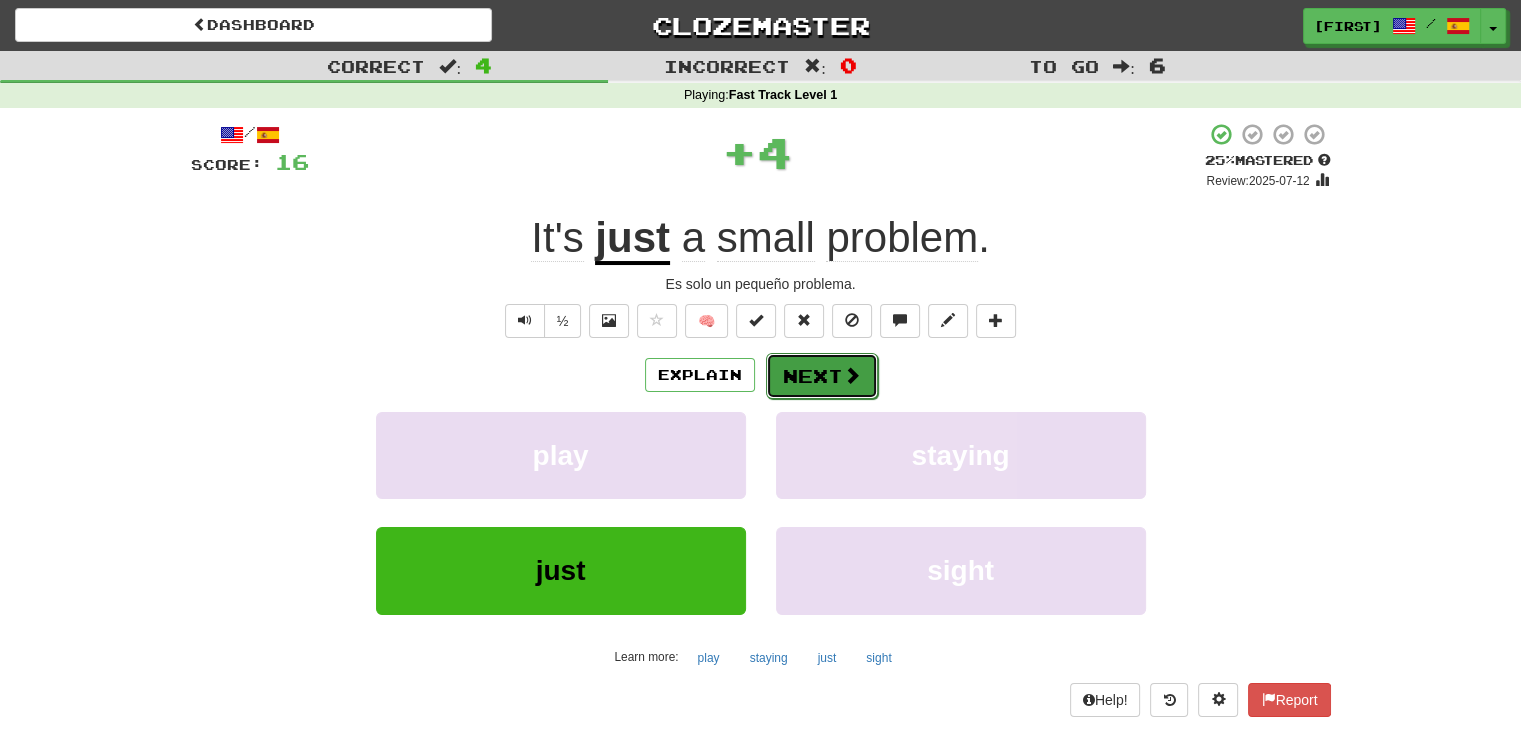 click on "Next" at bounding box center (822, 376) 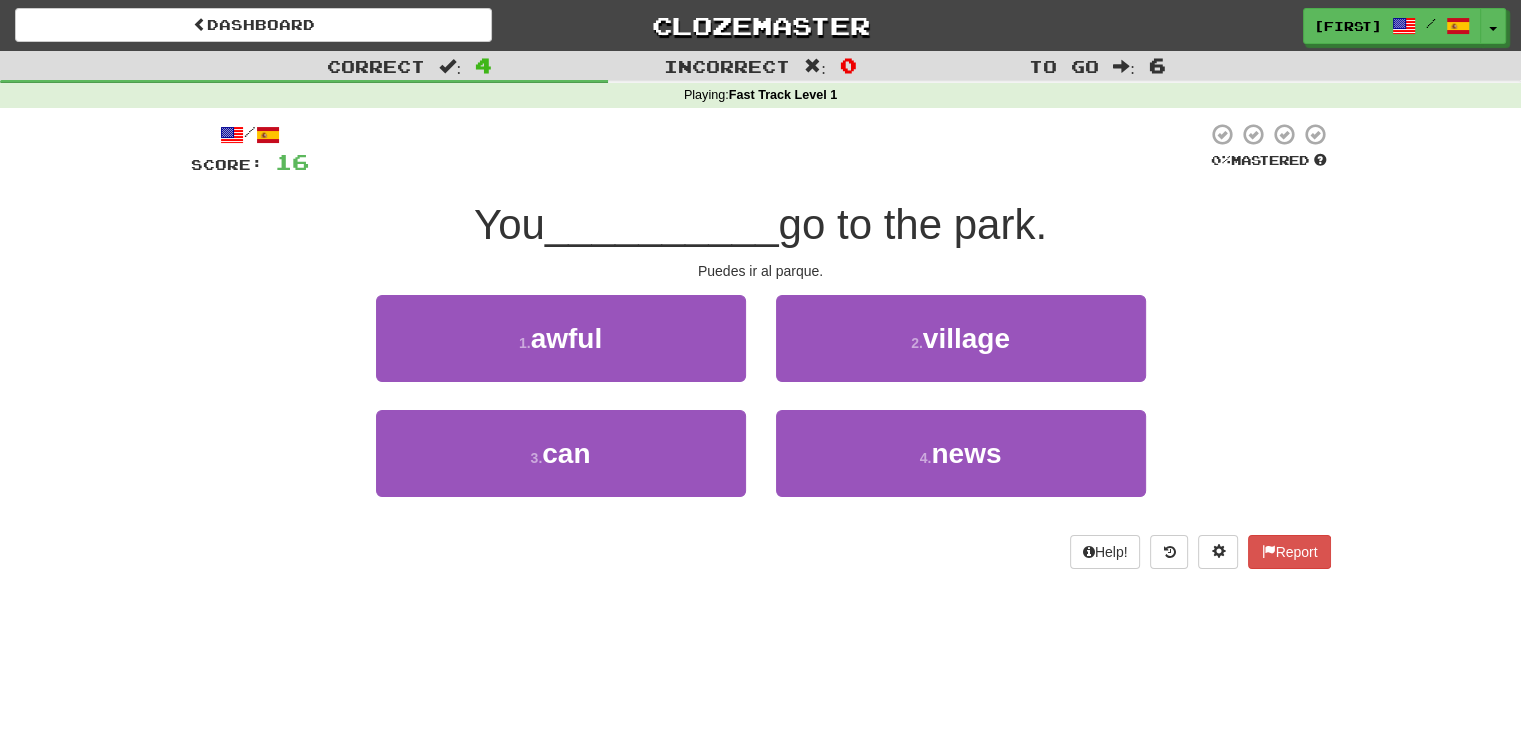 click on "You  __________  go to the park." at bounding box center [761, 225] 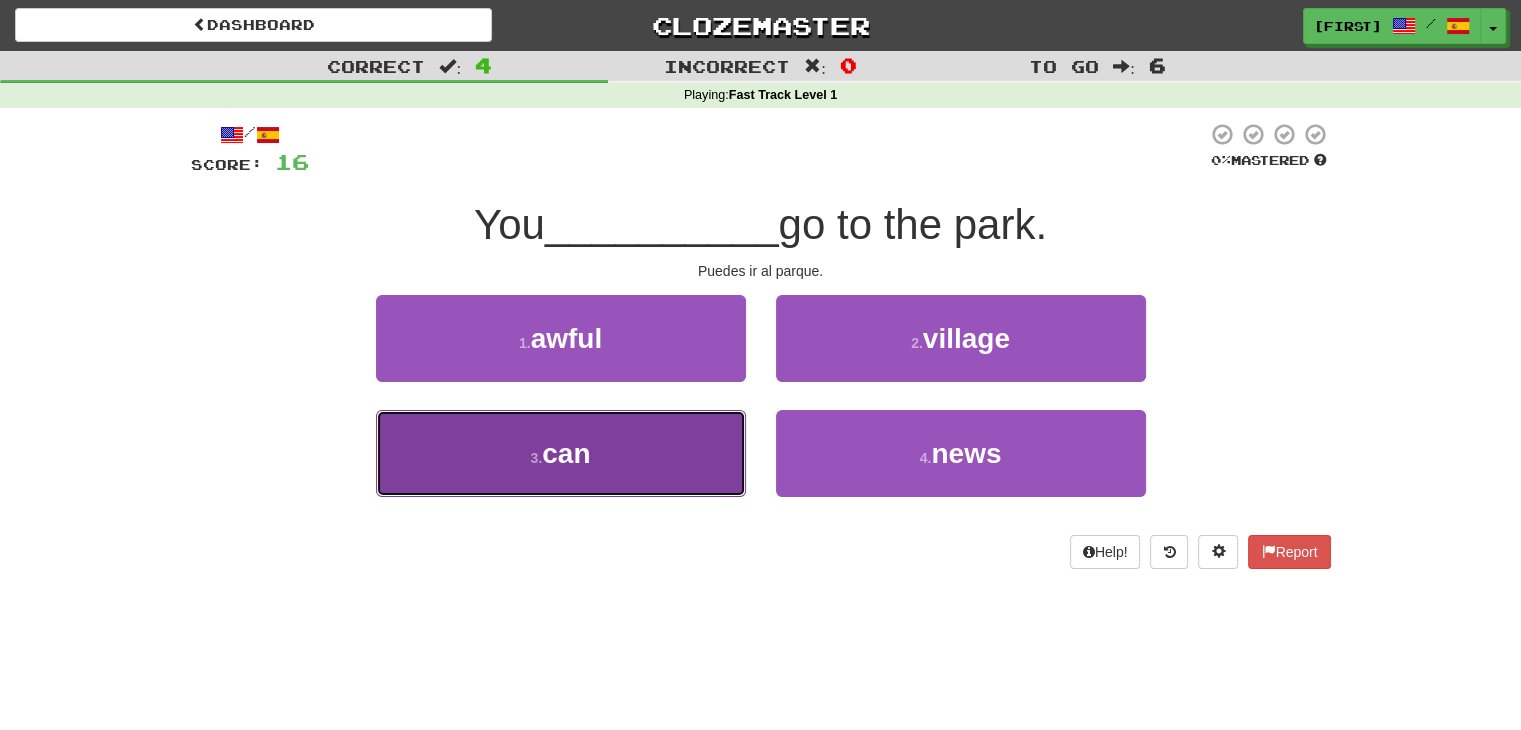 click on "3 .  can" at bounding box center (561, 453) 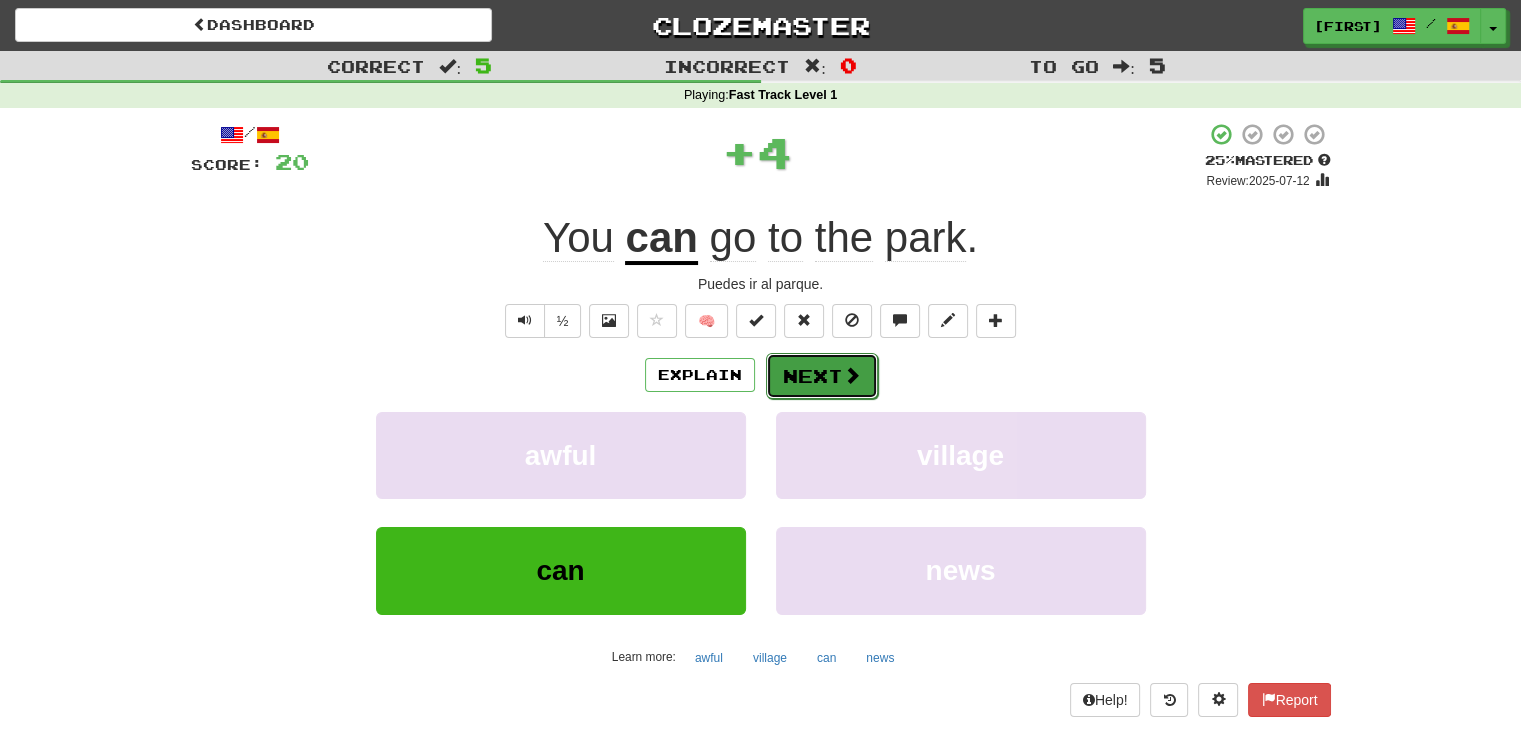 click on "Next" at bounding box center (822, 376) 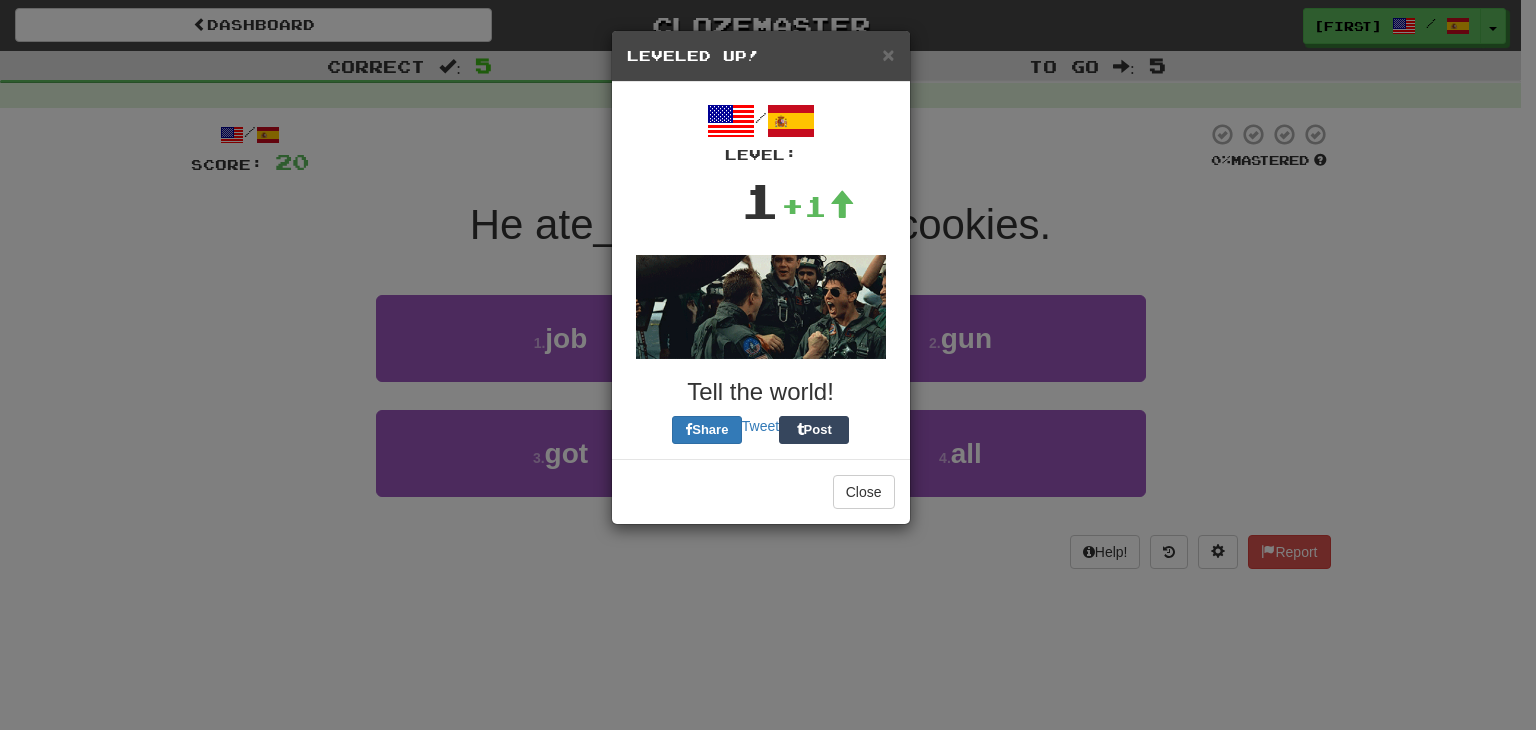 click on "× Leveled Up!  /  Level: 1 +1 Tell the world!  Share Tweet  Post Close" at bounding box center (768, 365) 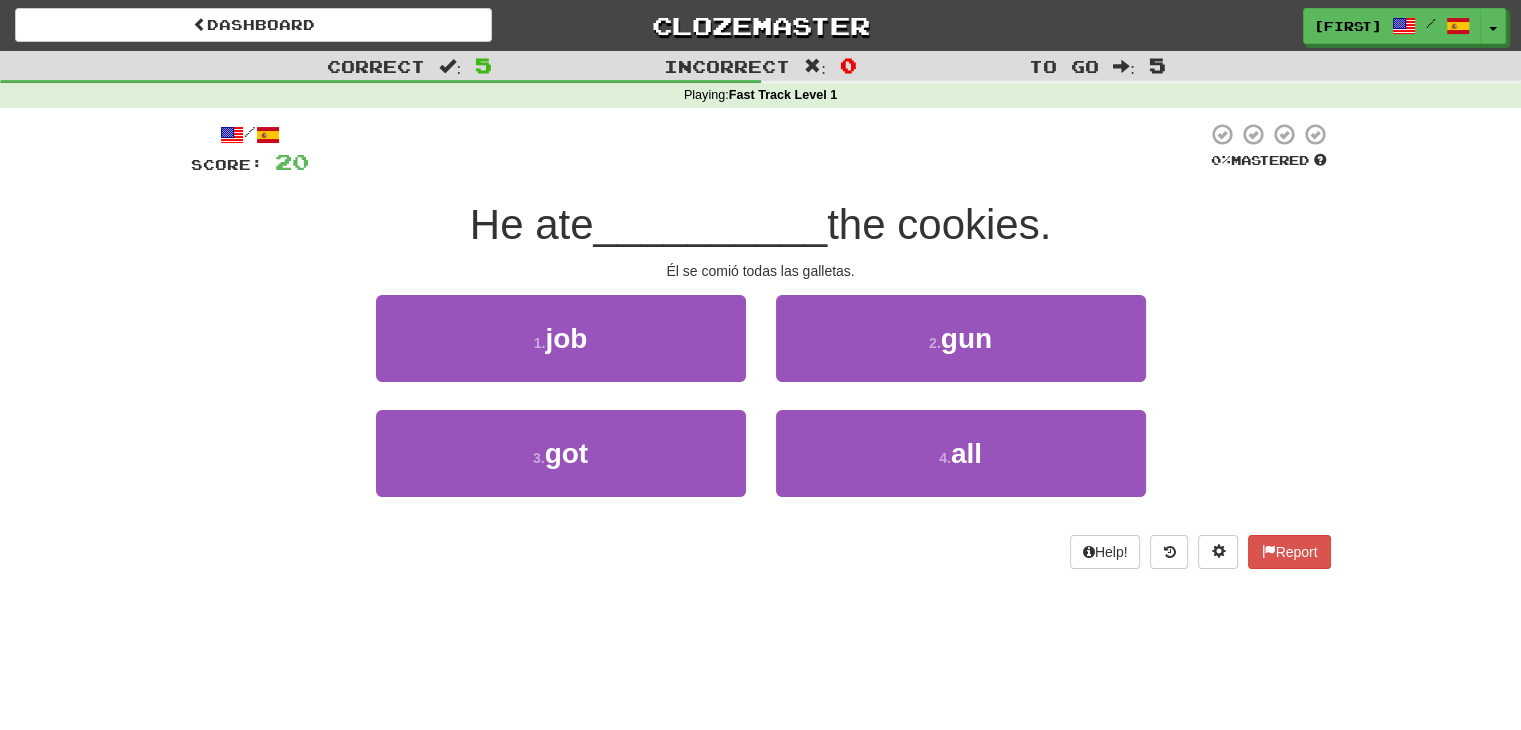 click on "He ate  __________  the cookies." at bounding box center (761, 225) 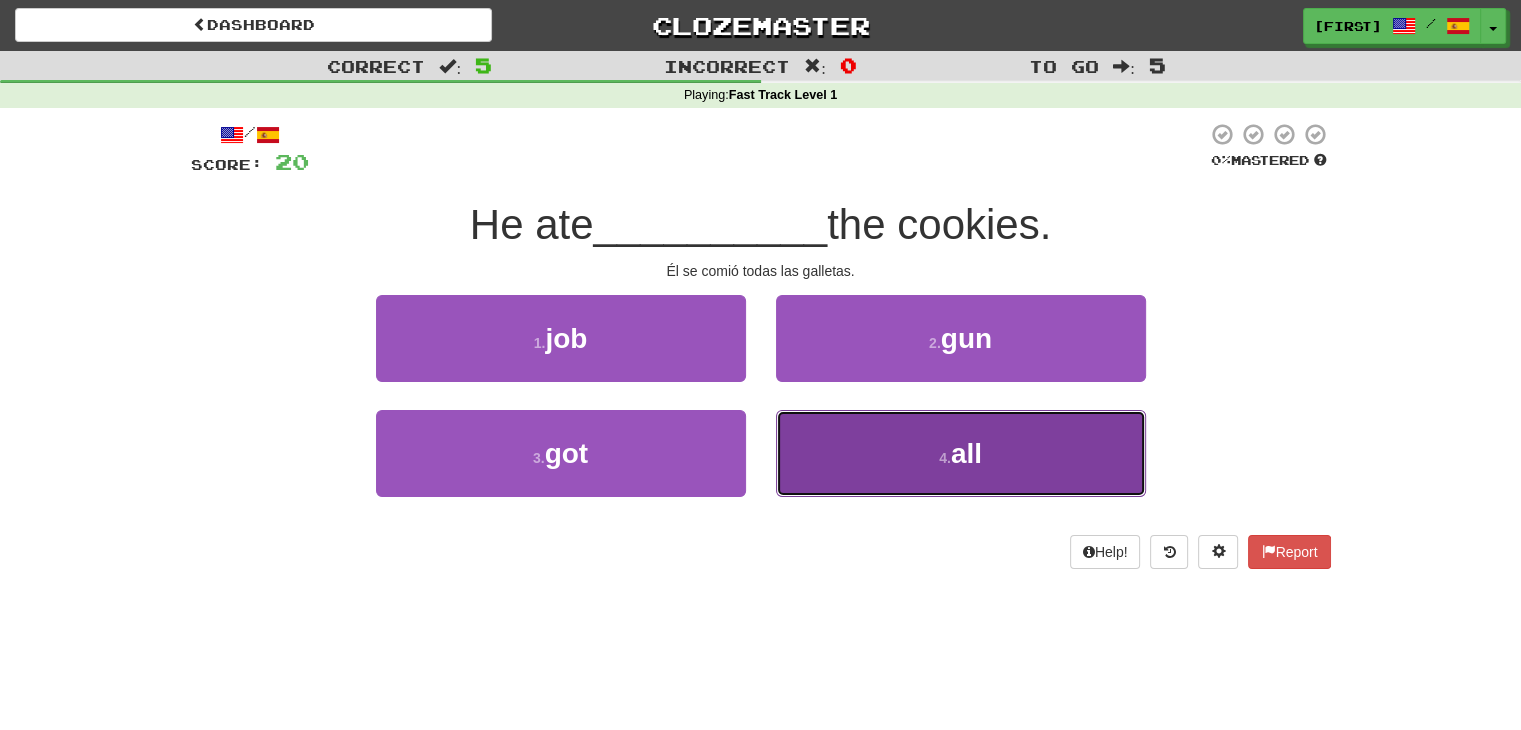click on "4 .  all" at bounding box center (961, 453) 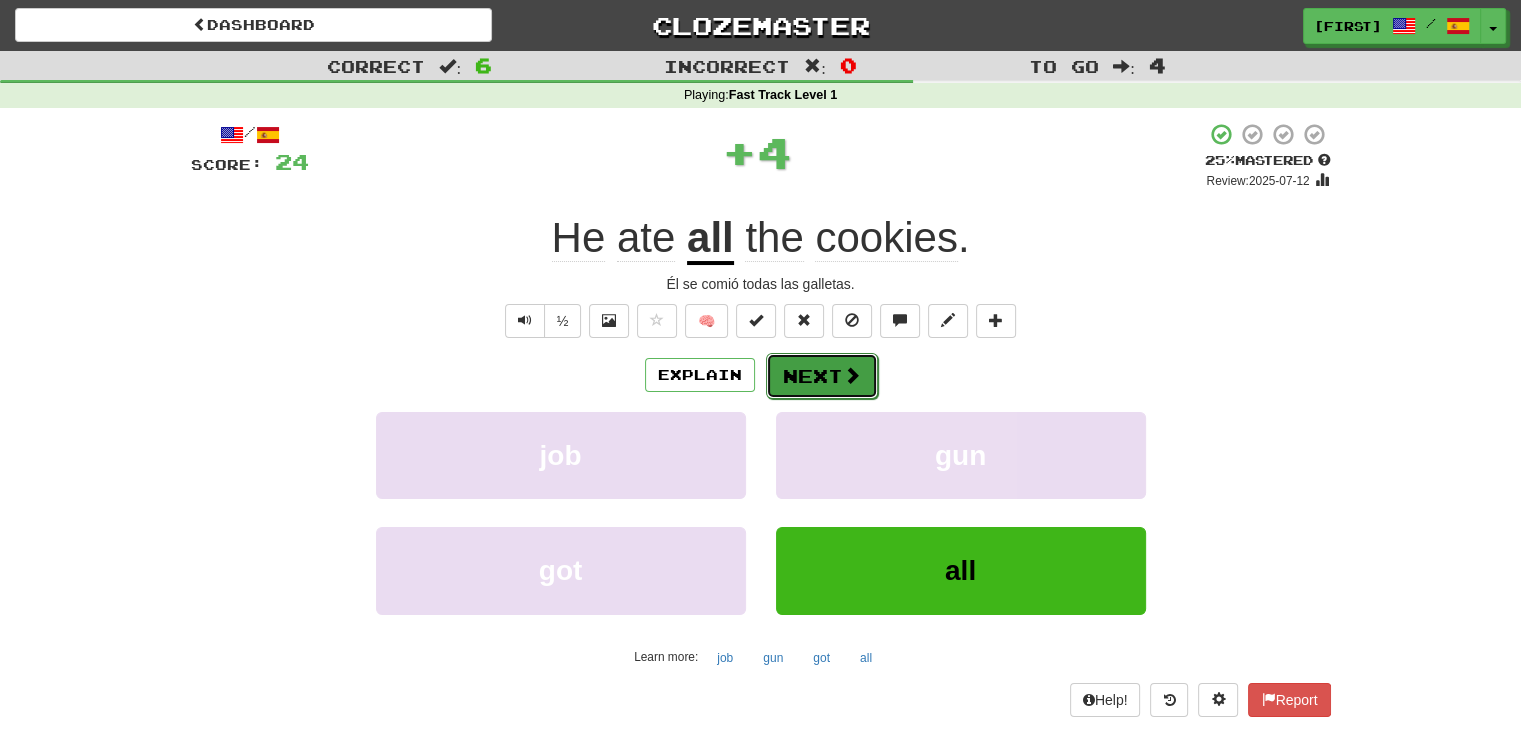 click on "Next" at bounding box center (822, 376) 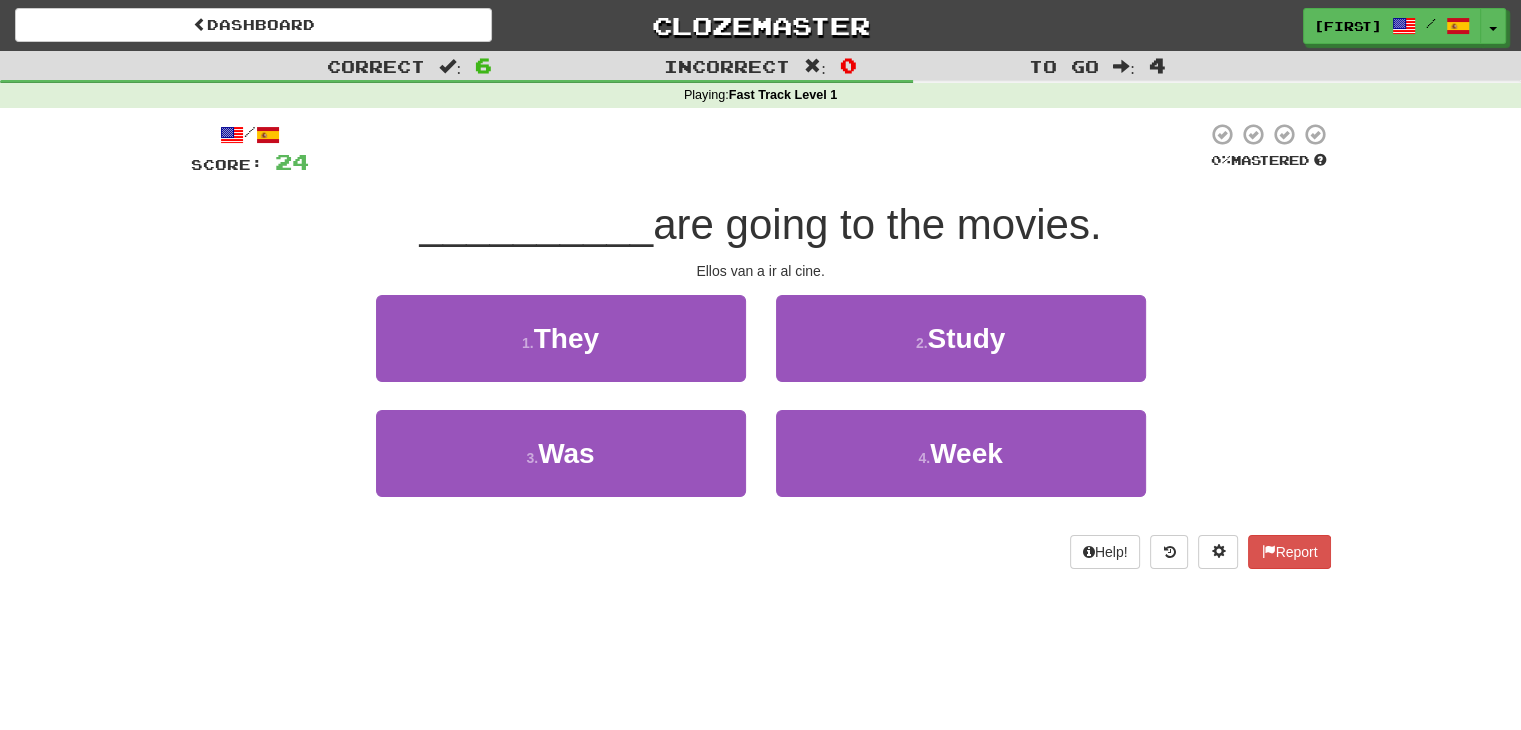 click on "__________  are going to the movies." at bounding box center (761, 225) 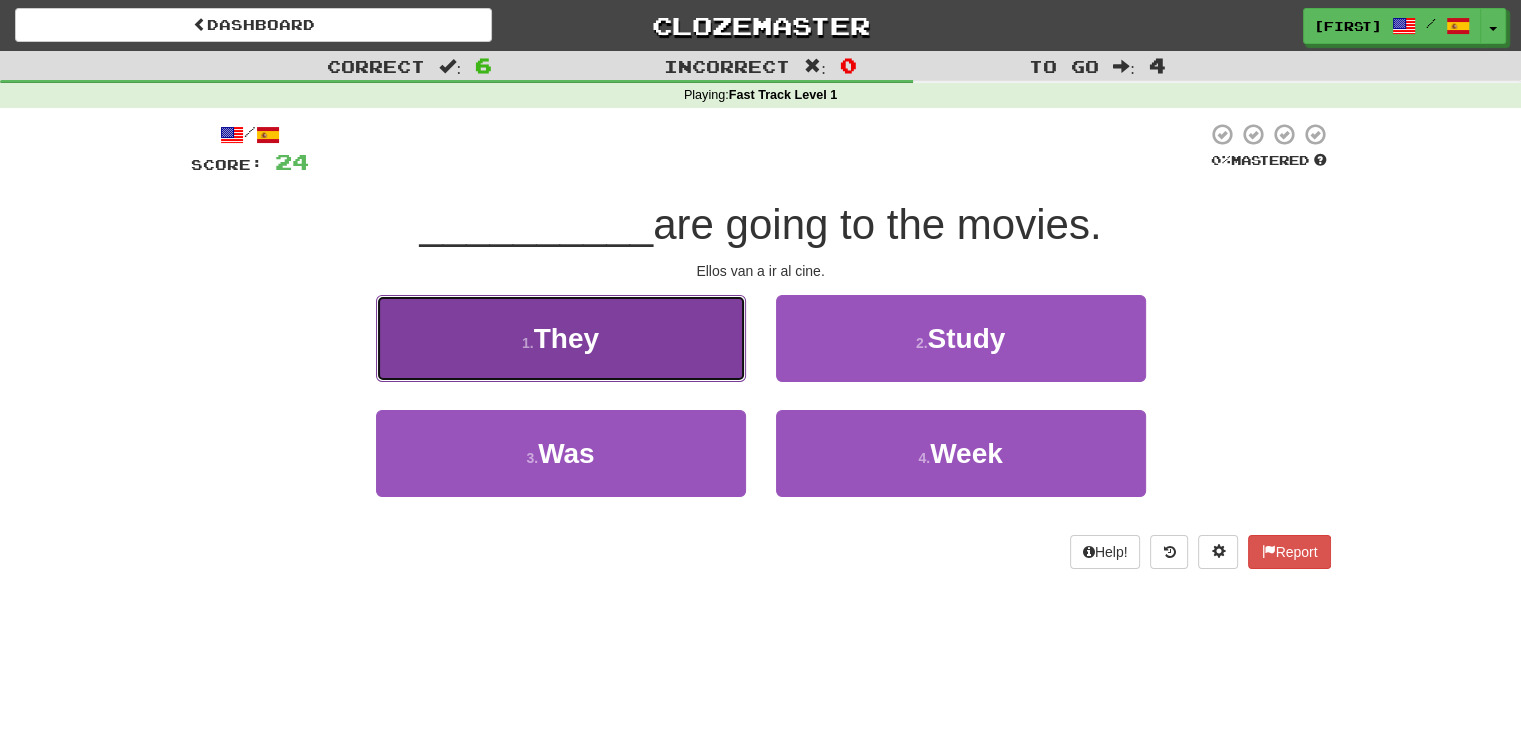 click on "1 .  They" at bounding box center (561, 338) 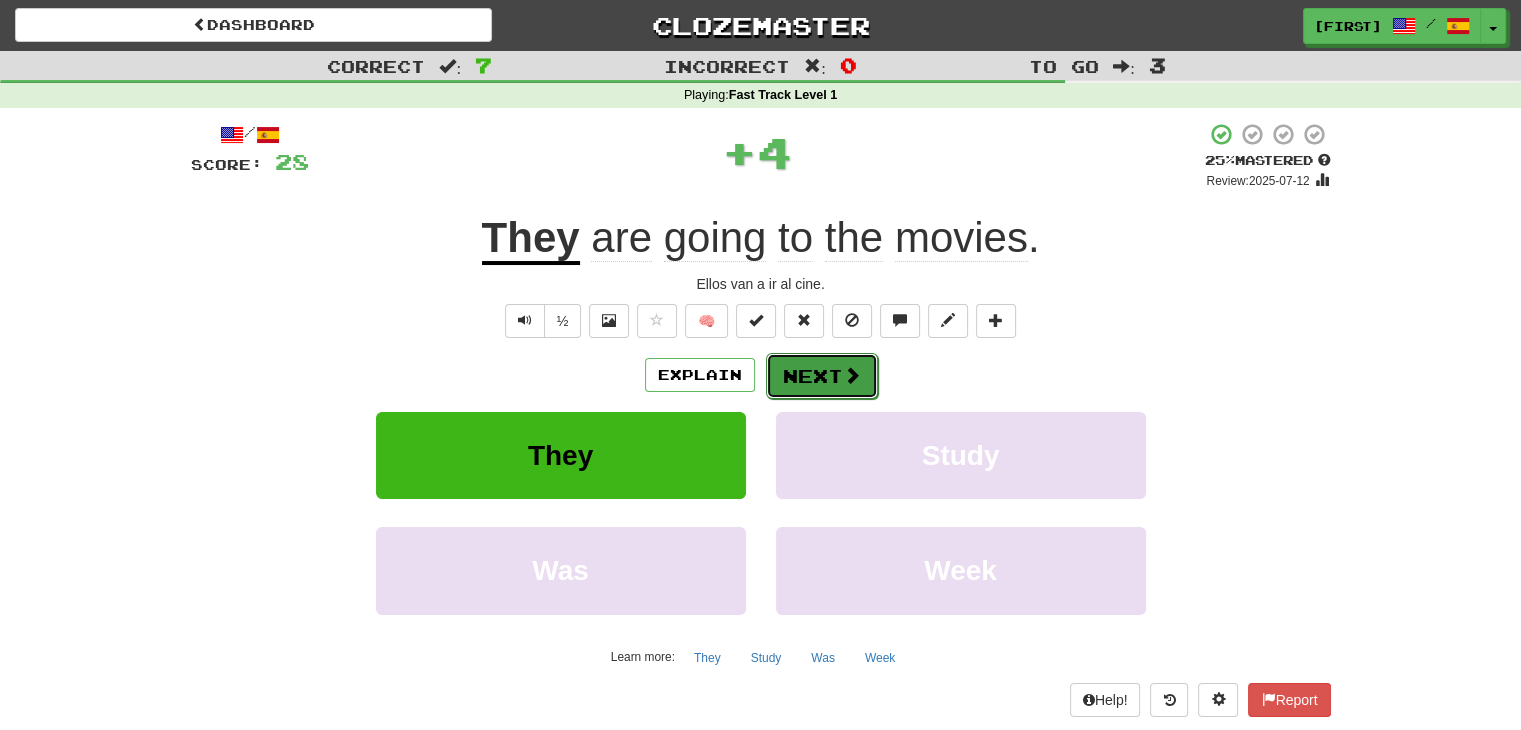click on "Next" at bounding box center [822, 376] 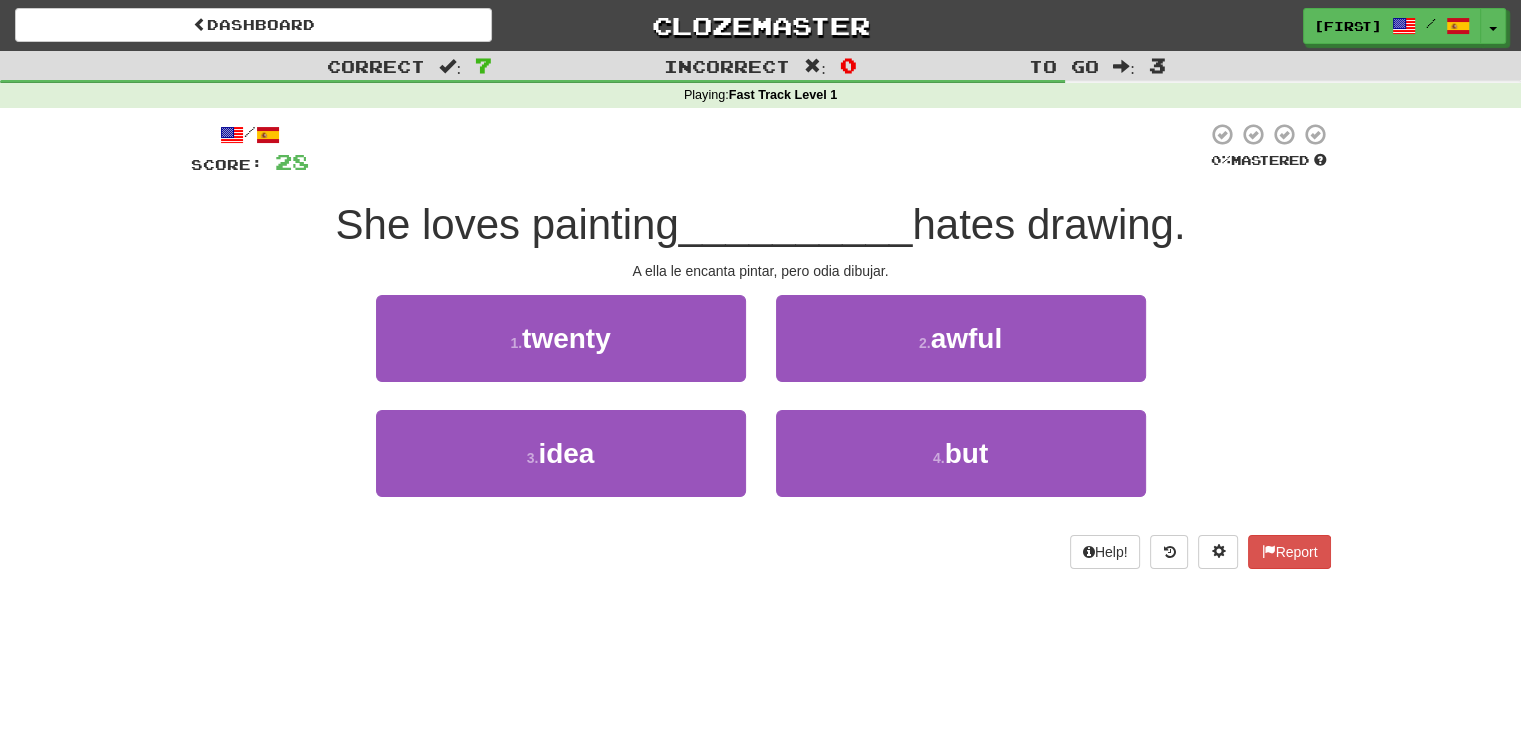 click on "She loves painting  __________  hates drawing." at bounding box center (761, 225) 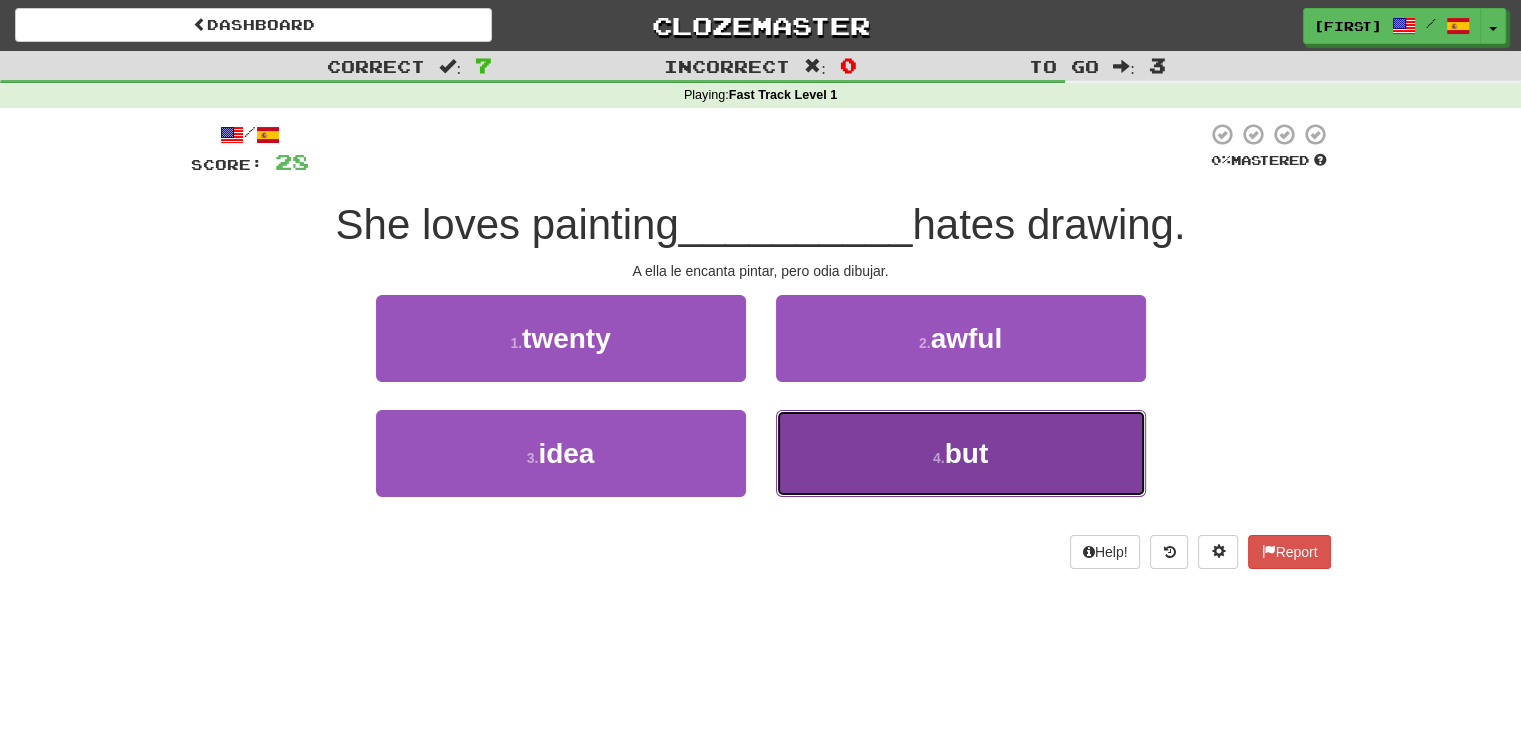 click on "4 .  but" at bounding box center (961, 453) 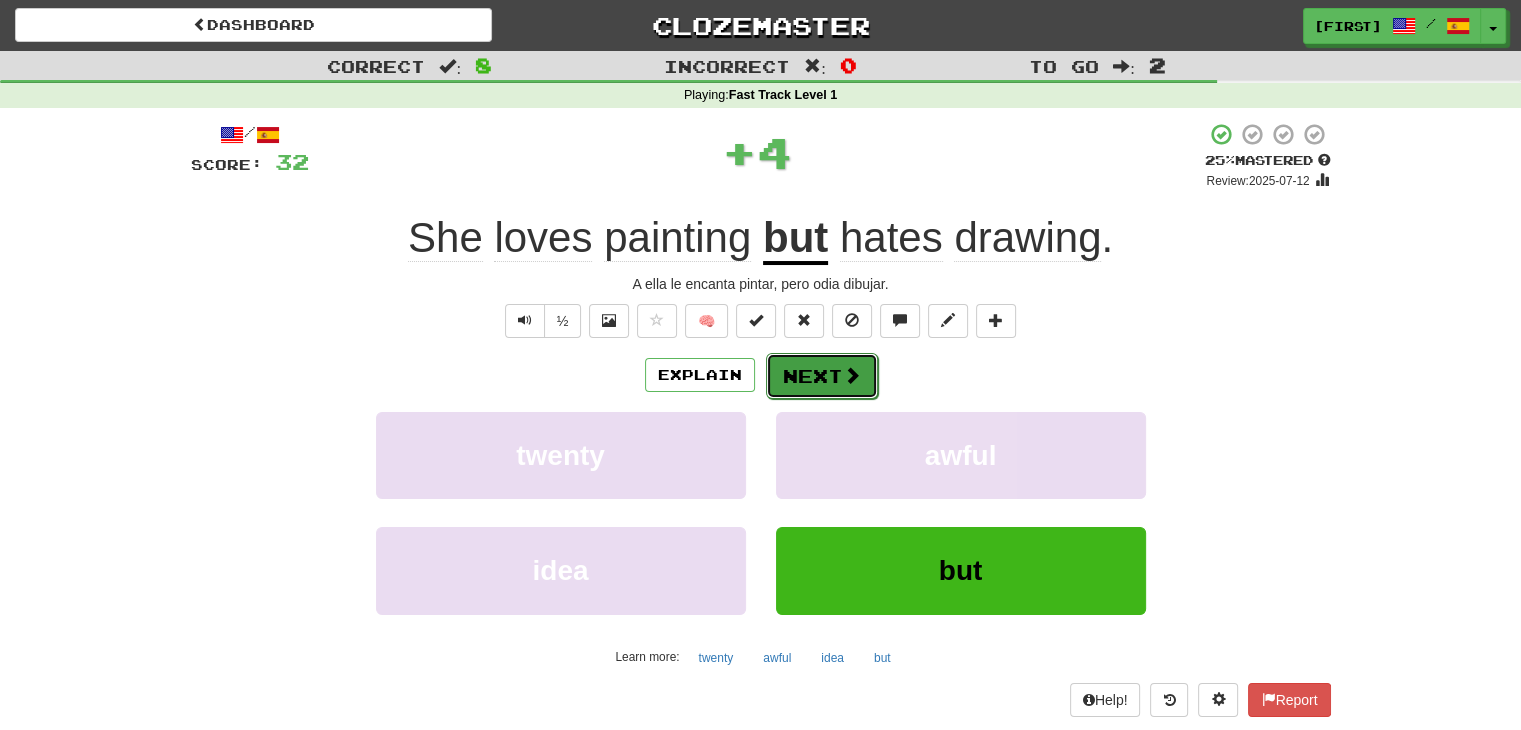 click on "Next" at bounding box center [822, 376] 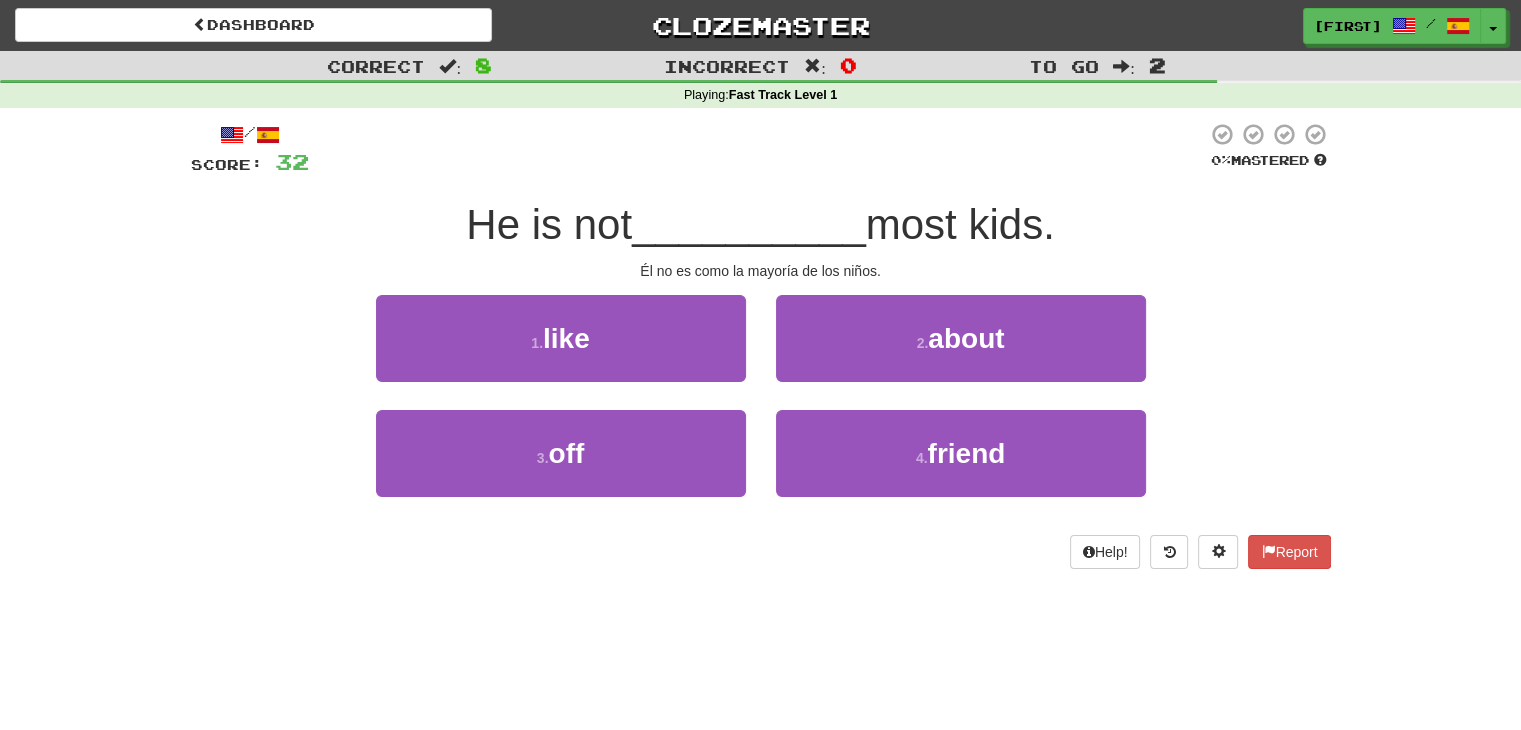 click on "He is not  __________  most kids." at bounding box center (761, 225) 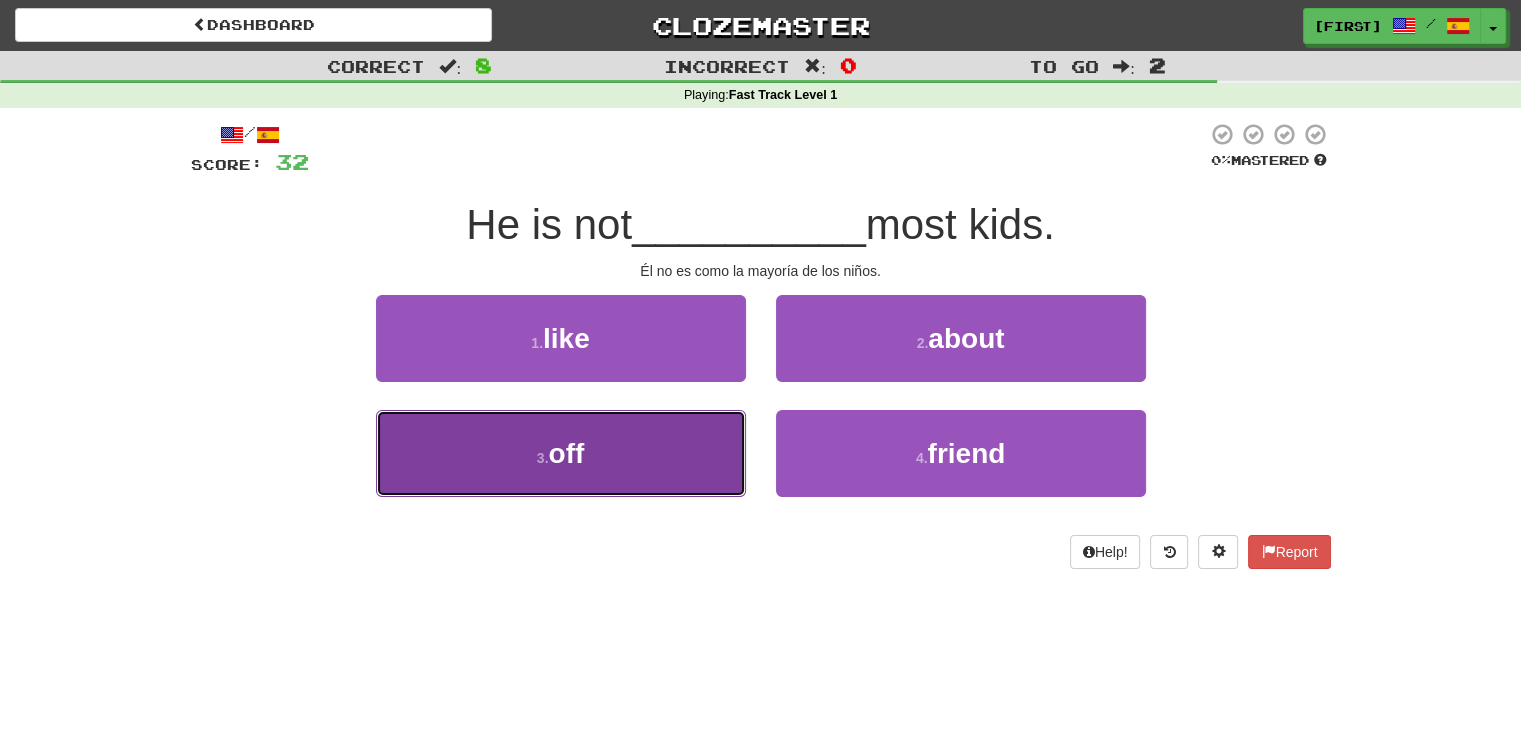 click on "3 .  off" at bounding box center [561, 453] 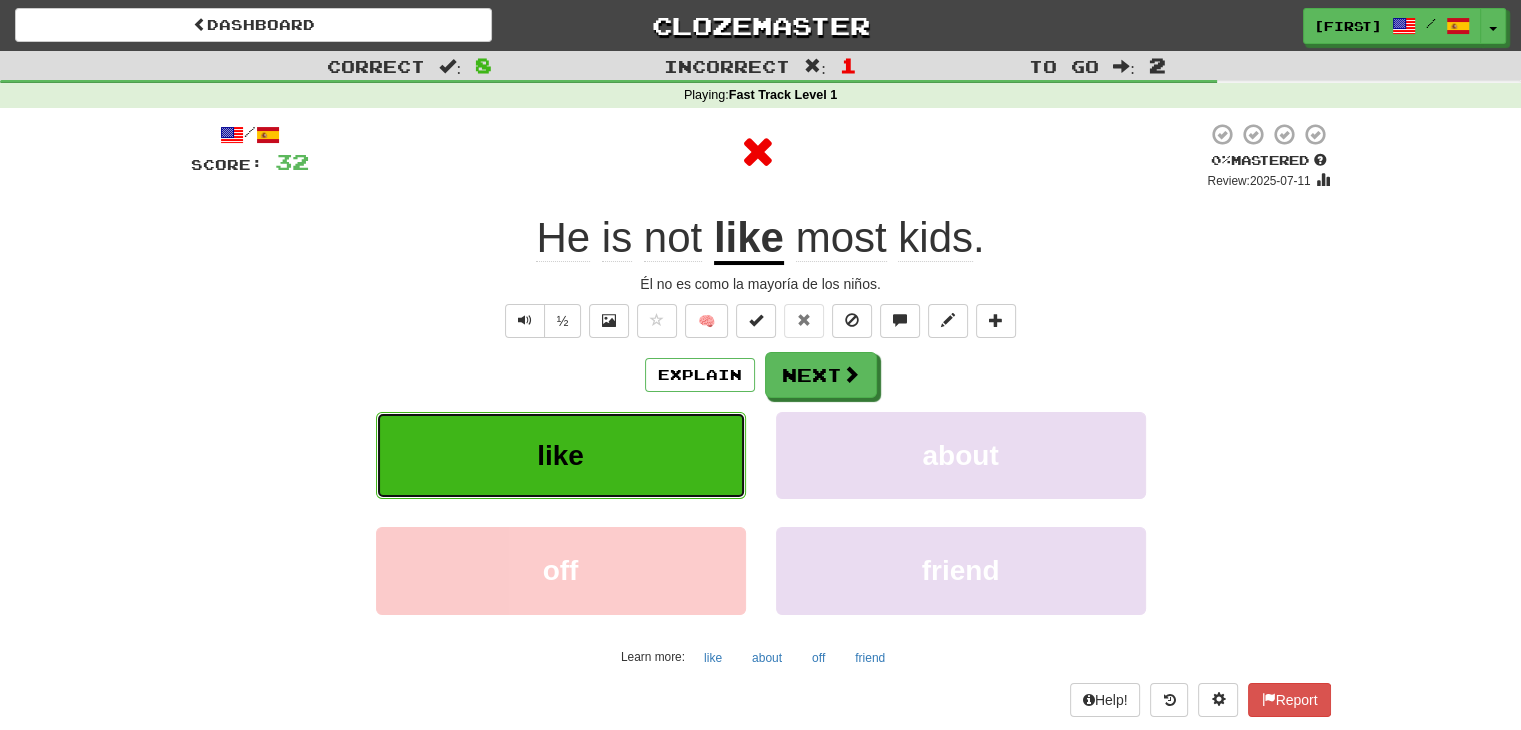 click on "like" at bounding box center (560, 455) 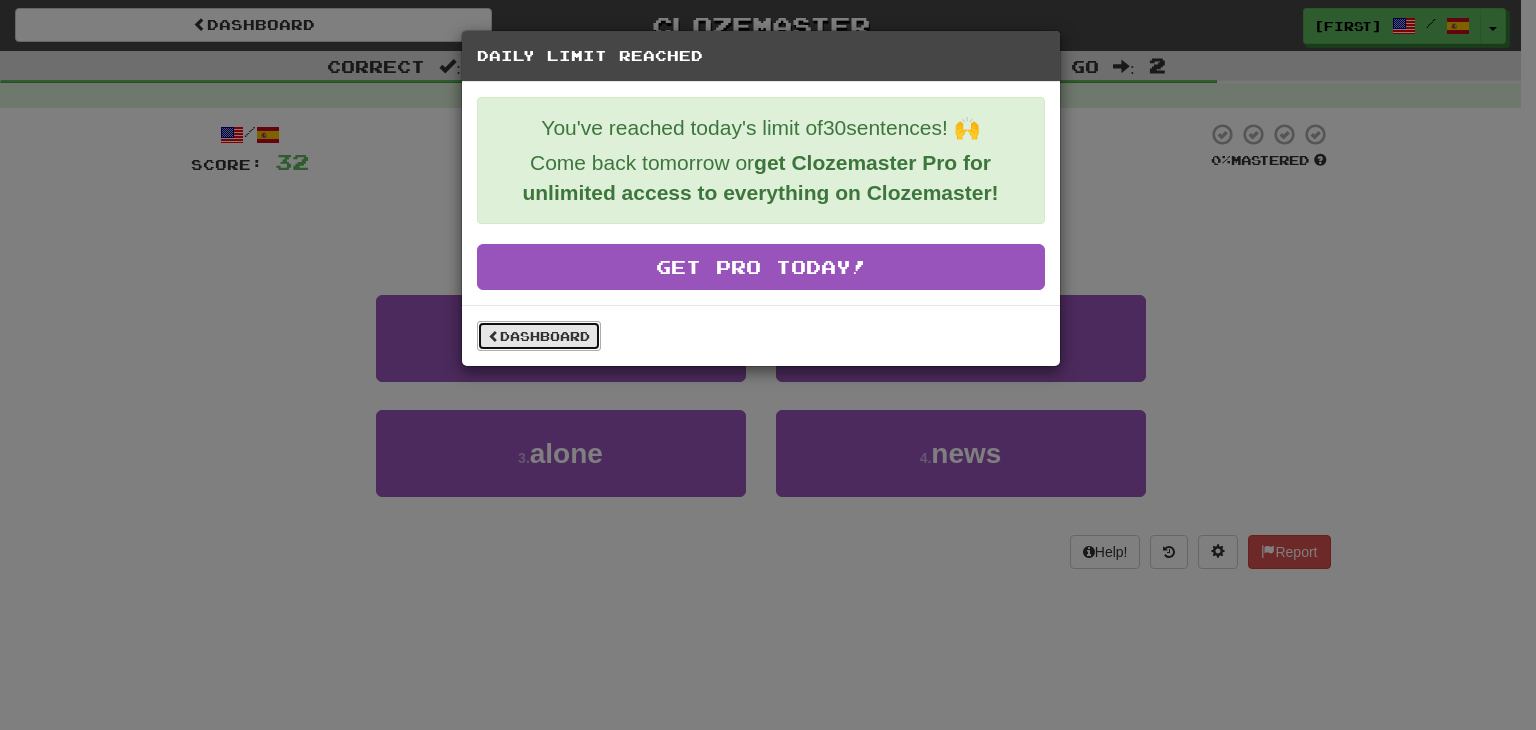 click on "Dashboard" at bounding box center [539, 336] 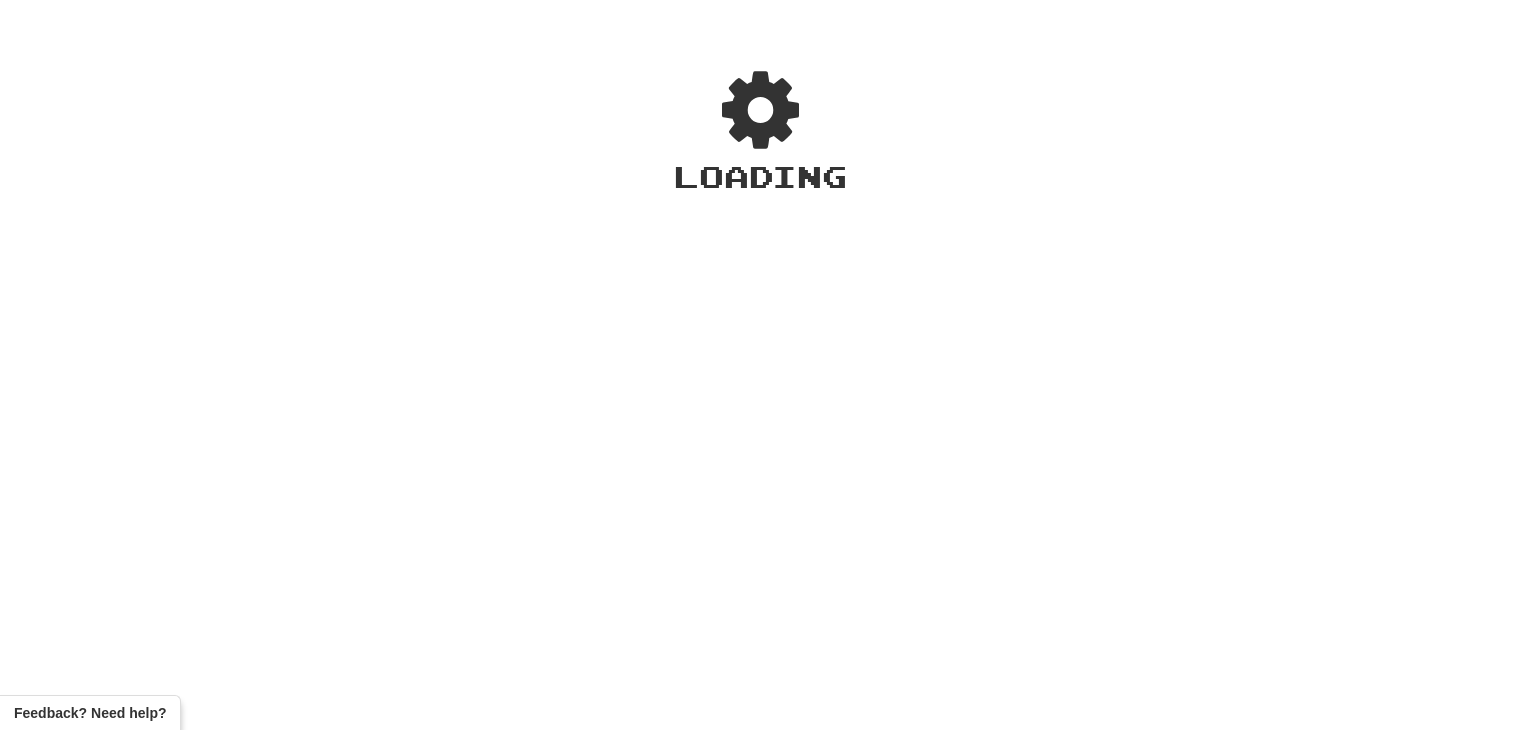 scroll, scrollTop: 0, scrollLeft: 0, axis: both 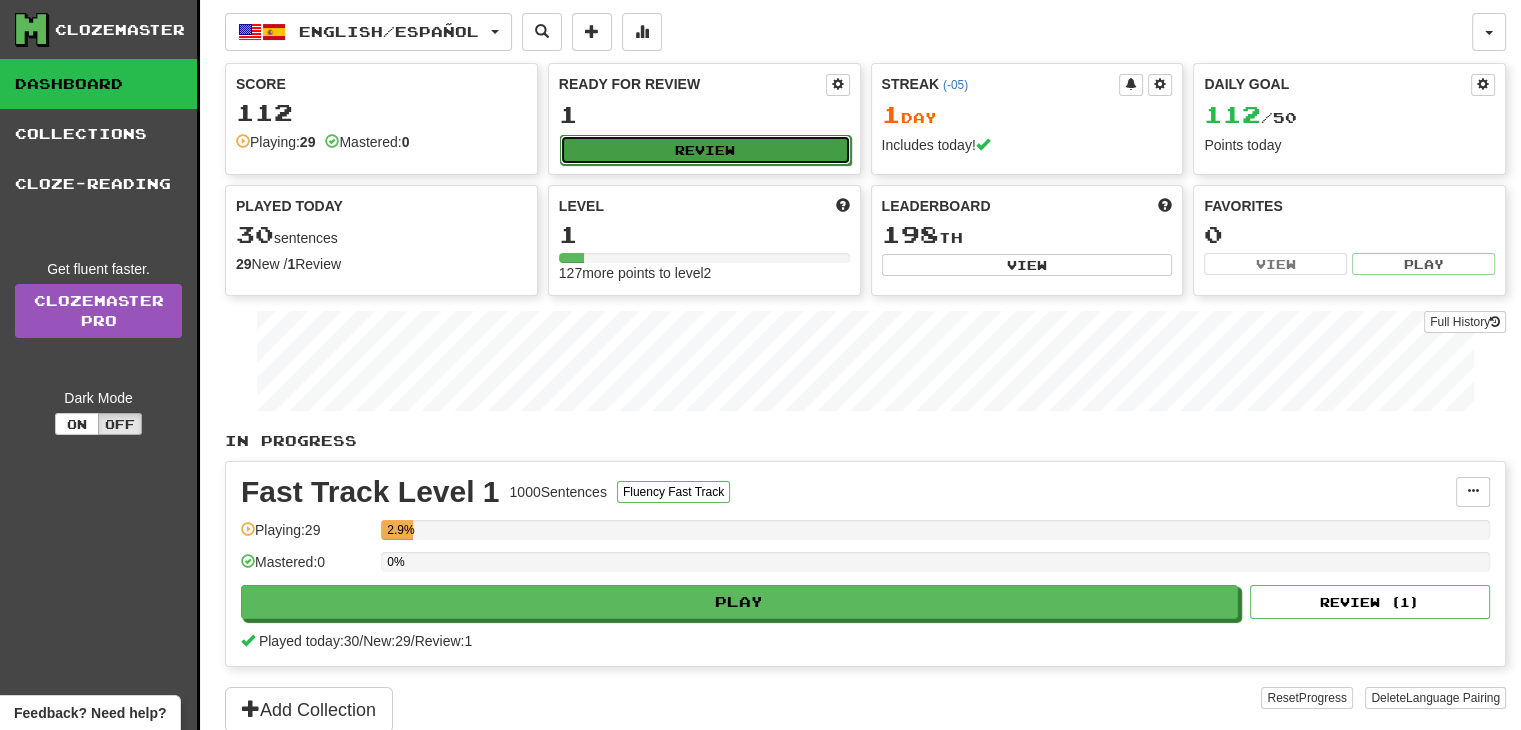 click on "Review" at bounding box center (705, 150) 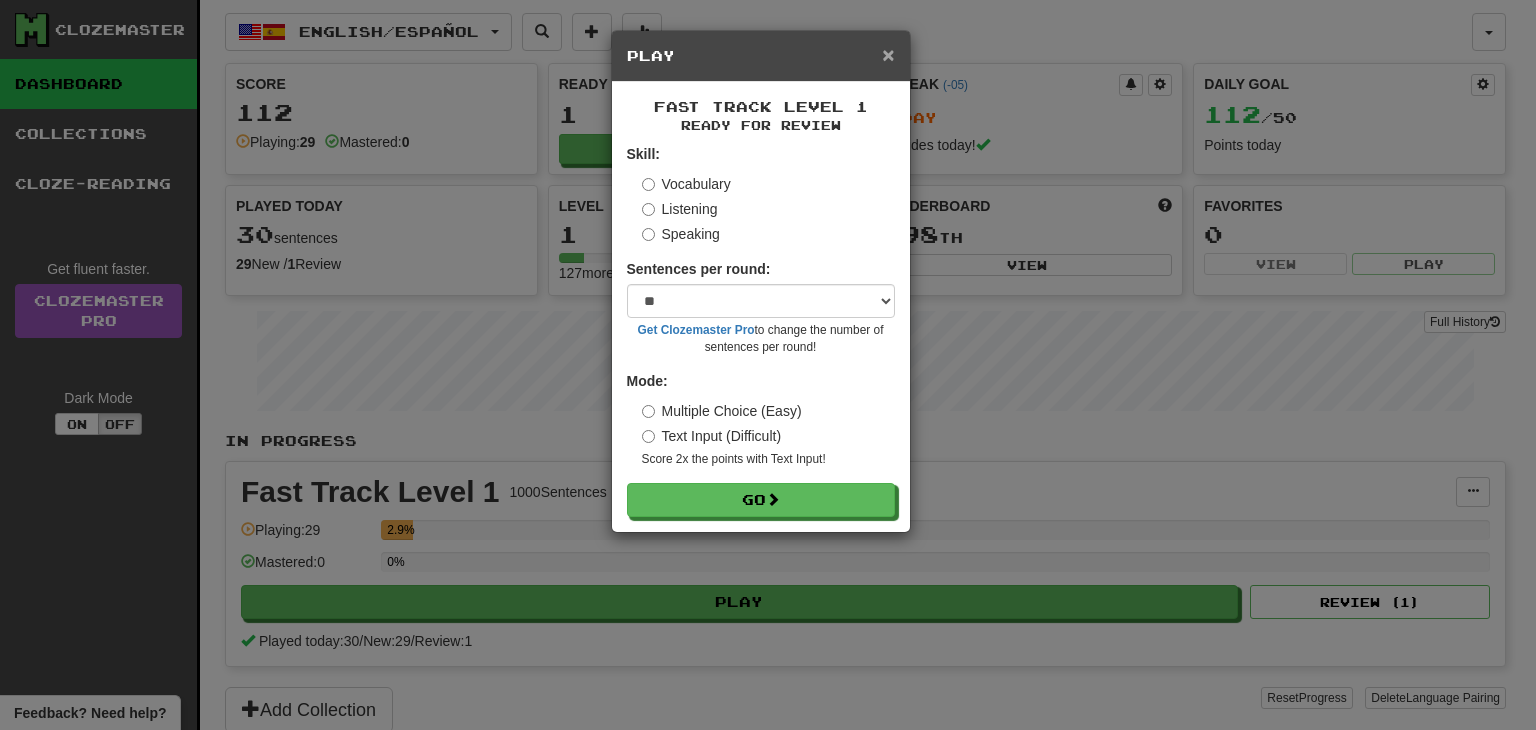 click on "×" at bounding box center [888, 54] 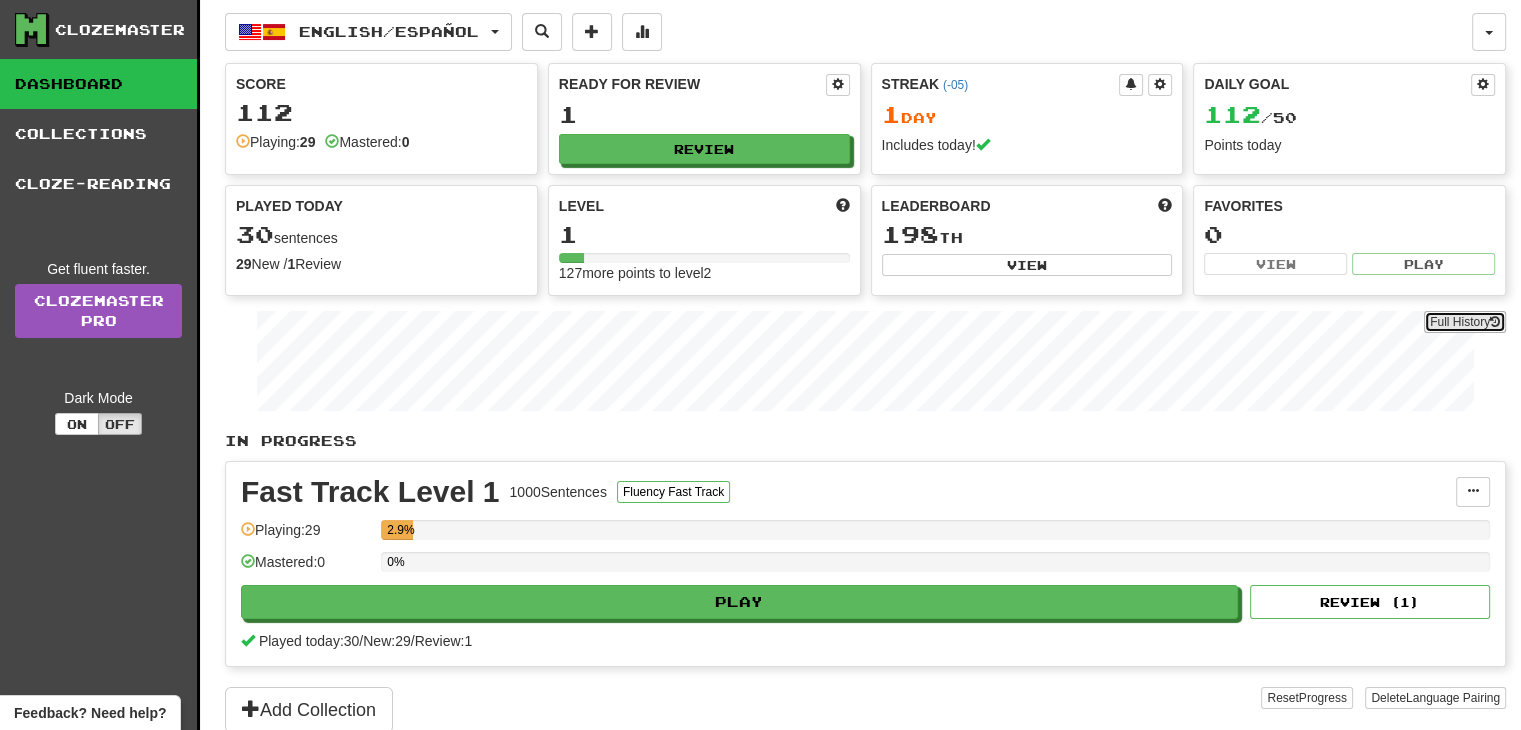 click on "Full History" at bounding box center [1465, 322] 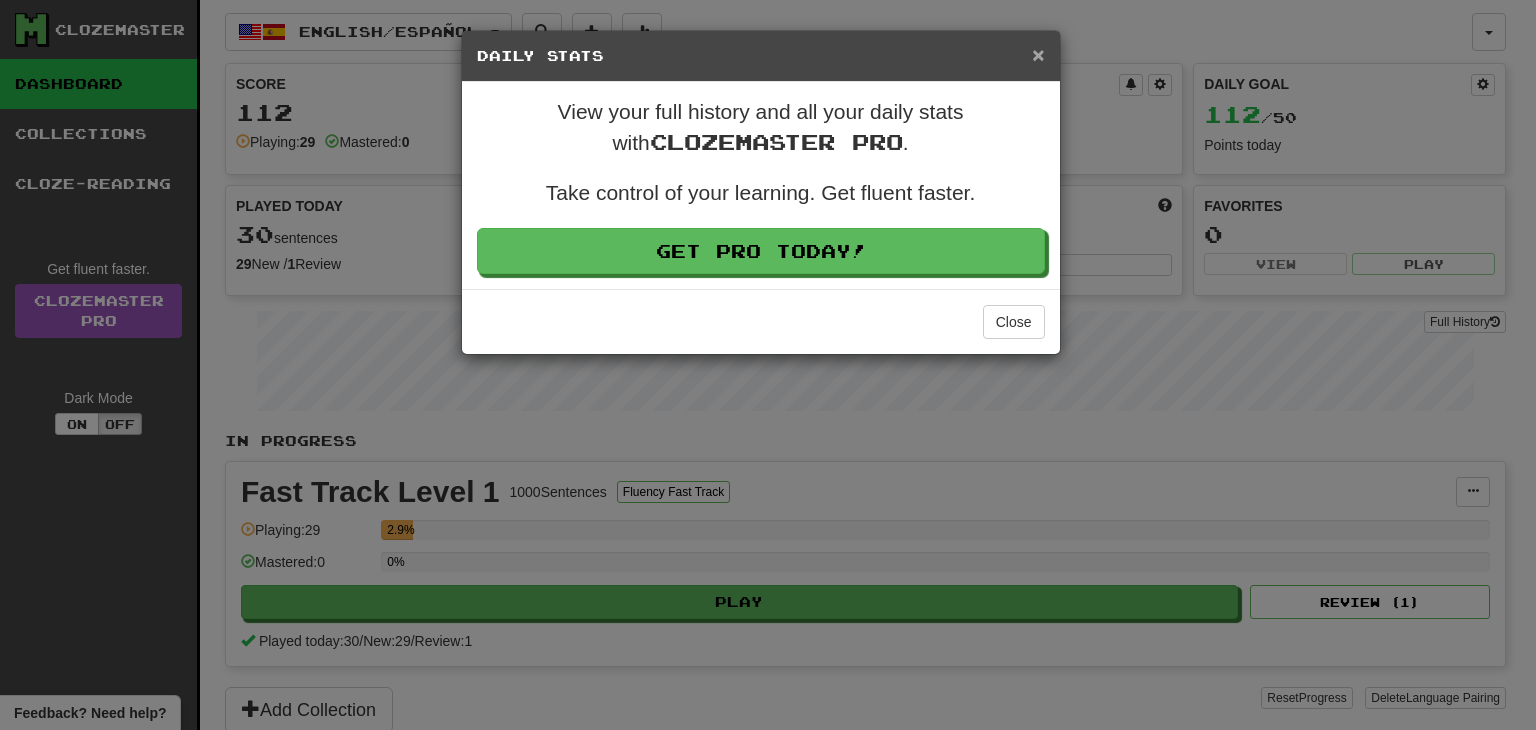 click on "×" at bounding box center (1038, 54) 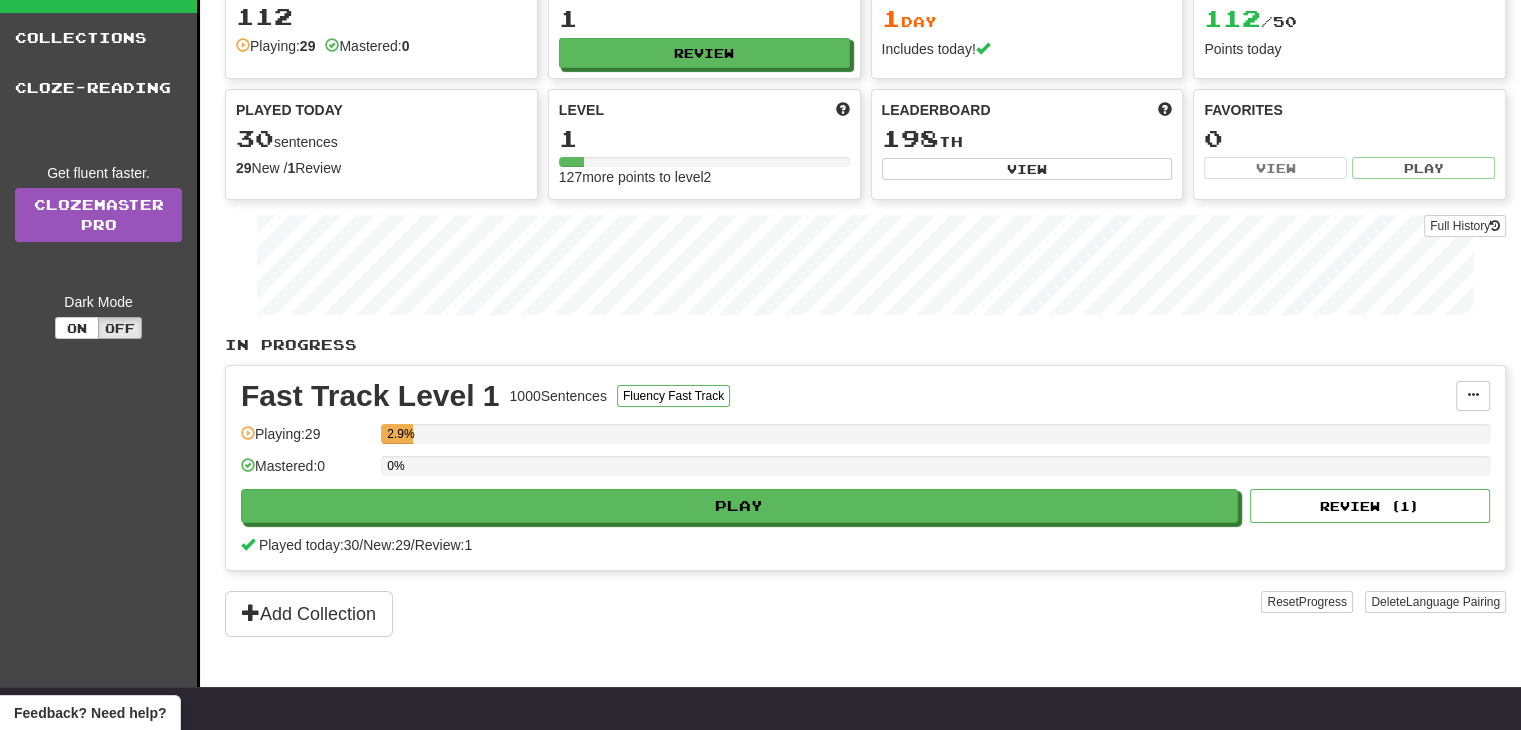 scroll, scrollTop: 0, scrollLeft: 0, axis: both 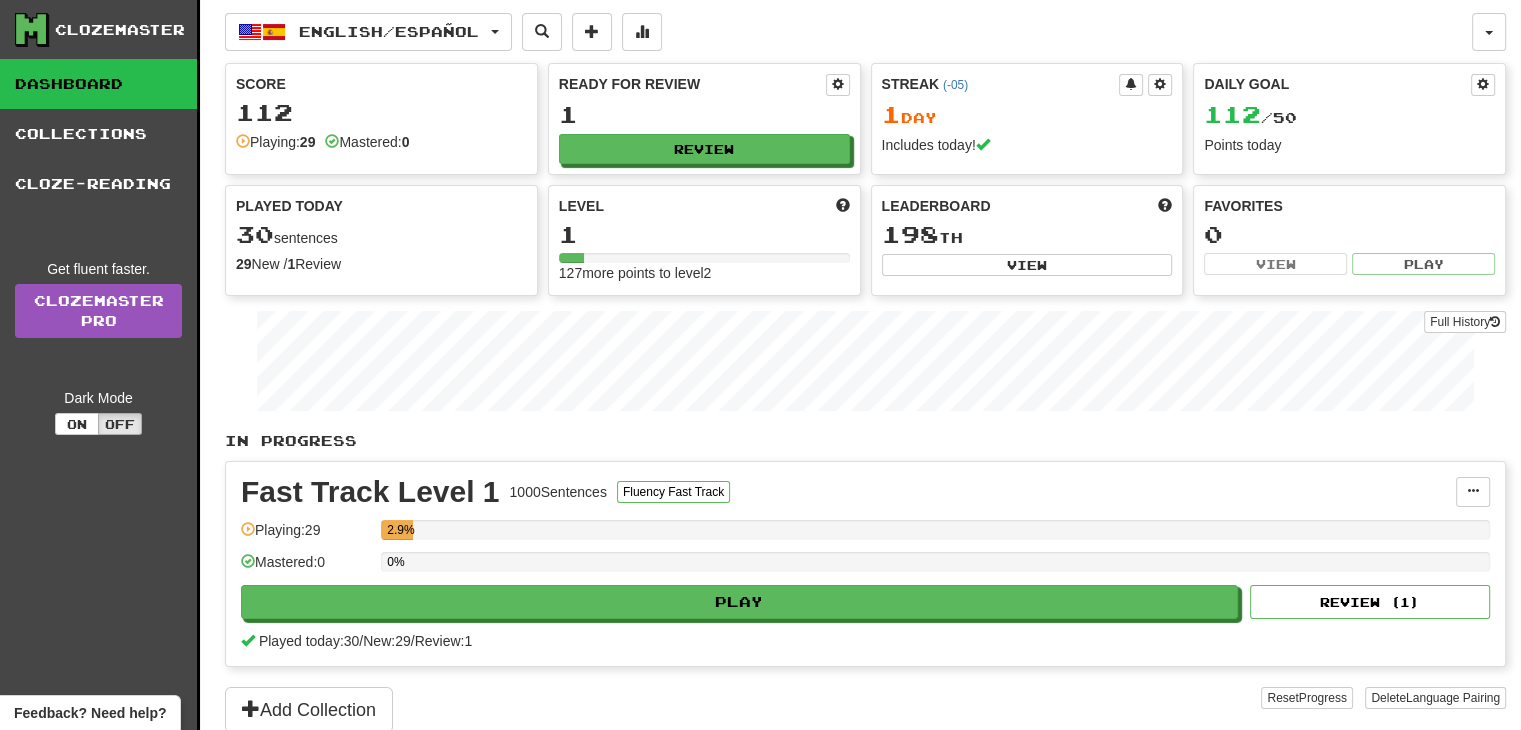 click on "Clozemaster Dashboard Collections Cloze-Reading Get fluent faster. Clozemaster Pro Dark Mode On Off" at bounding box center (100, 391) 